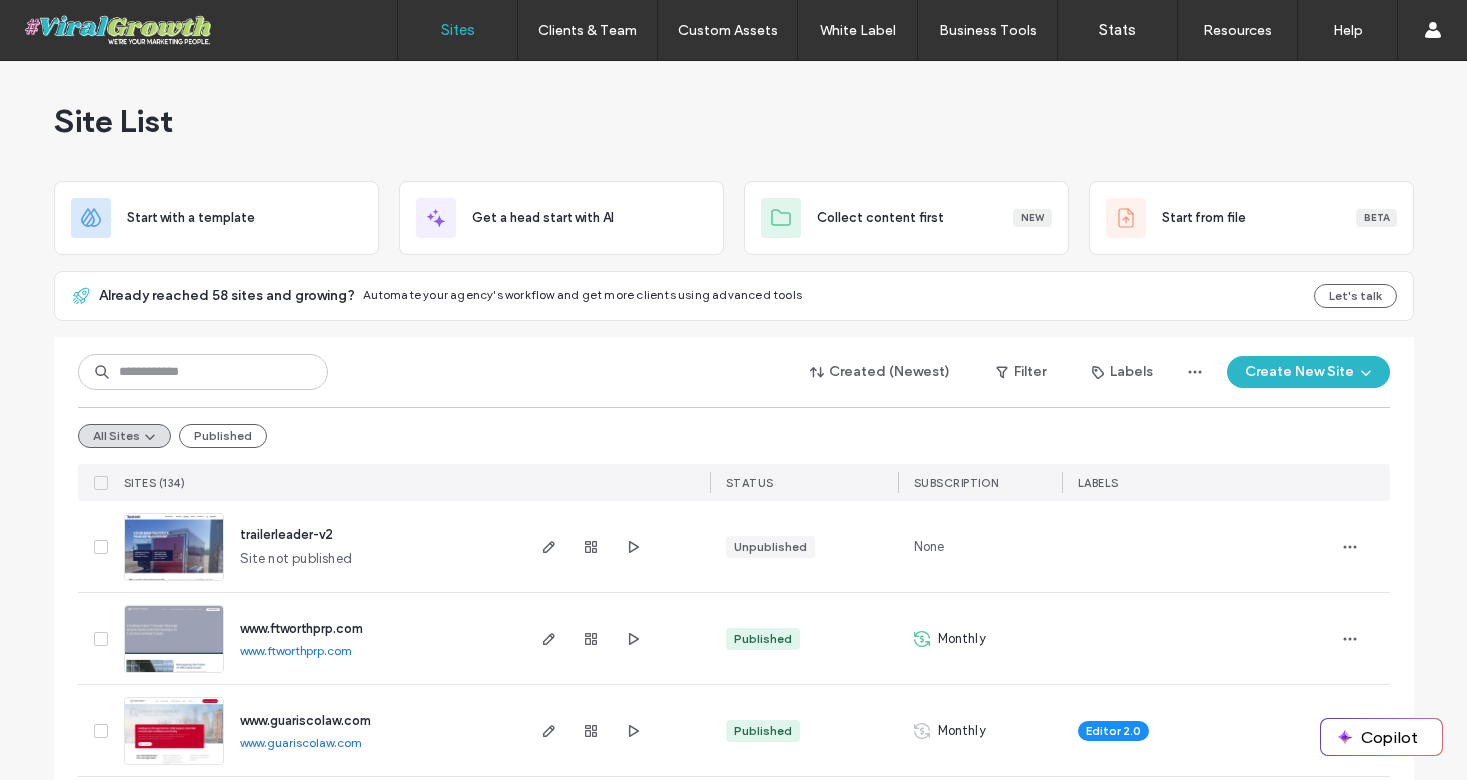 scroll, scrollTop: 0, scrollLeft: 0, axis: both 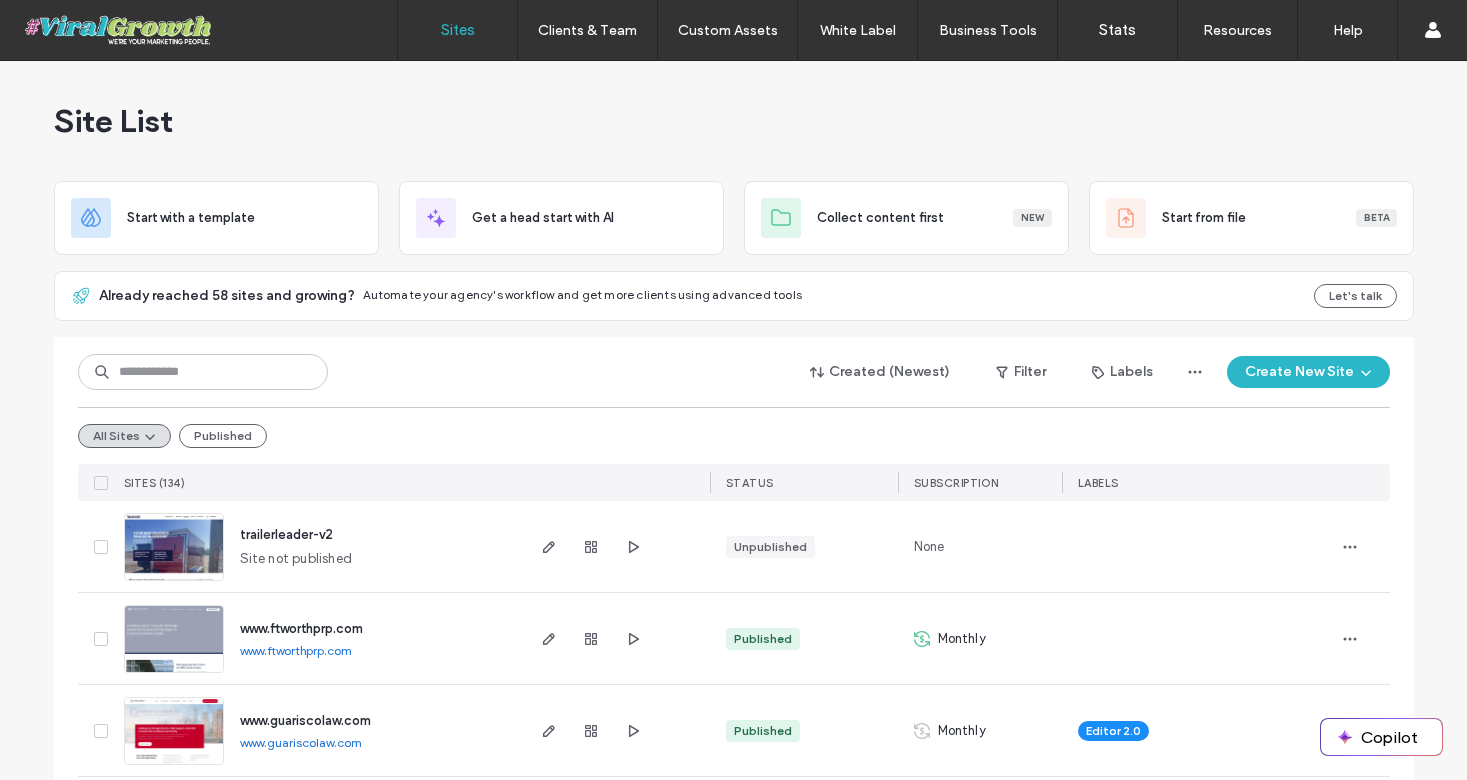 click on "Created (Newest) Filter Labels Create New Site" at bounding box center (734, 372) 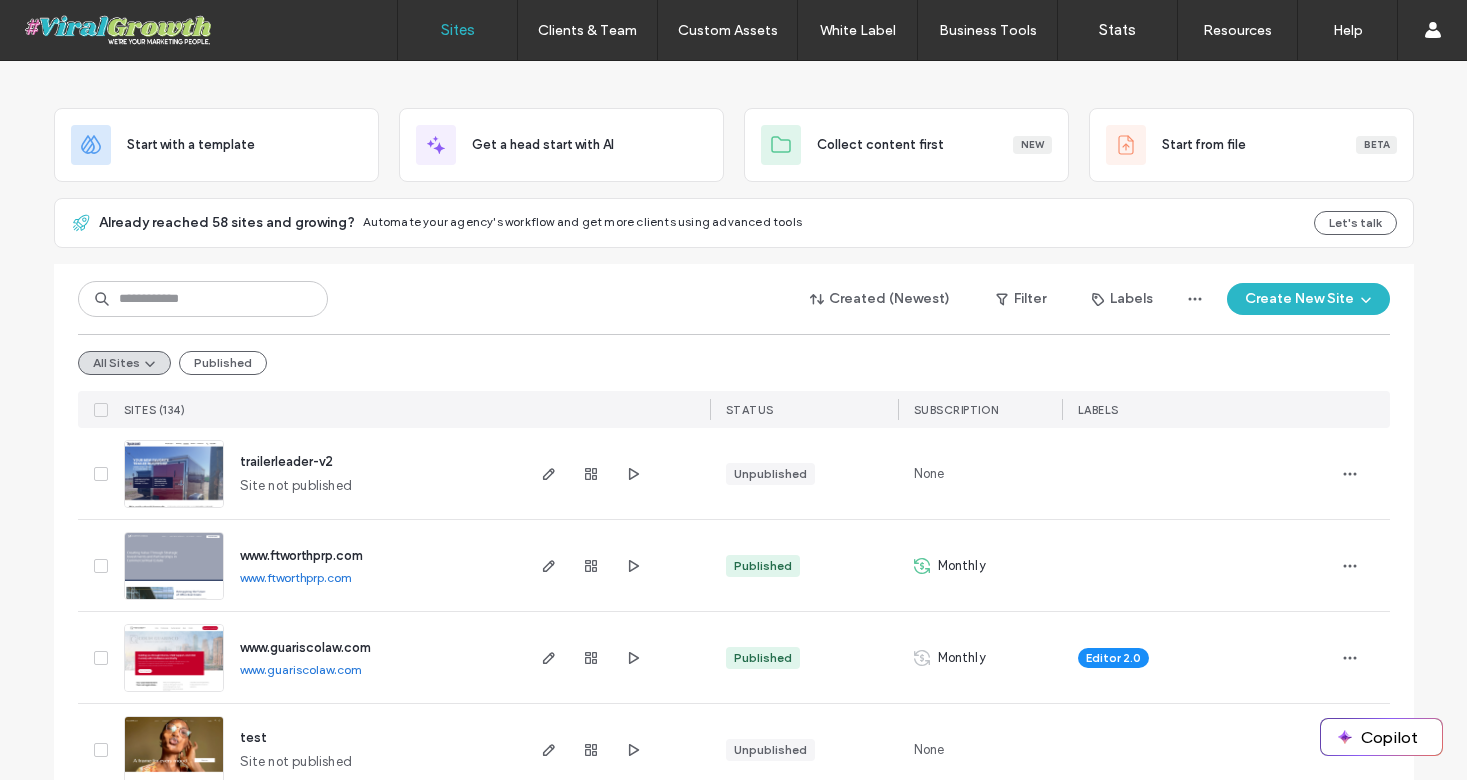 scroll, scrollTop: 0, scrollLeft: 0, axis: both 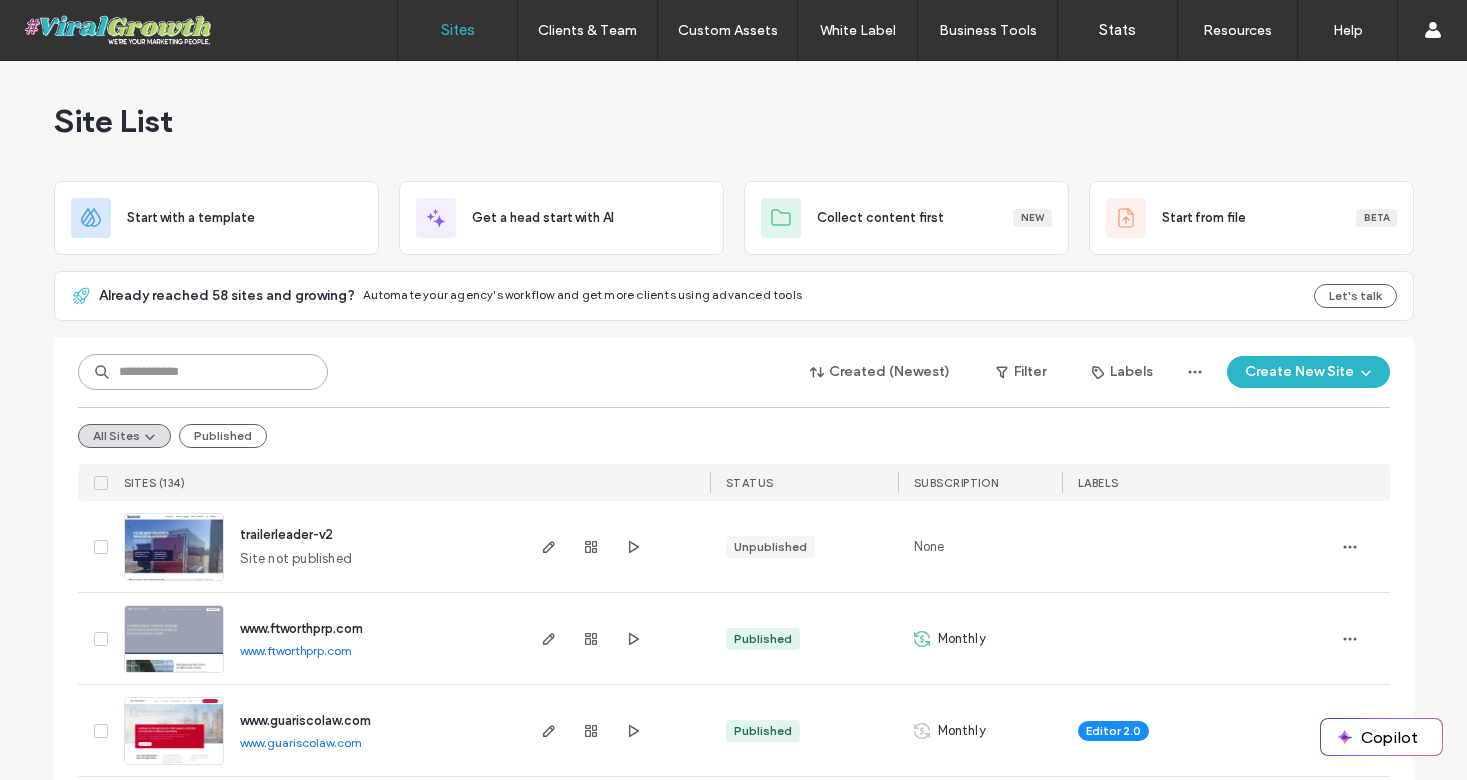 click at bounding box center [203, 372] 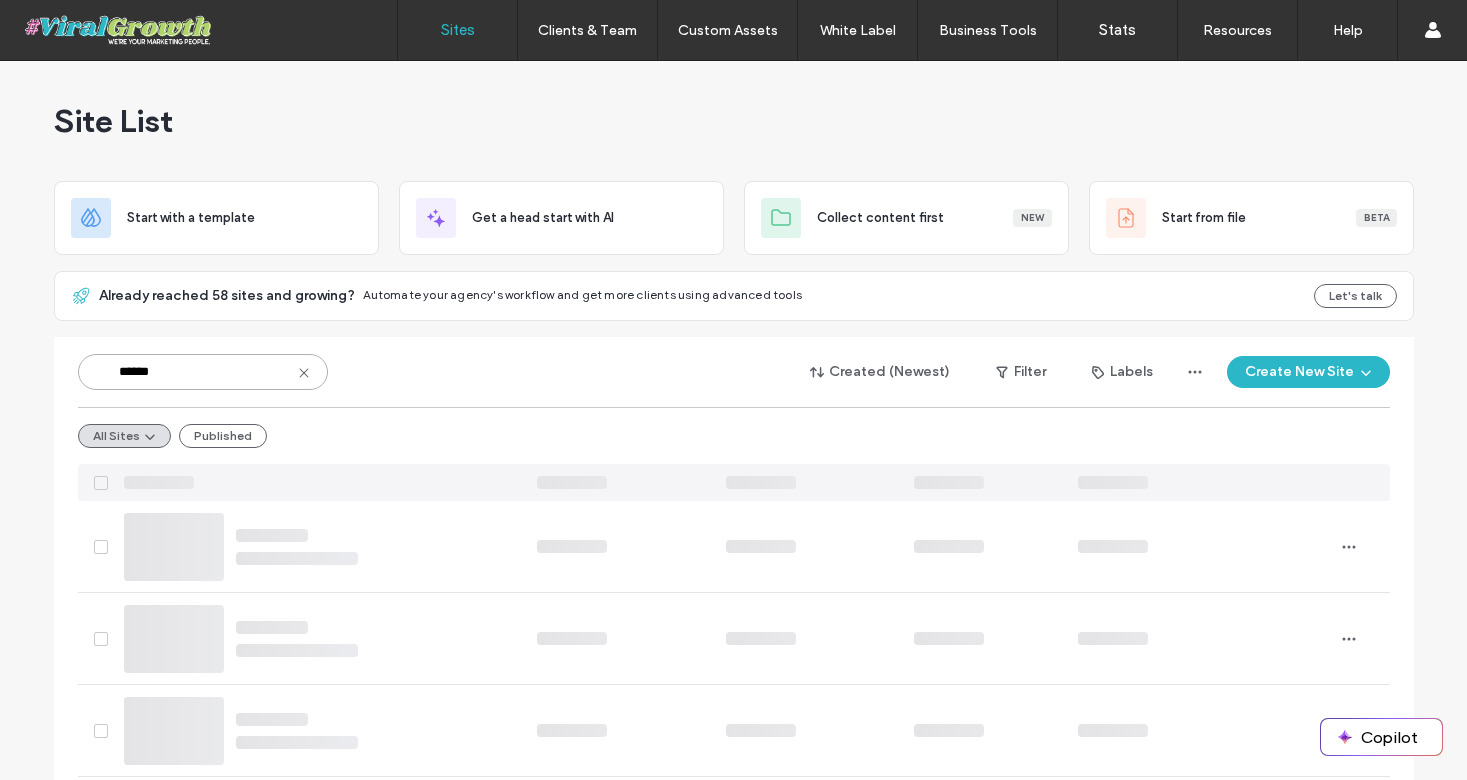 type on "*******" 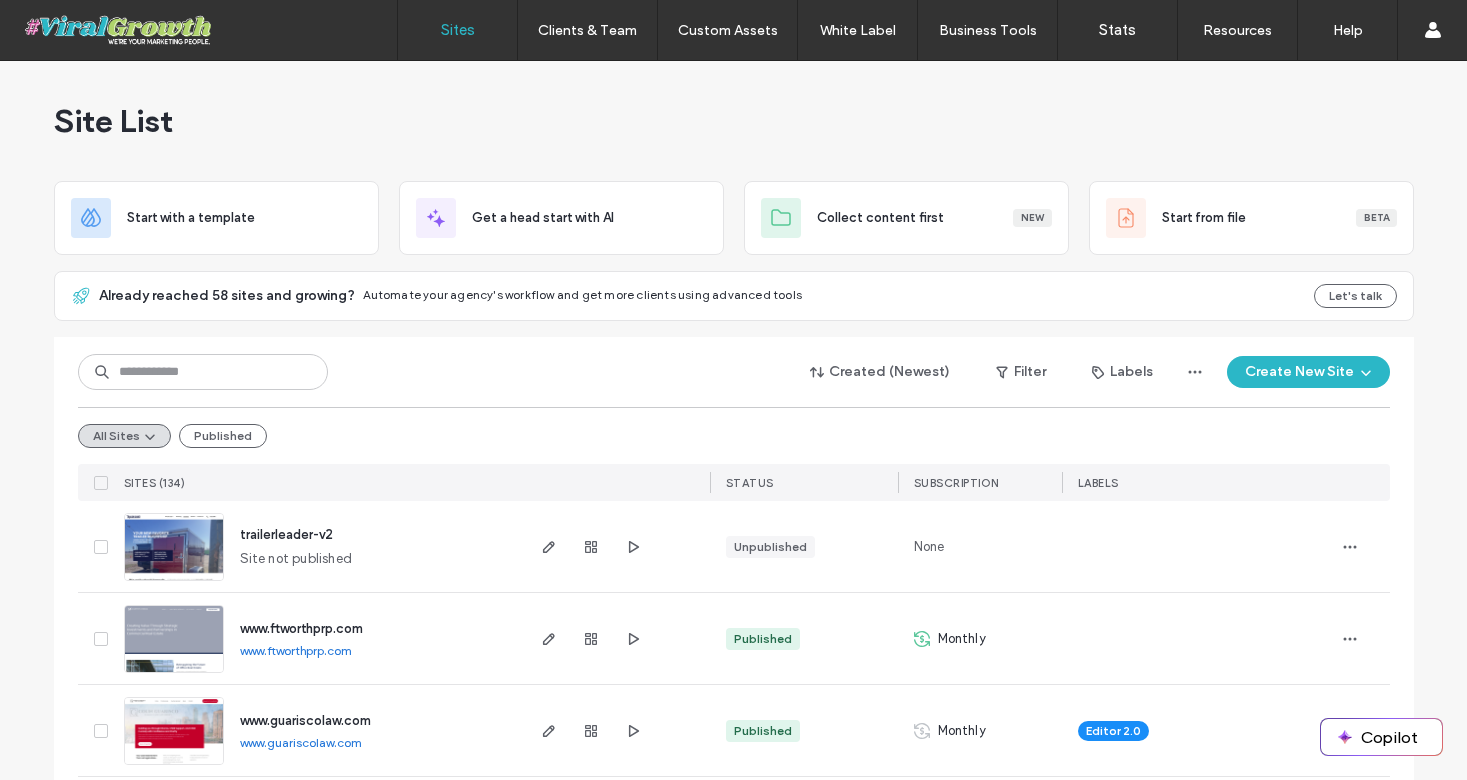 scroll, scrollTop: 0, scrollLeft: 0, axis: both 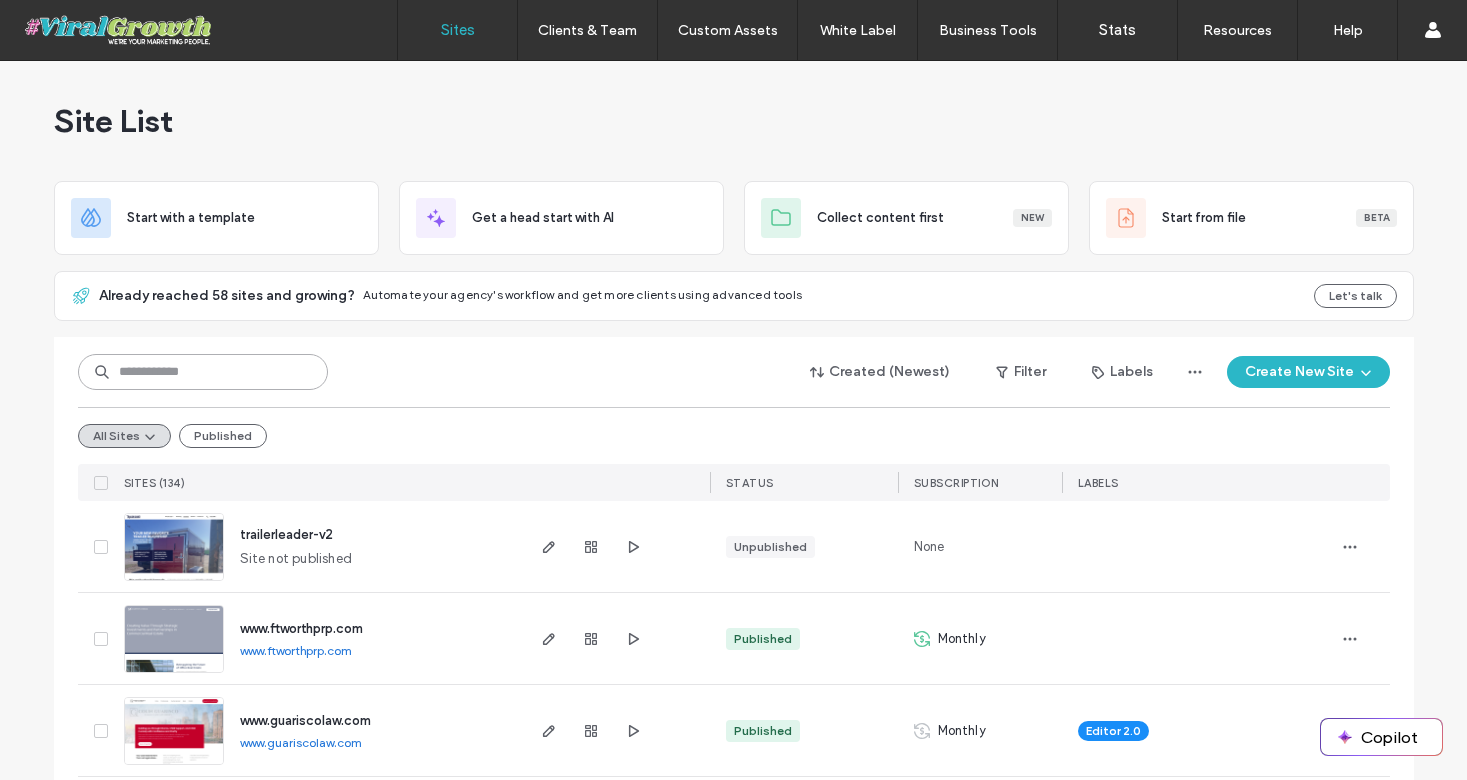 click at bounding box center [203, 372] 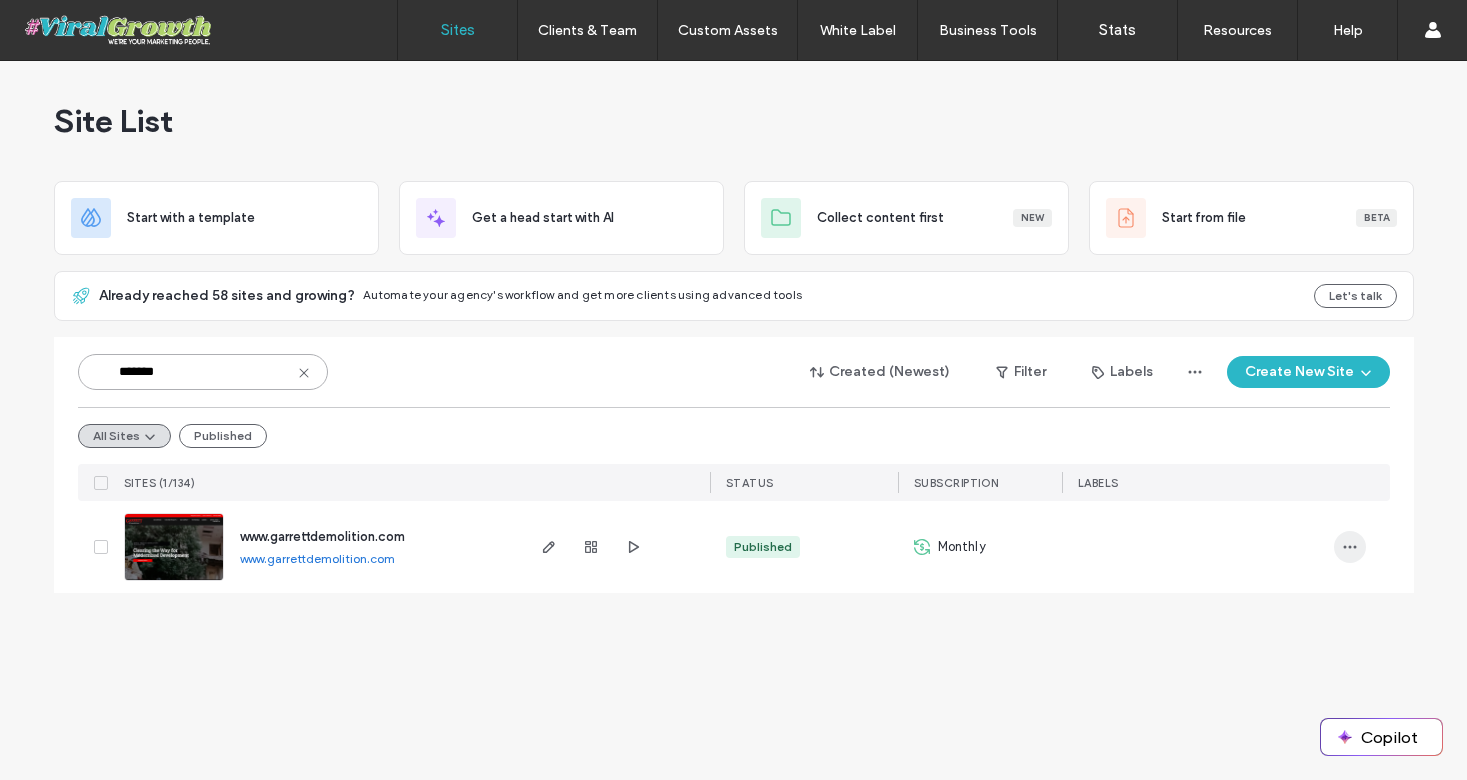type on "*******" 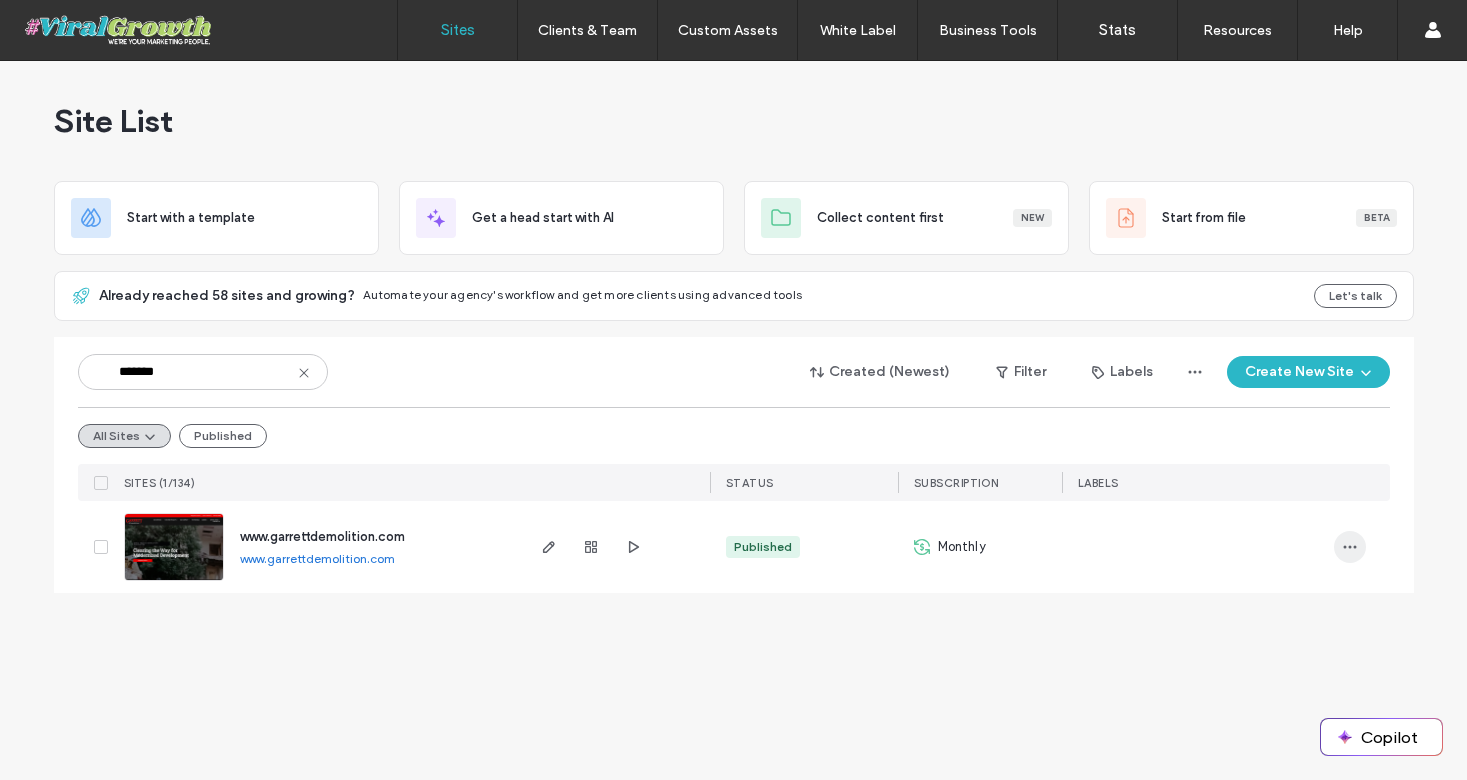 click 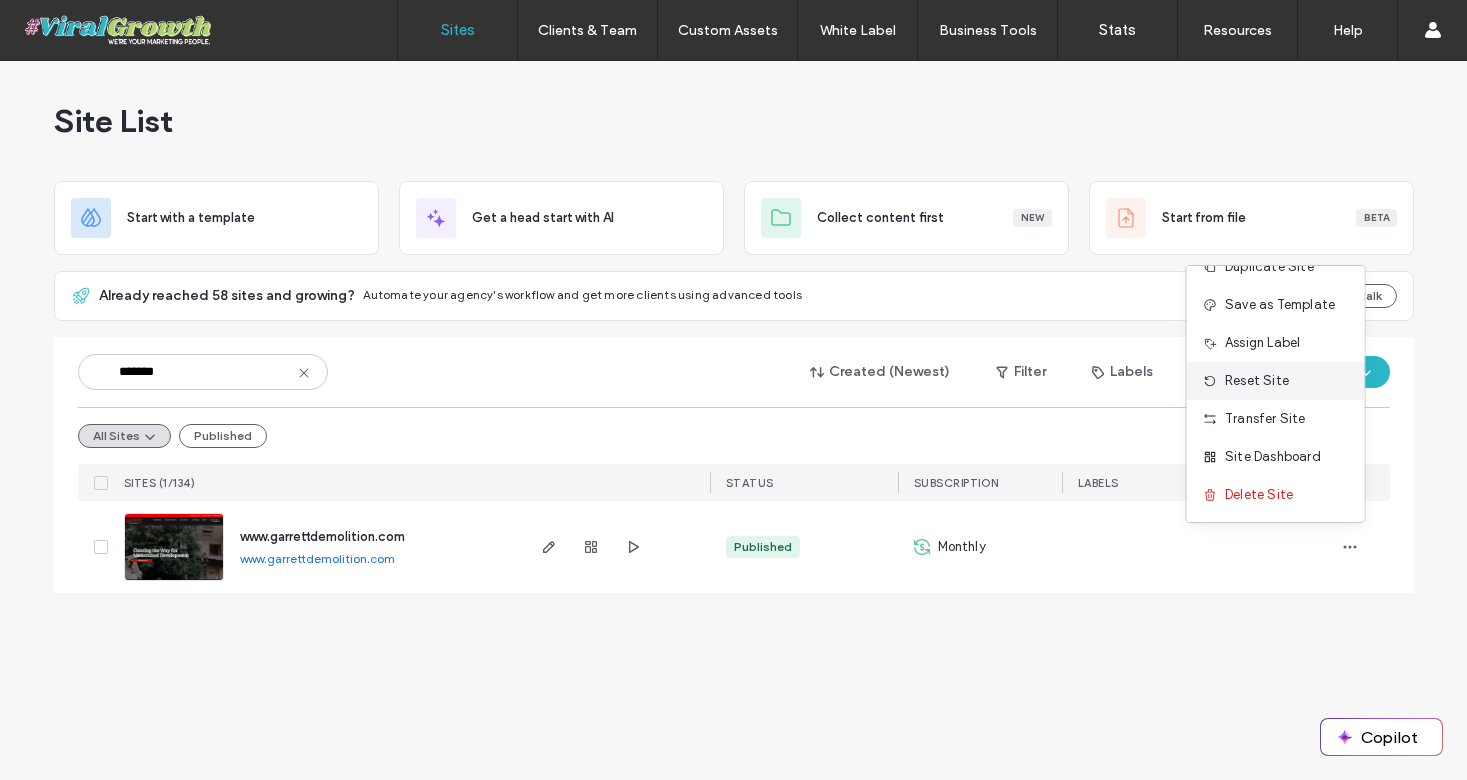 scroll, scrollTop: 0, scrollLeft: 0, axis: both 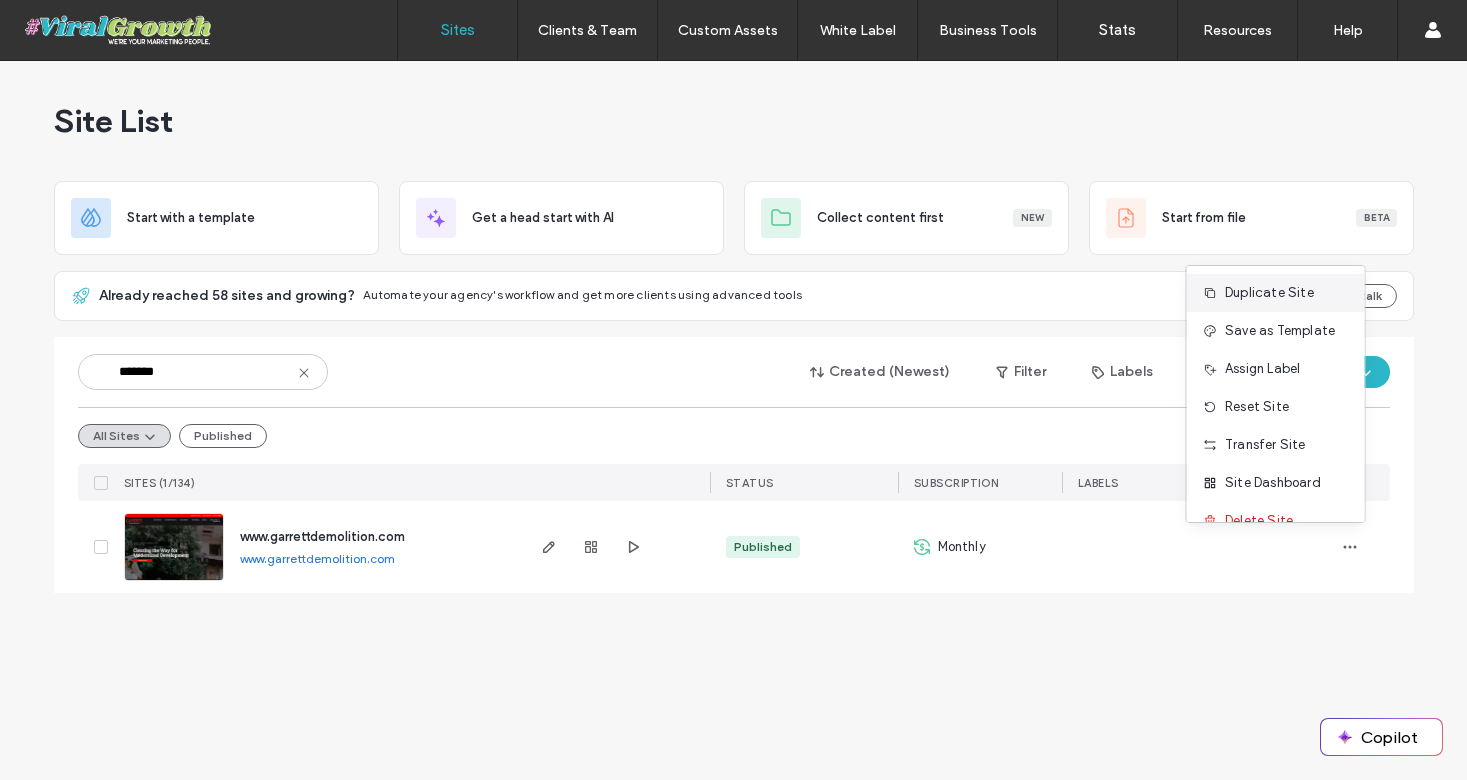 click on "Duplicate Site" at bounding box center (1269, 293) 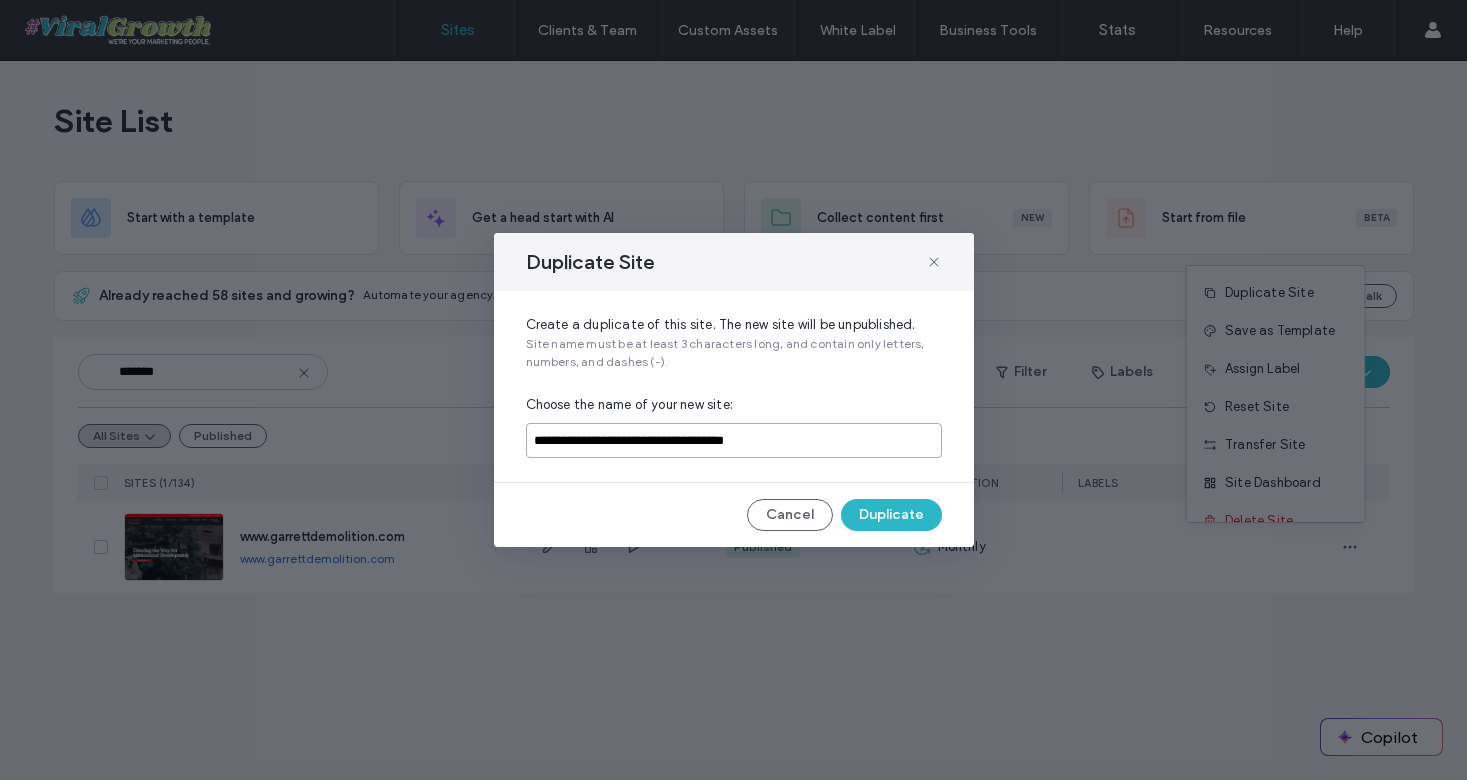 click on "**********" at bounding box center [734, 440] 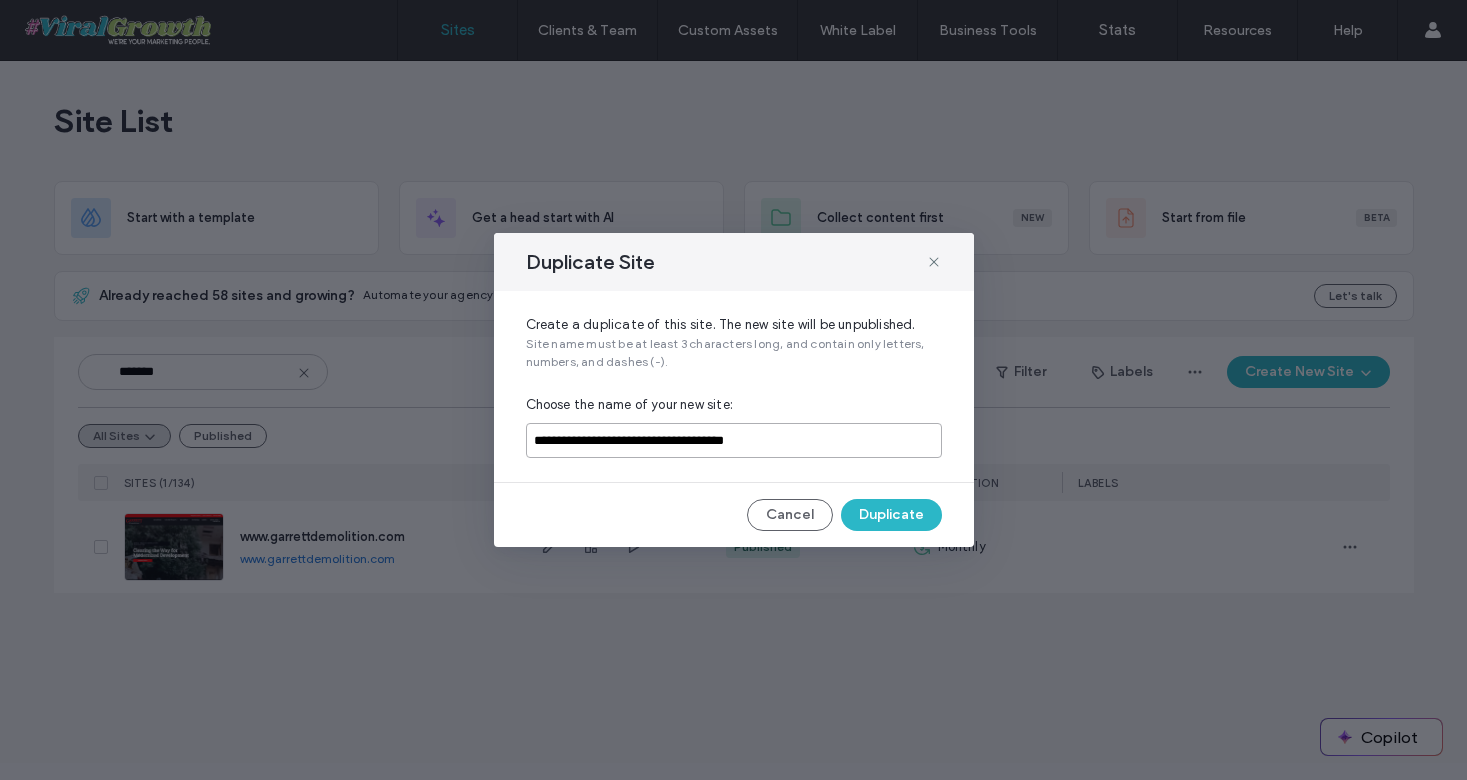 click on "**********" at bounding box center (734, 440) 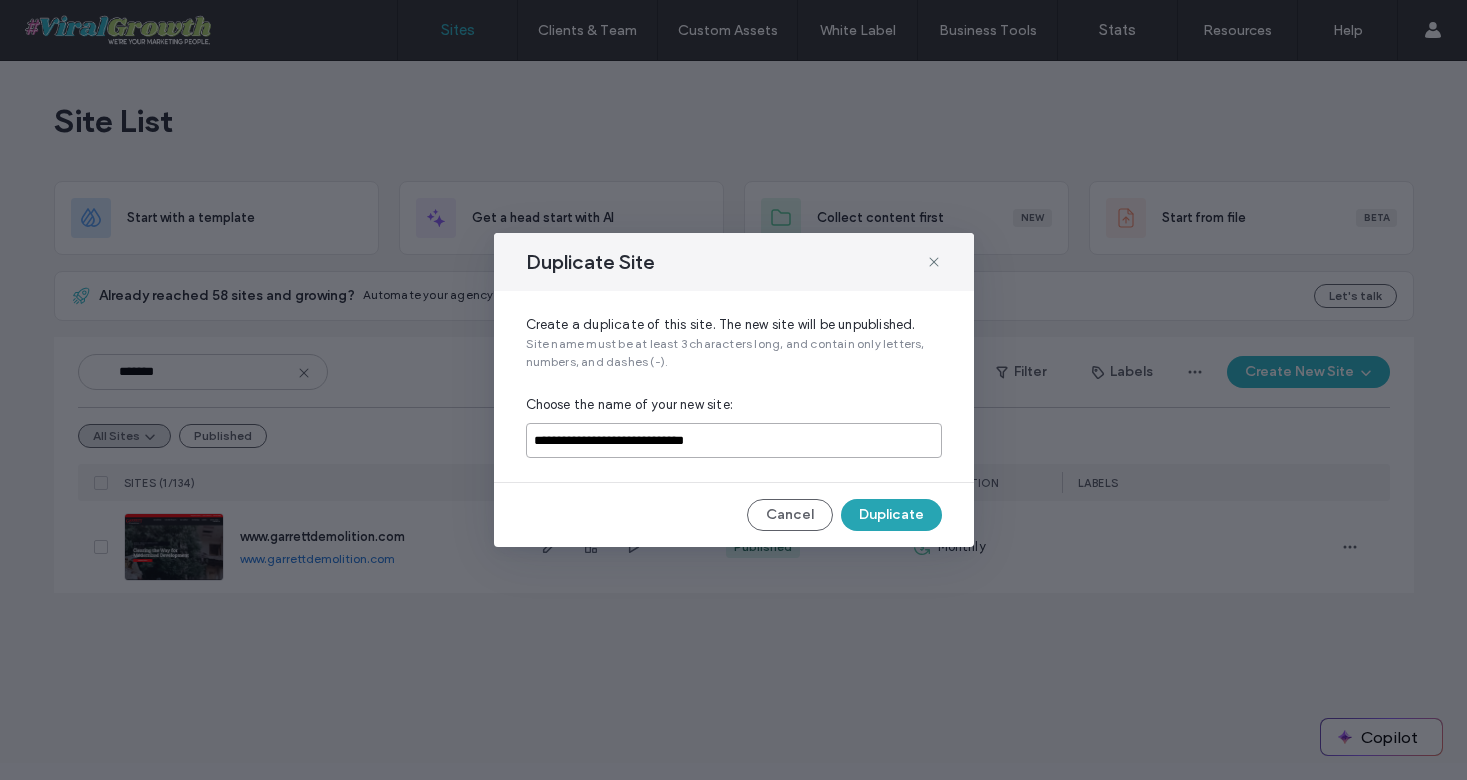 type on "**********" 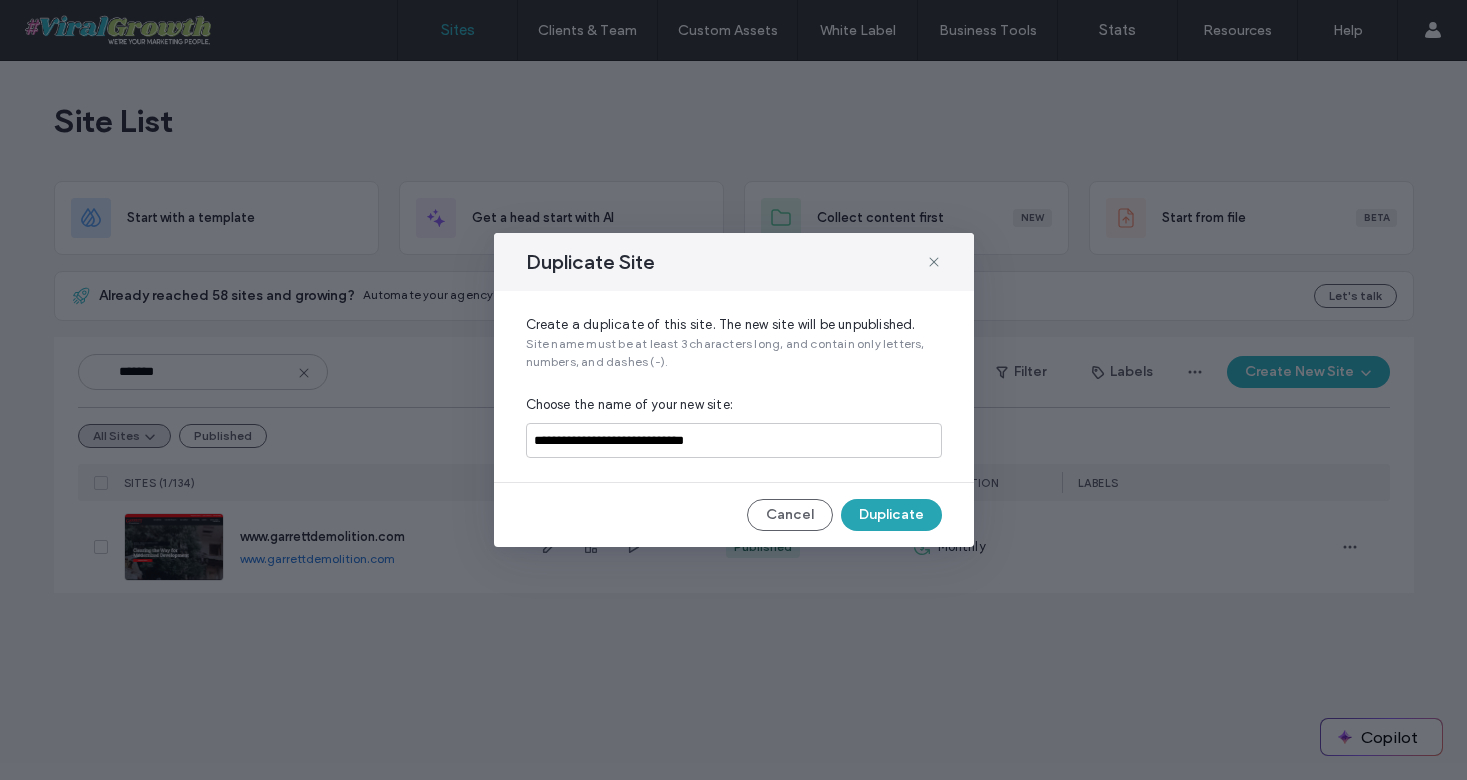 click on "Duplicate" at bounding box center [891, 515] 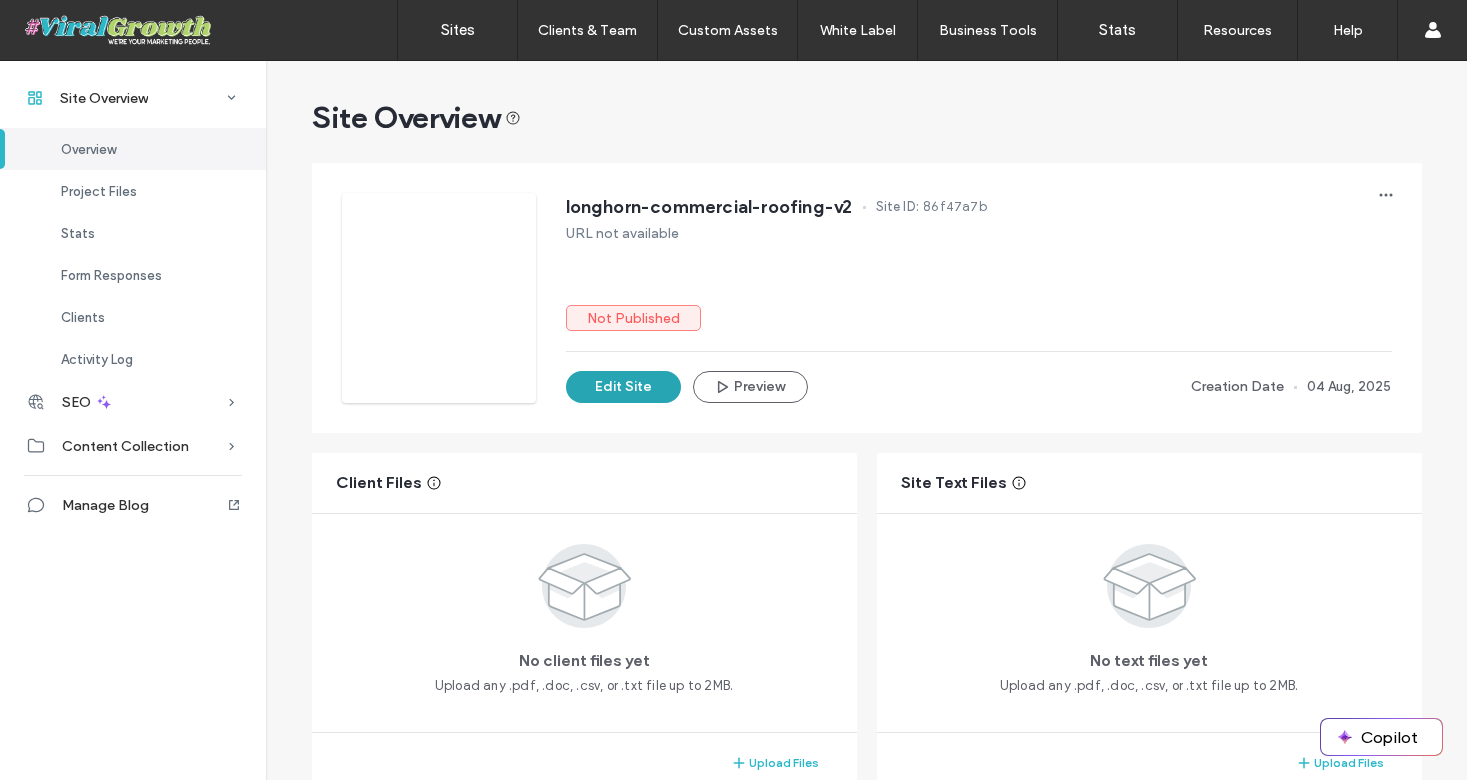 click on "Edit Site" at bounding box center (623, 387) 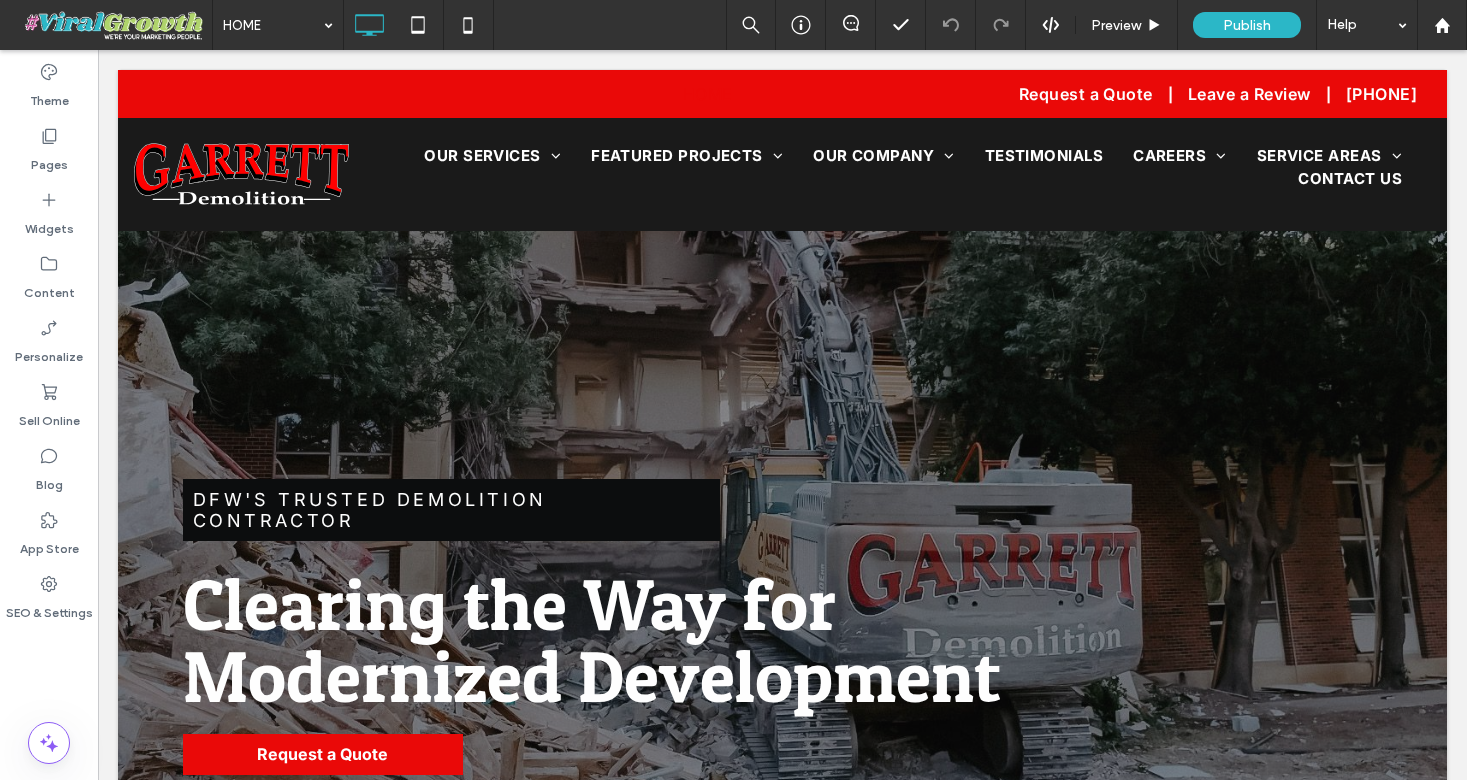 scroll, scrollTop: 0, scrollLeft: 0, axis: both 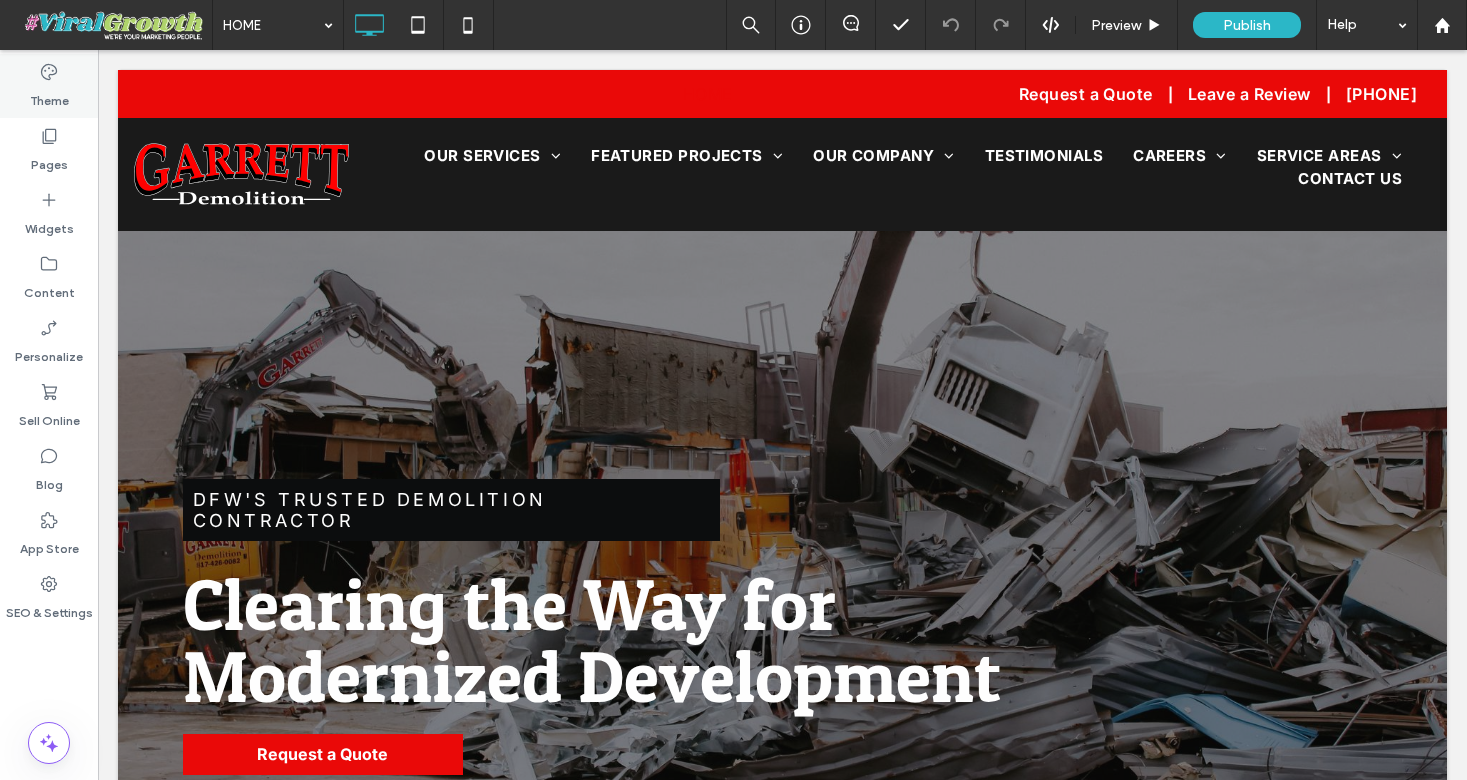 click on "Theme" at bounding box center (49, 96) 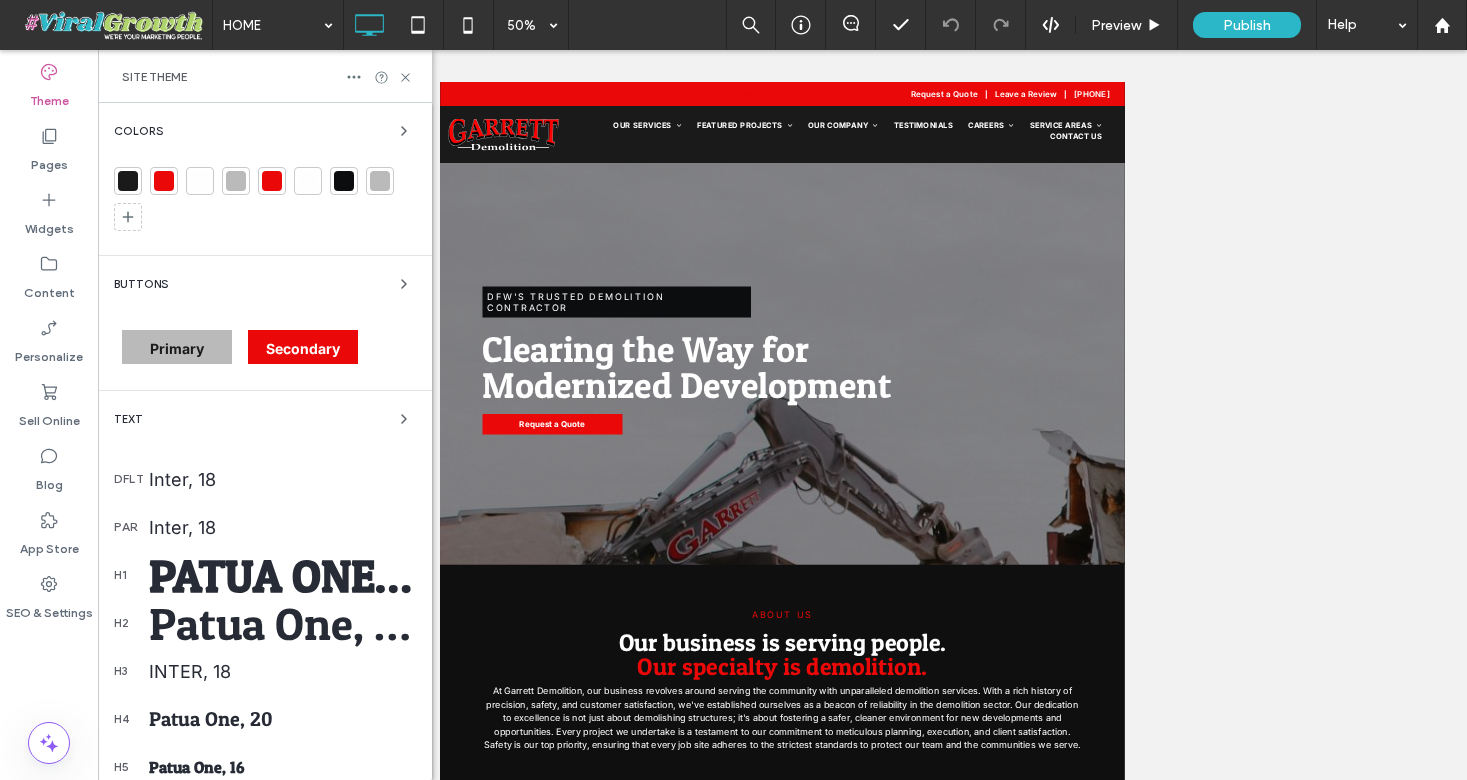 click at bounding box center [164, 181] 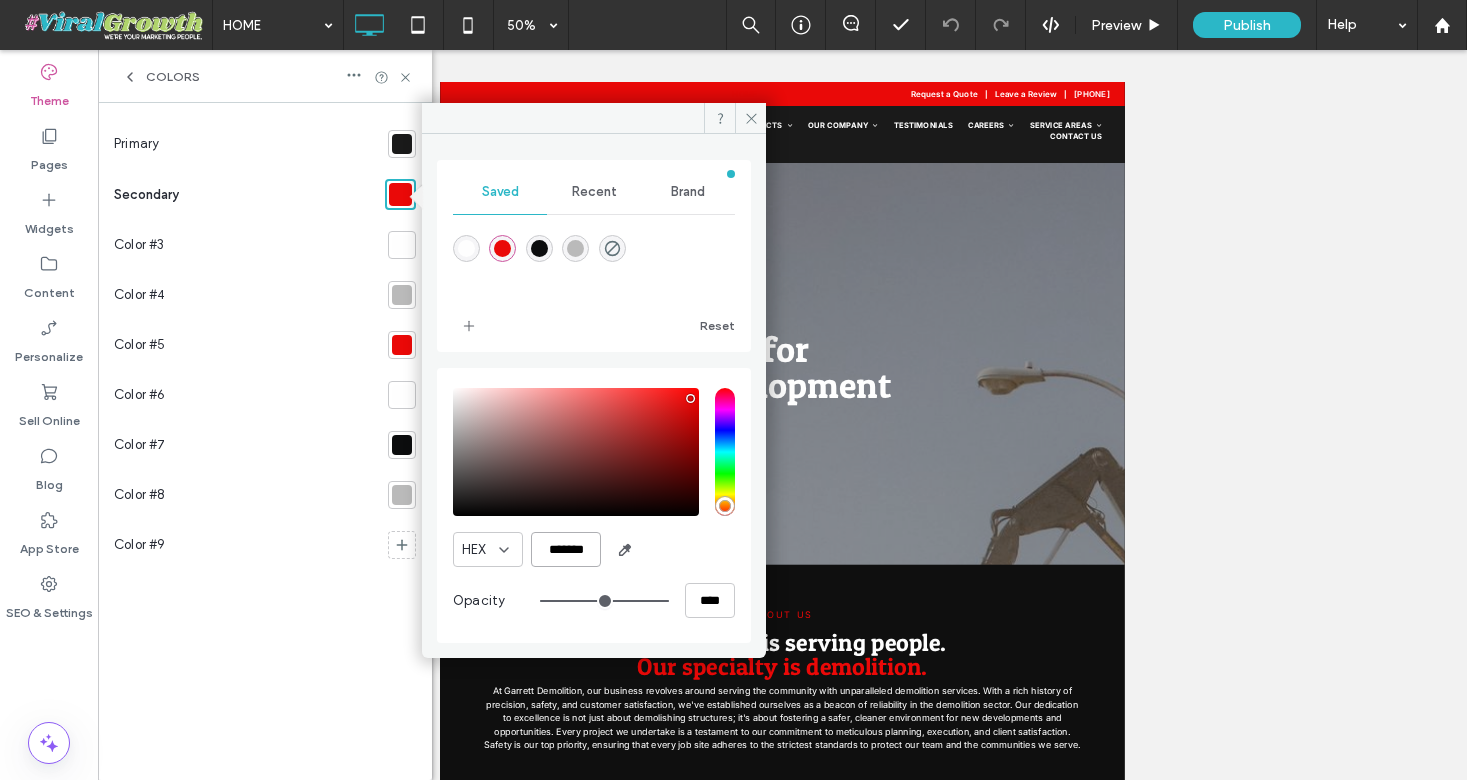 drag, startPoint x: 595, startPoint y: 545, endPoint x: 549, endPoint y: 555, distance: 47.07441 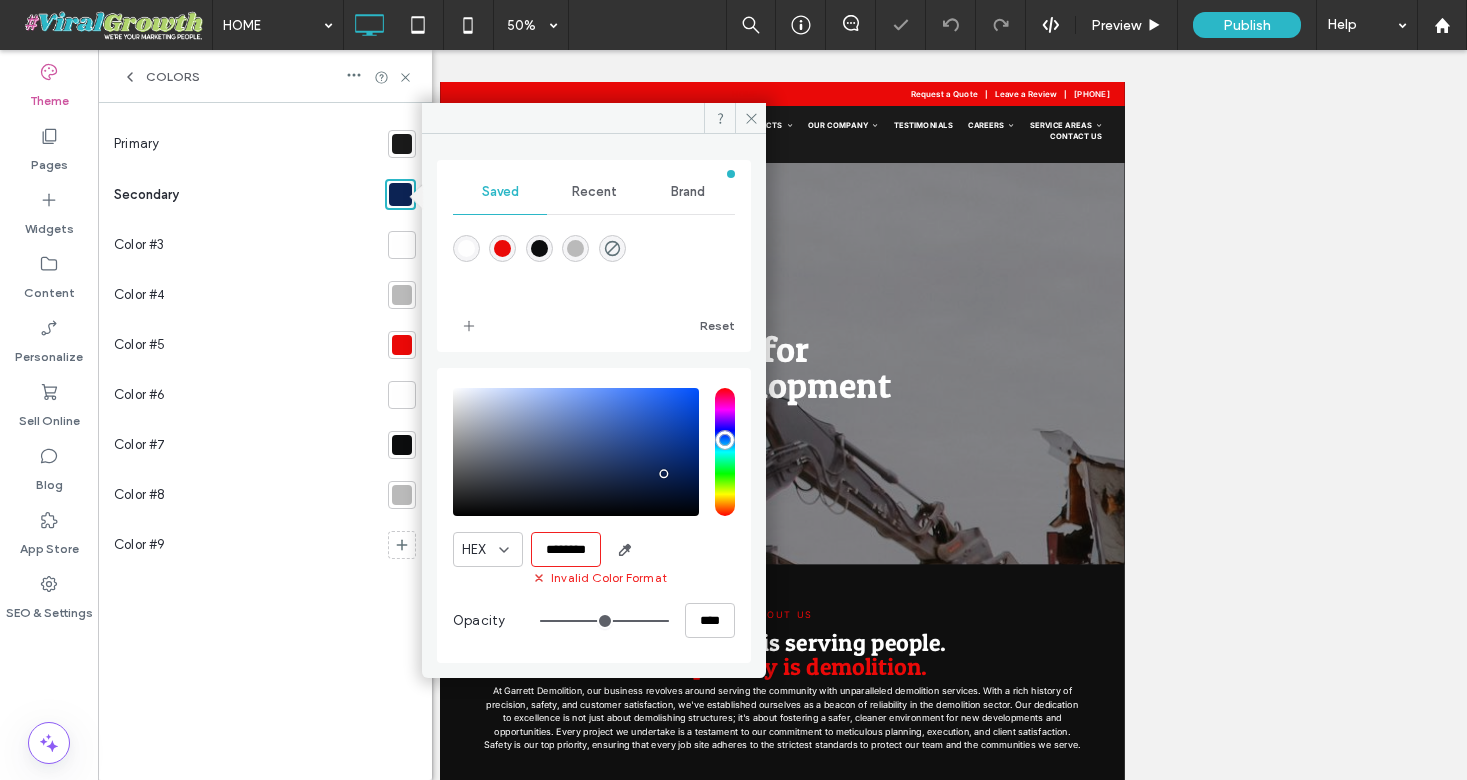 scroll, scrollTop: 0, scrollLeft: 7, axis: horizontal 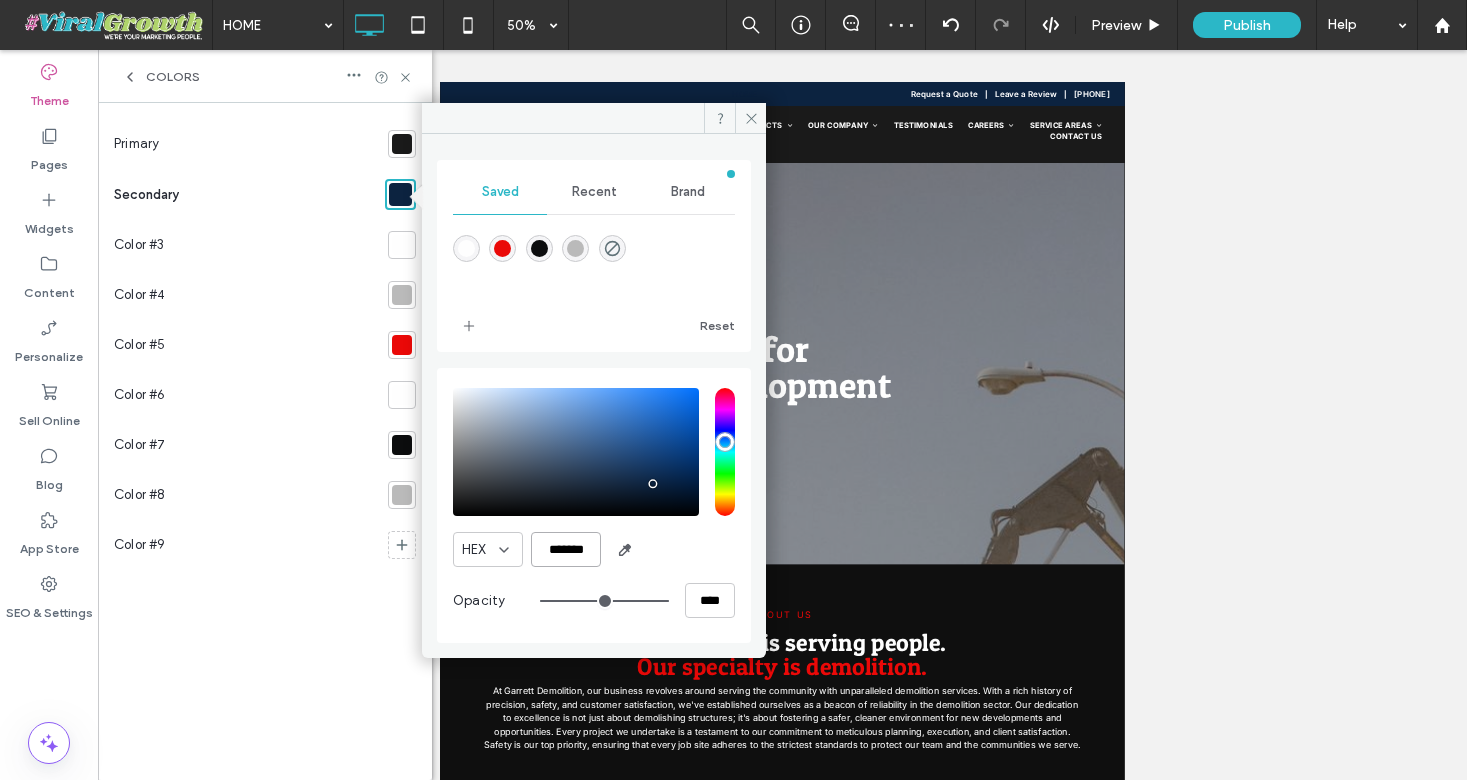 type on "*******" 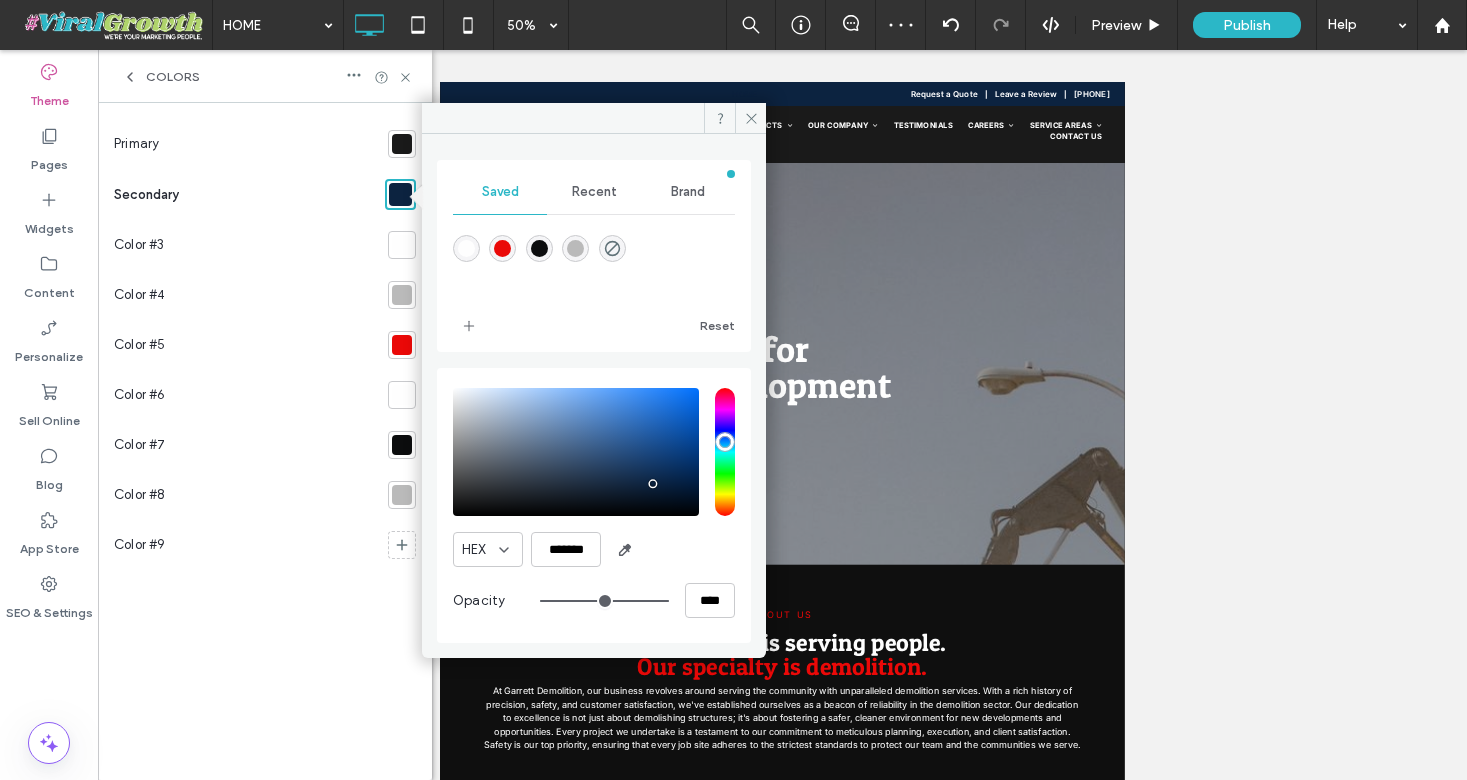 click on "HEX ******* ******* 	           	           	 		 		 	 Opacity ****" at bounding box center (594, 505) 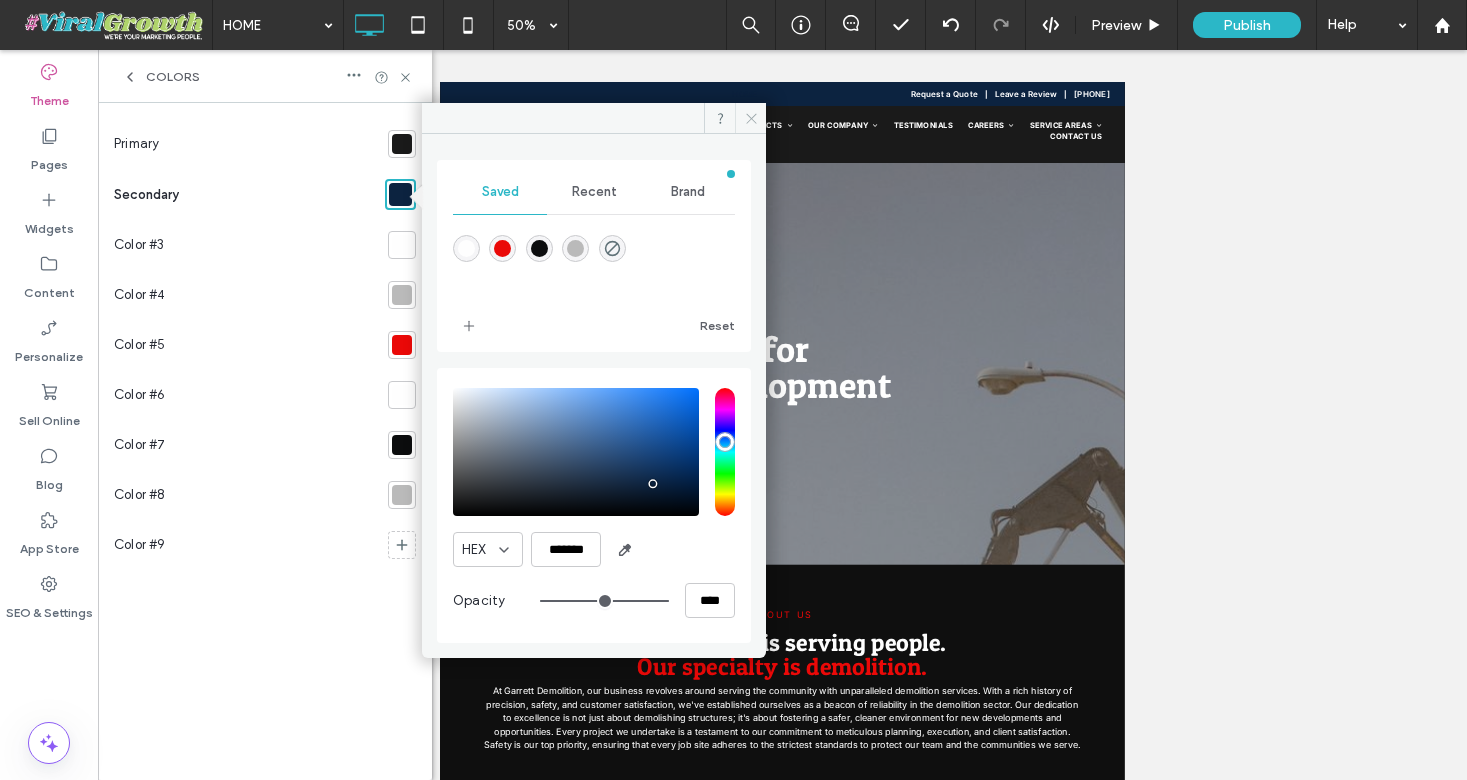 click 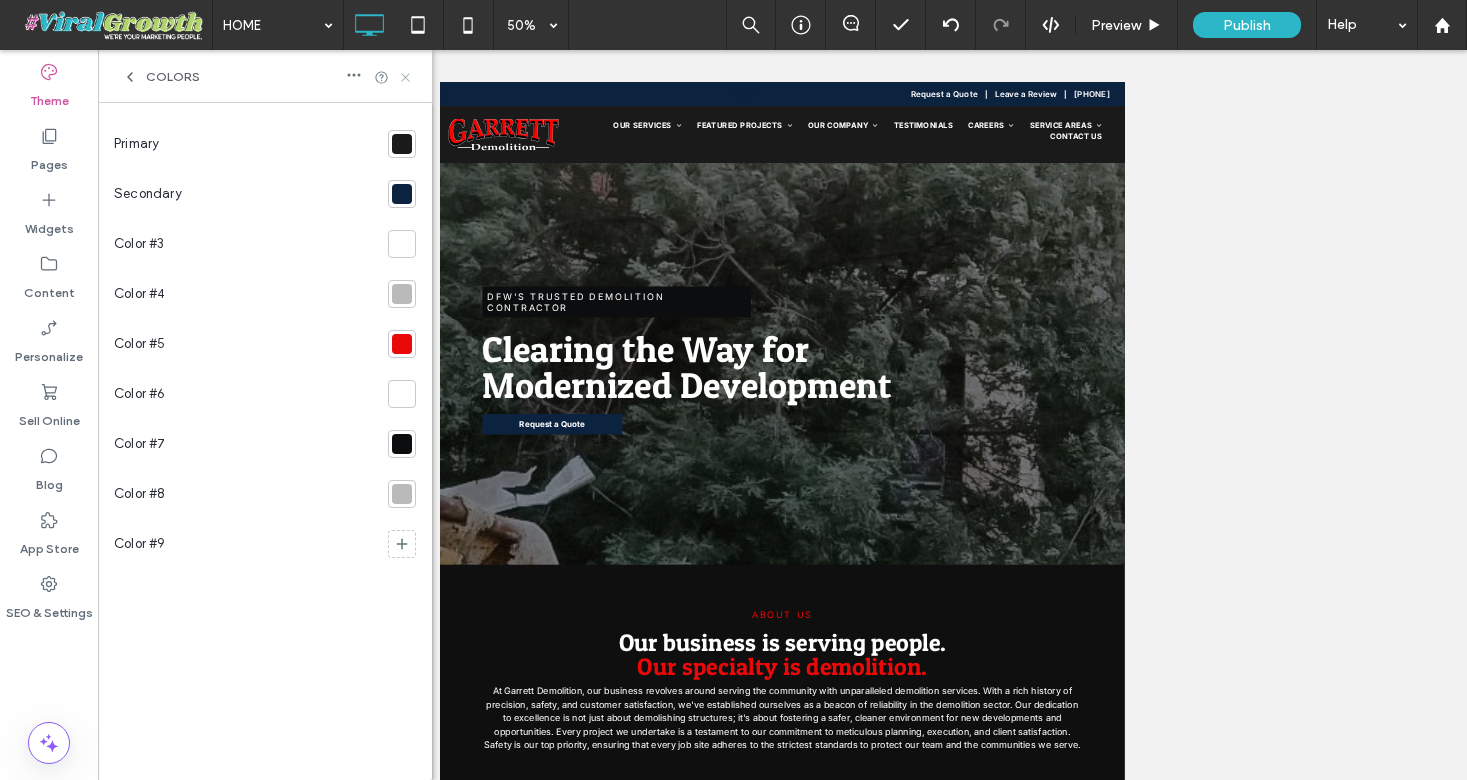 click 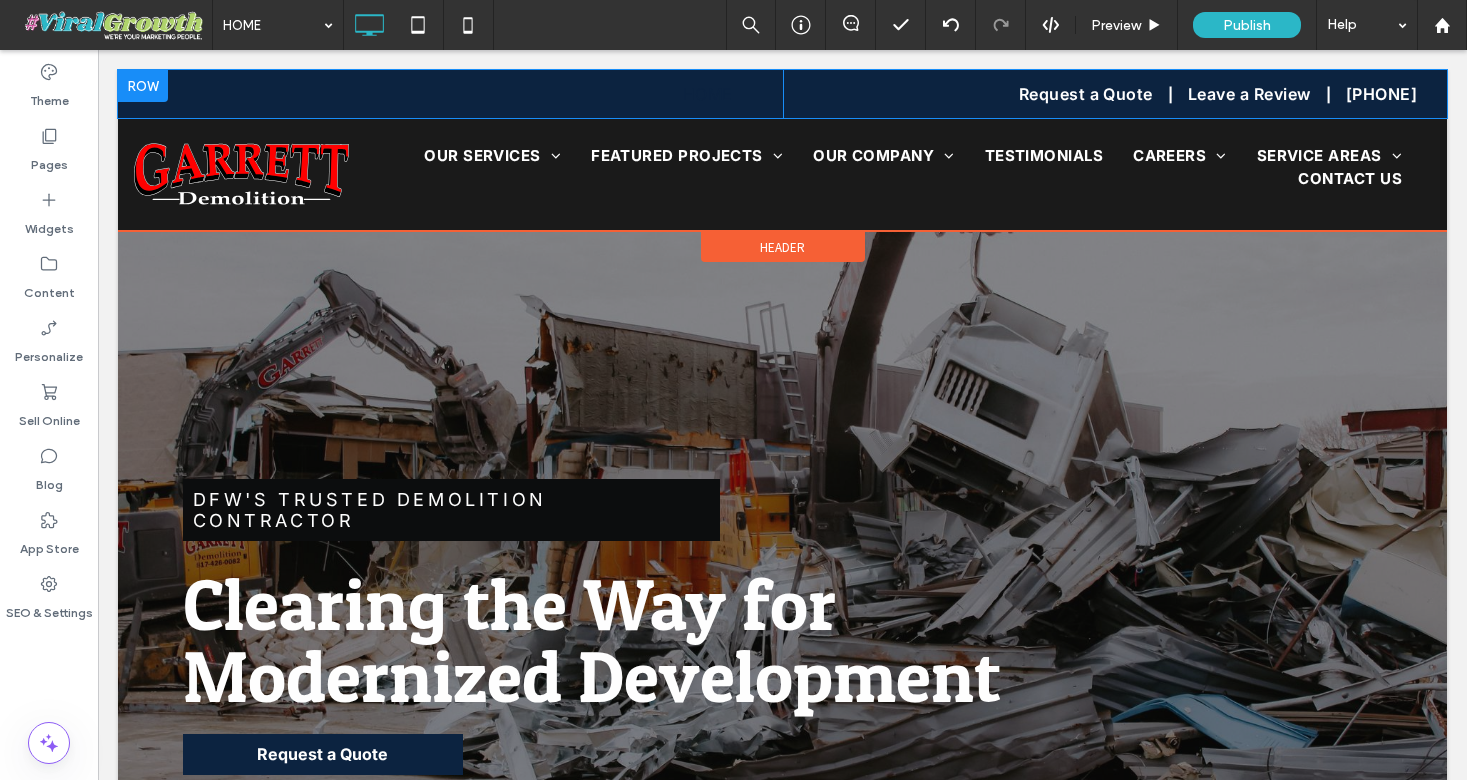 click at bounding box center (143, 86) 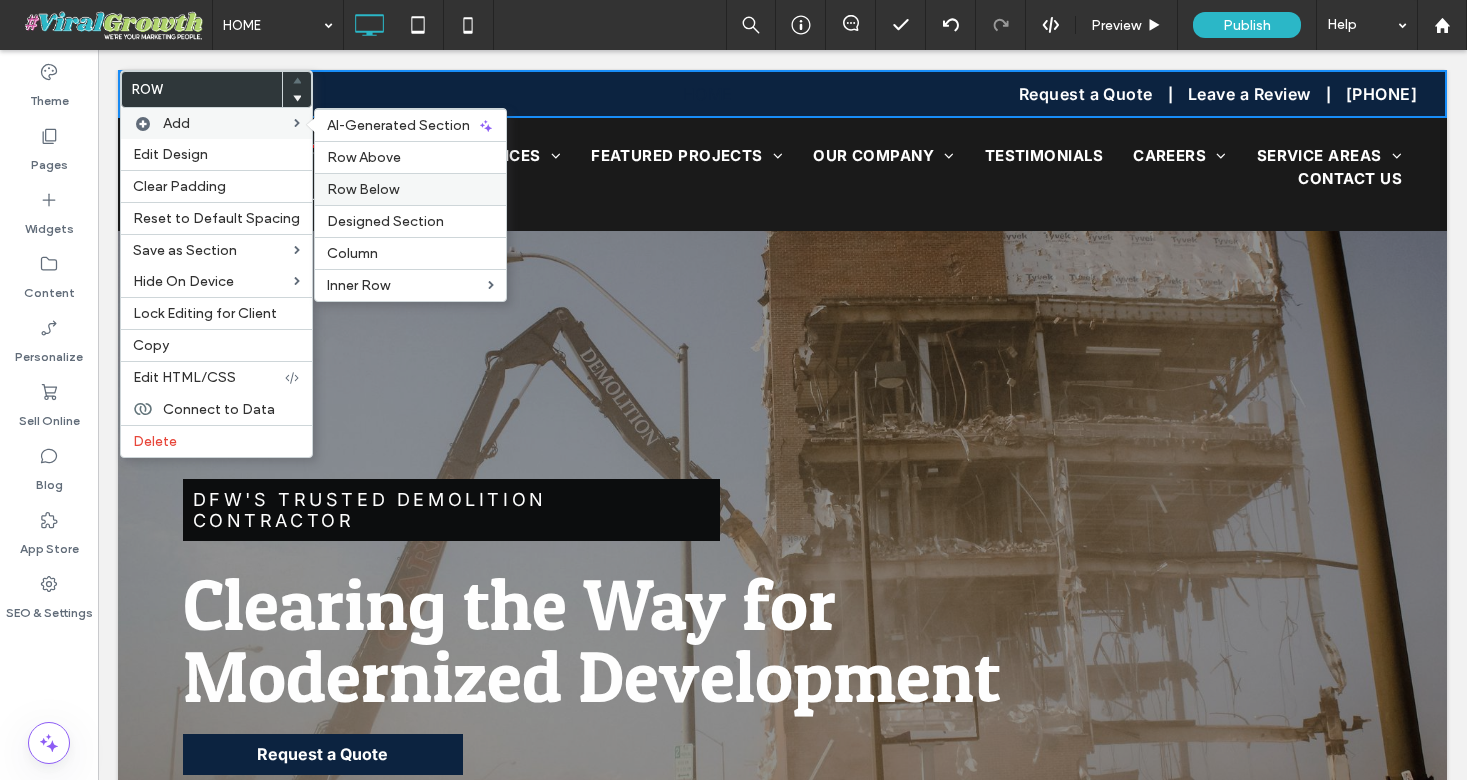 click on "Row Below" at bounding box center (363, 189) 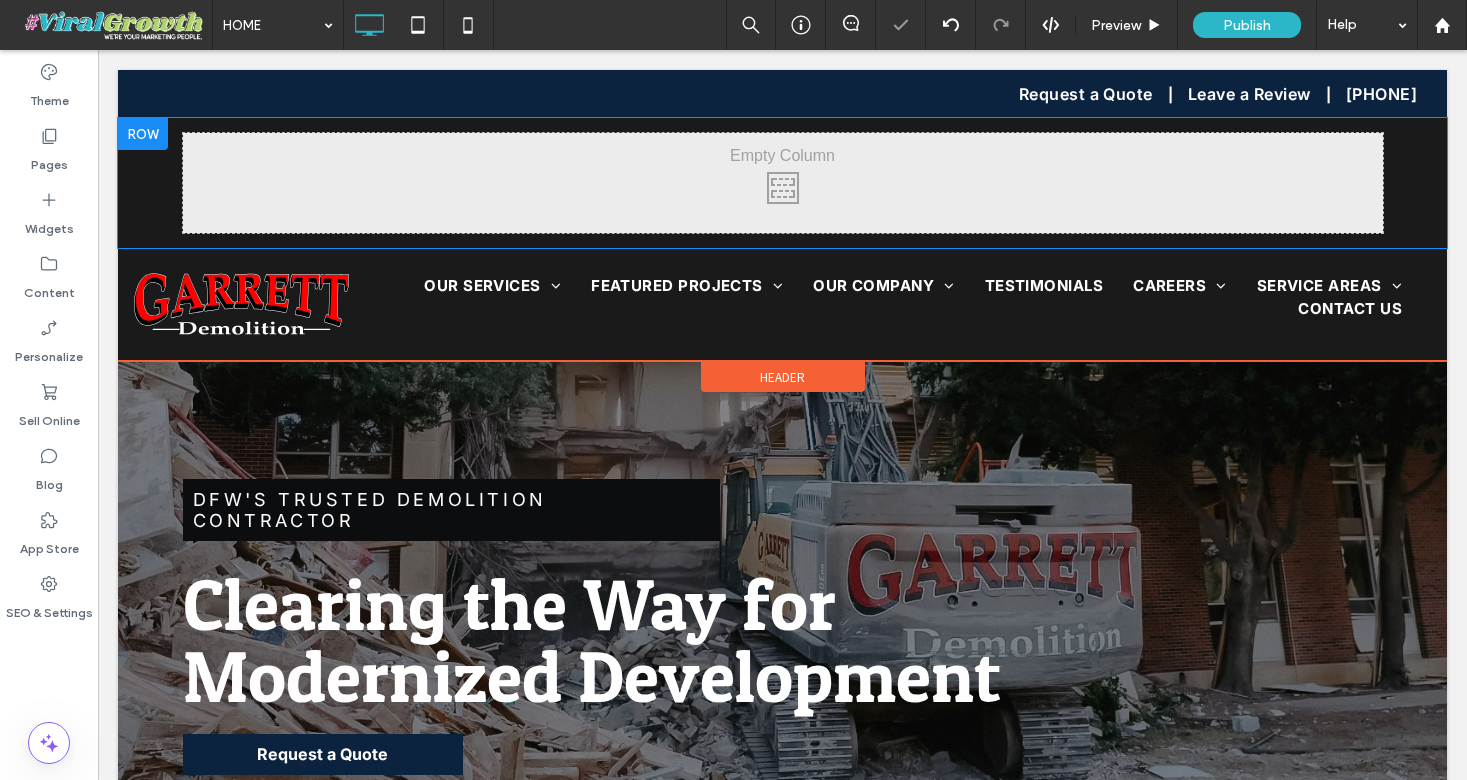 click at bounding box center [143, 134] 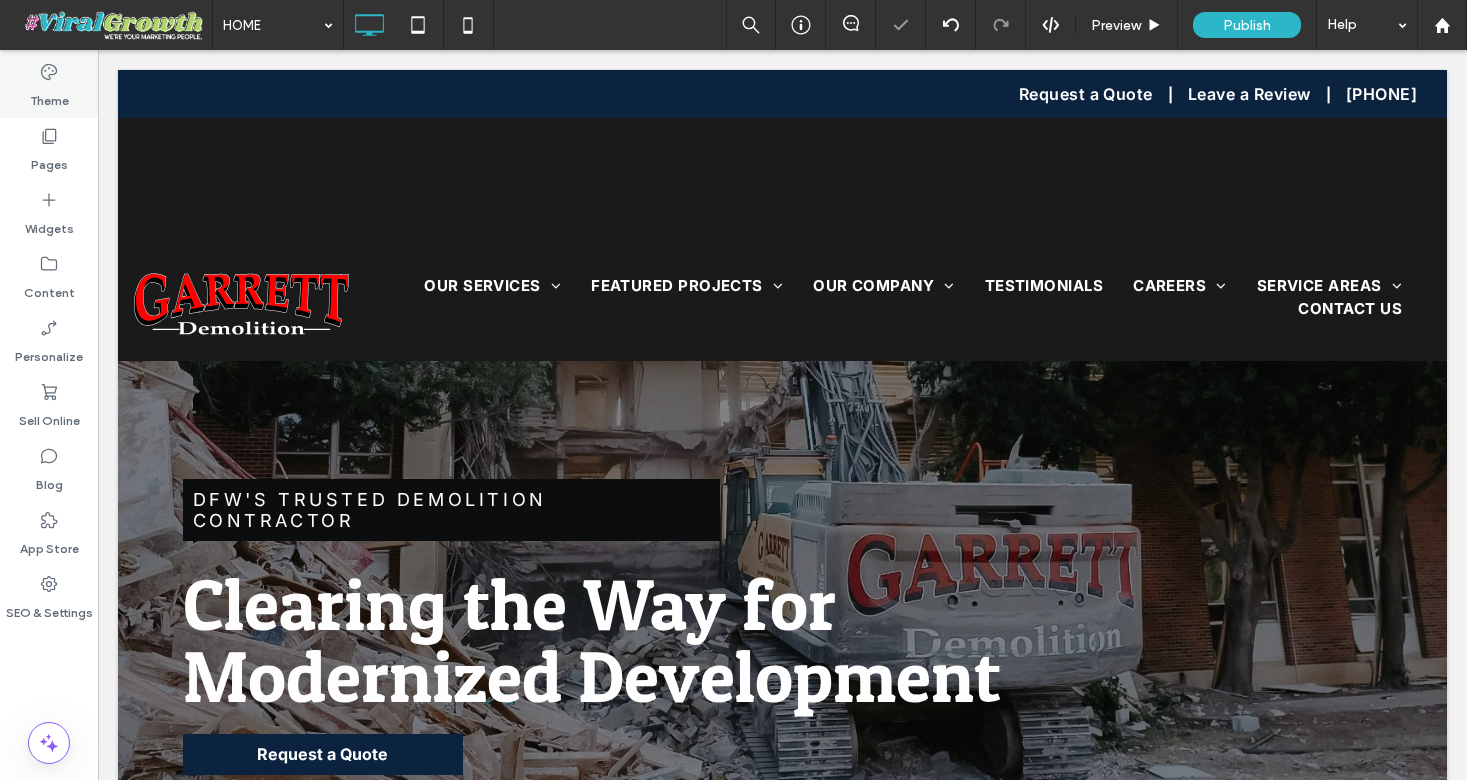 click on "Theme" at bounding box center [49, 96] 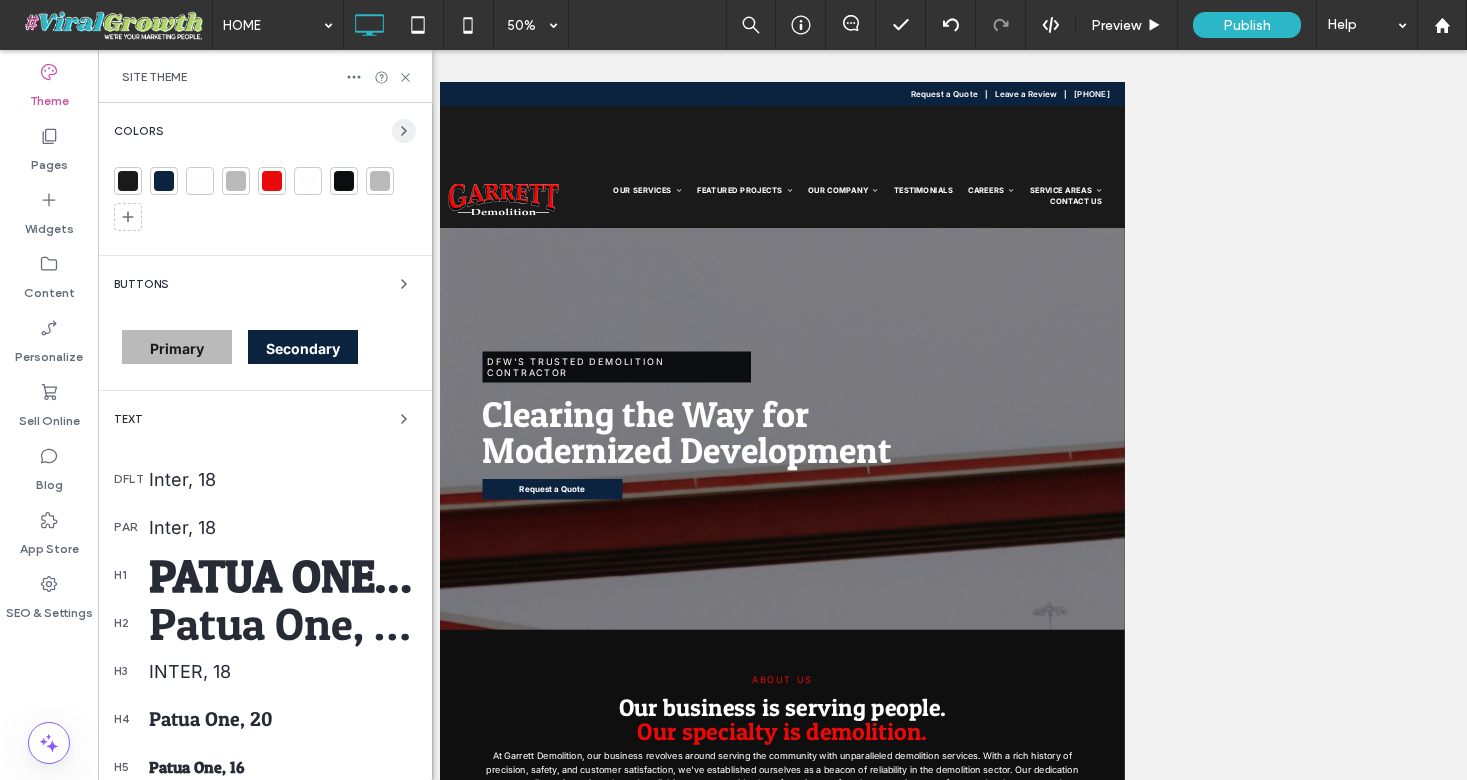 click 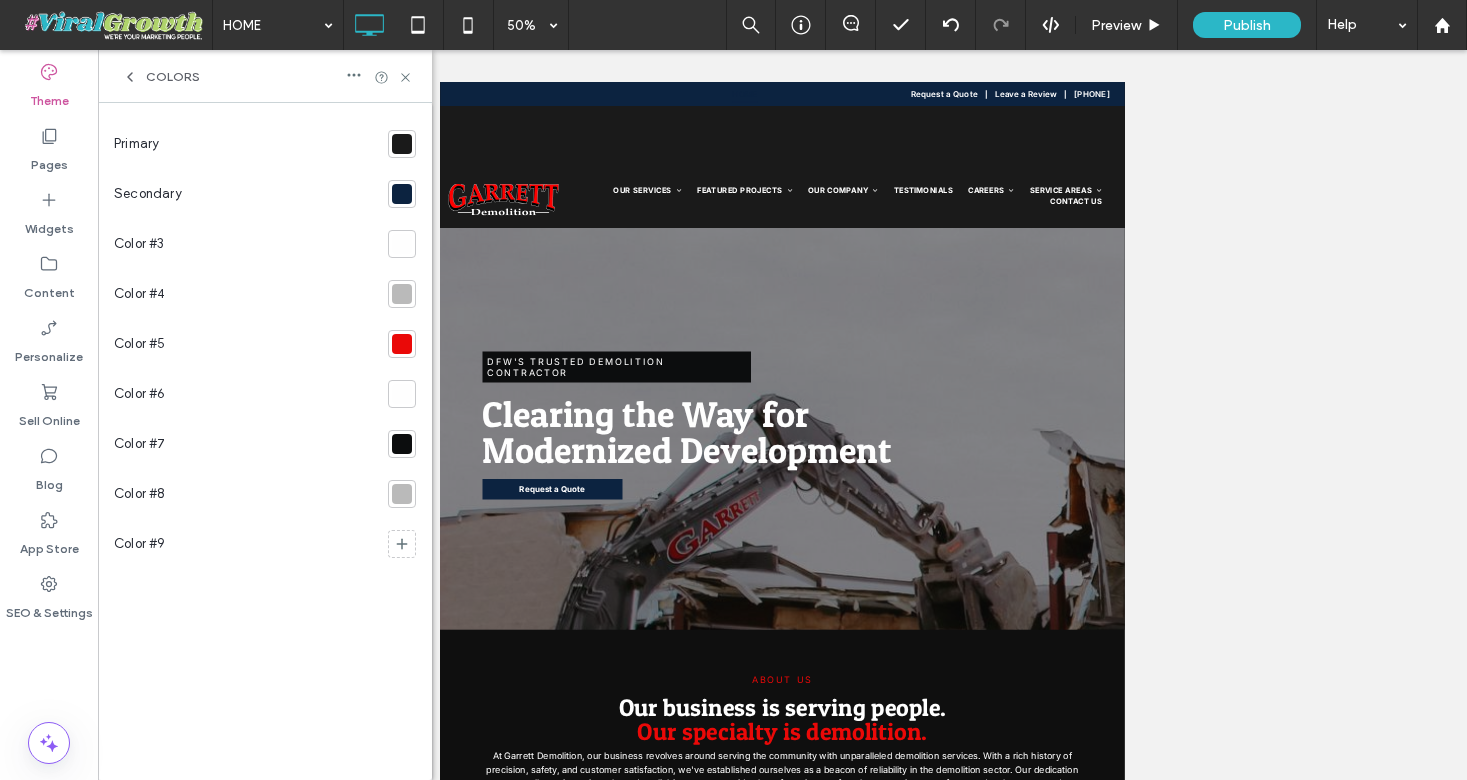 click at bounding box center (402, 144) 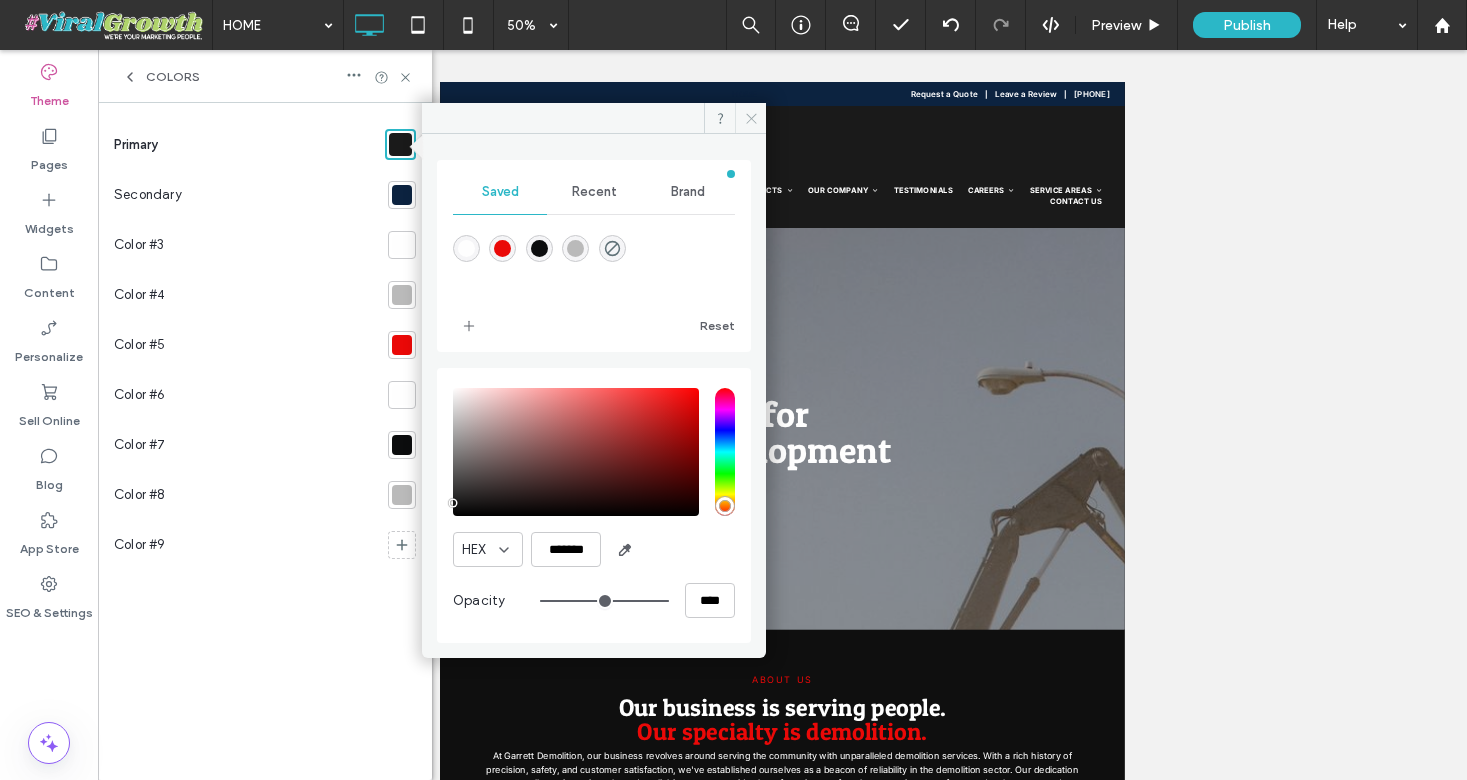 click 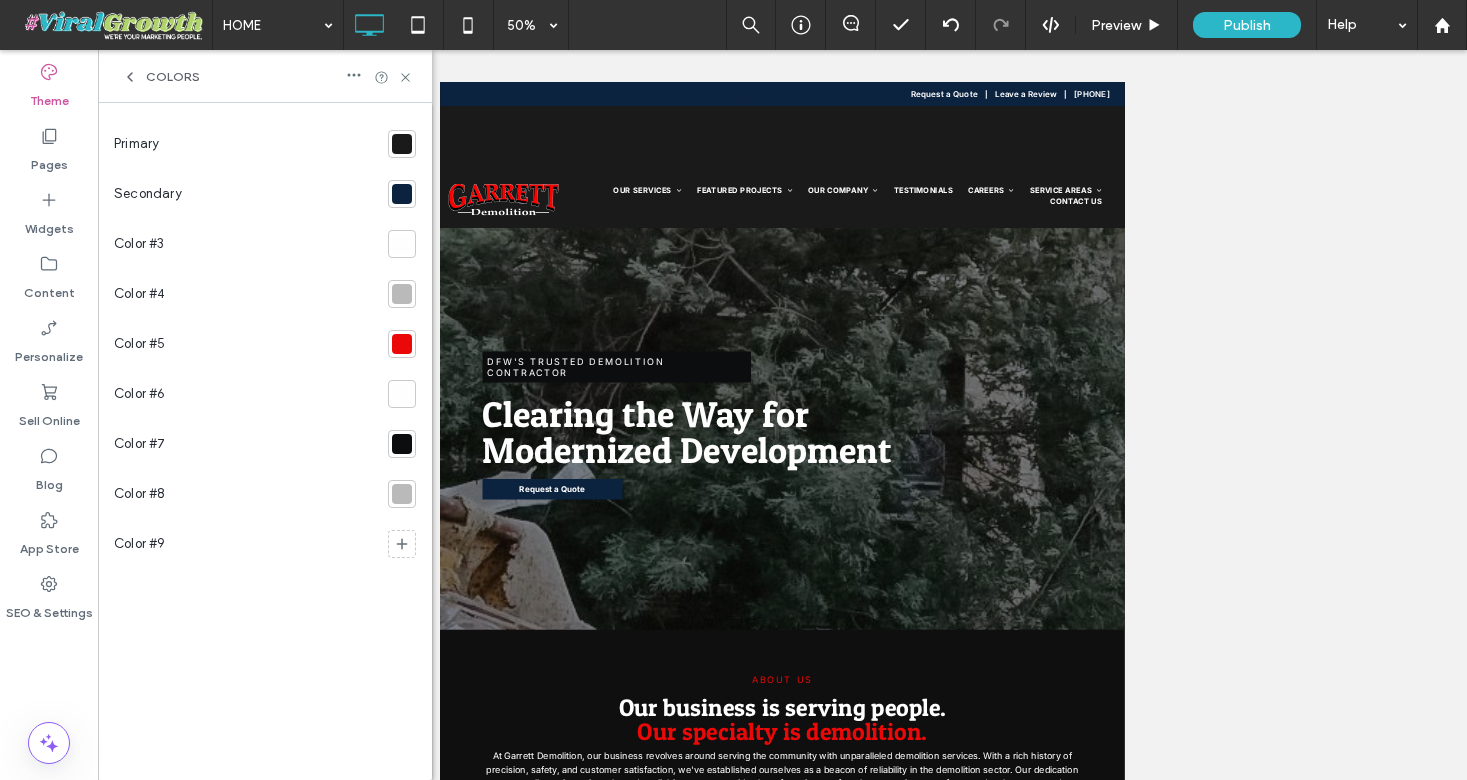 click at bounding box center [402, 294] 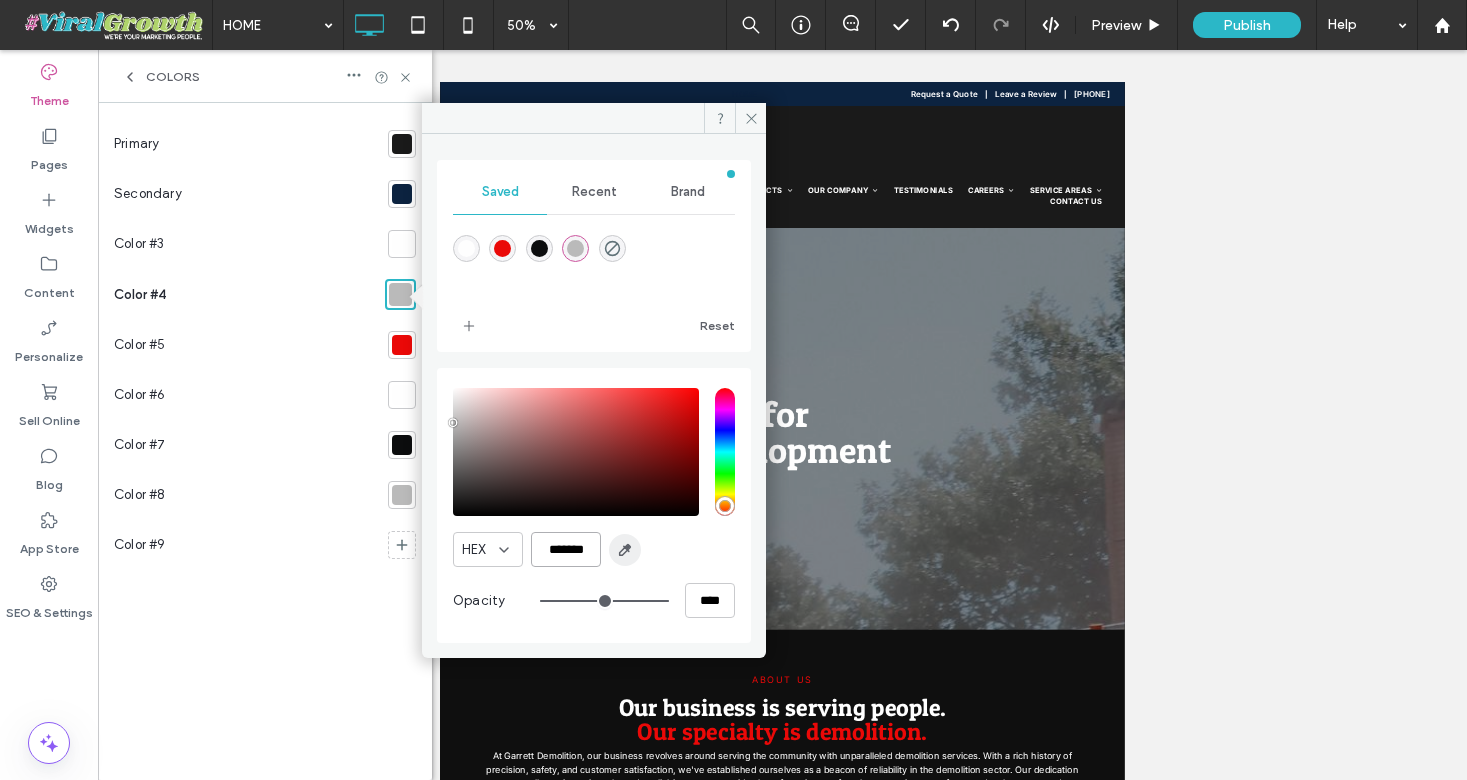 drag, startPoint x: 545, startPoint y: 551, endPoint x: 637, endPoint y: 556, distance: 92.13577 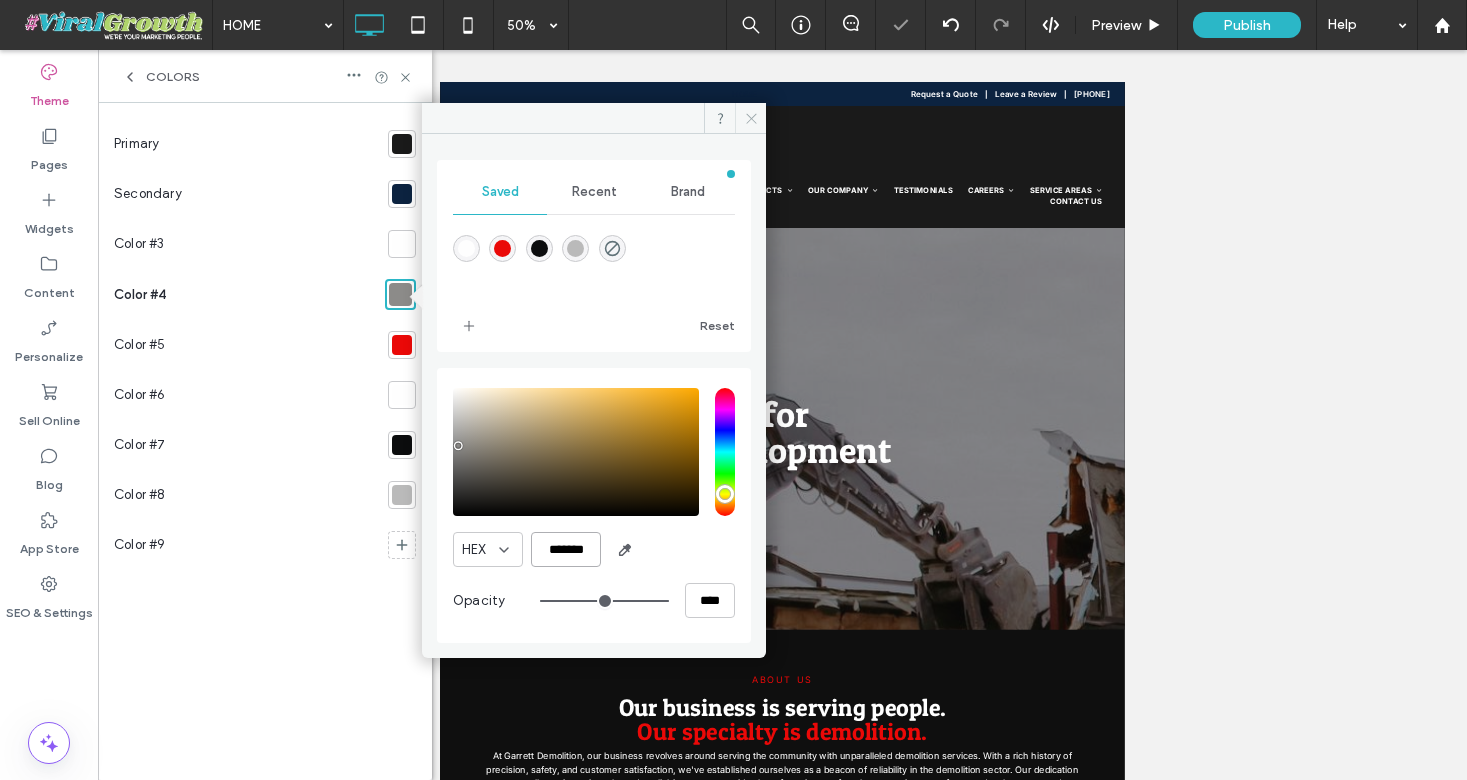 type on "*******" 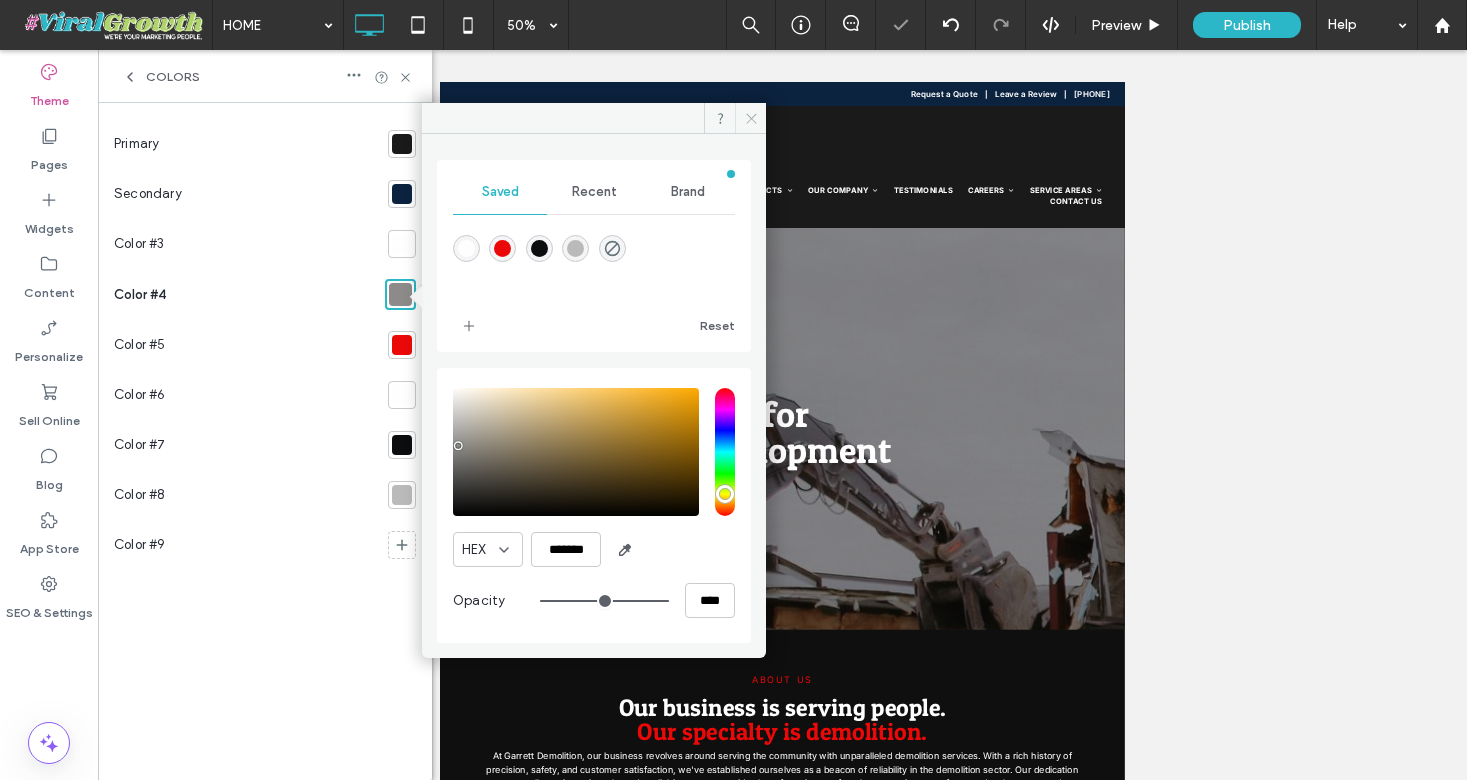 click 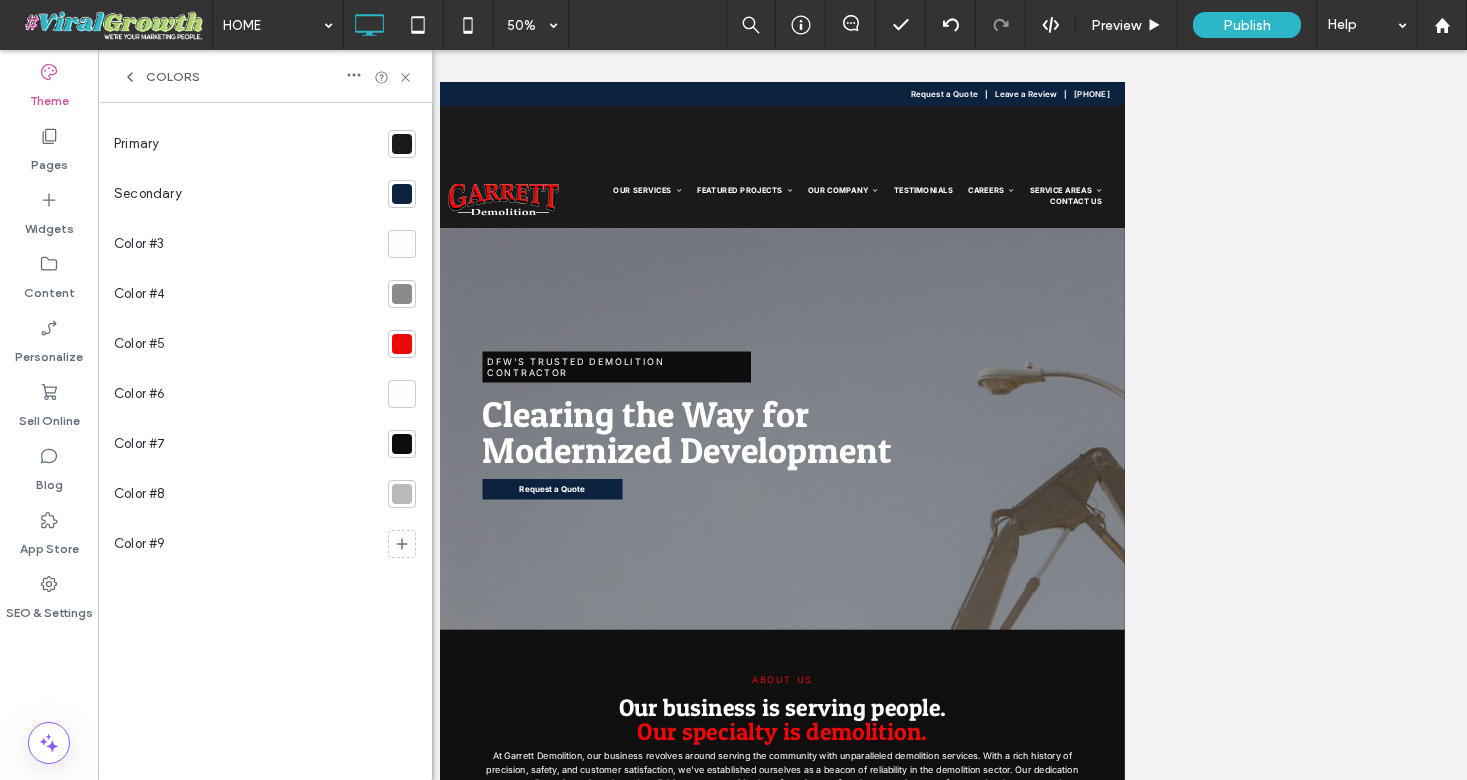 click at bounding box center [402, 344] 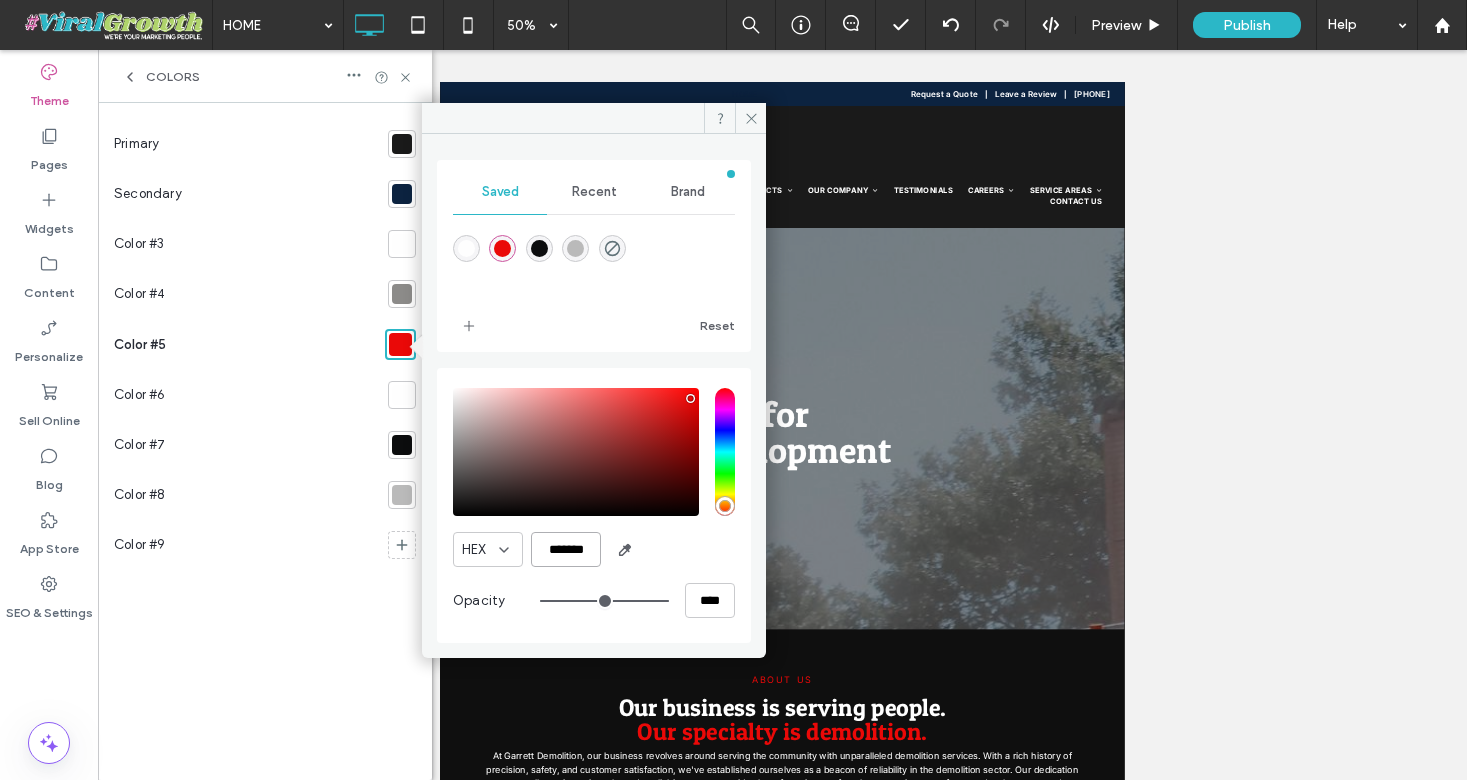 drag, startPoint x: 550, startPoint y: 550, endPoint x: 641, endPoint y: 551, distance: 91.00549 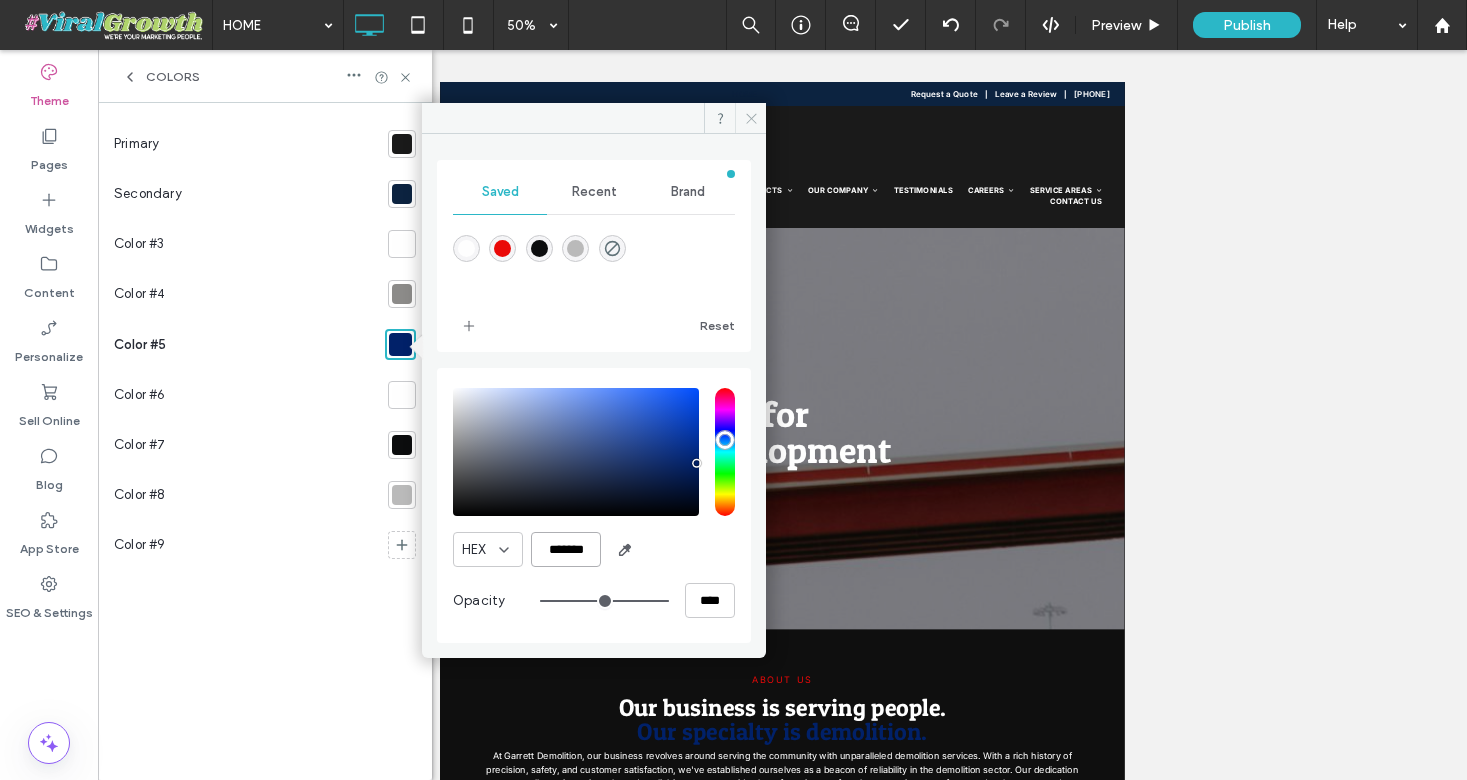 type on "*******" 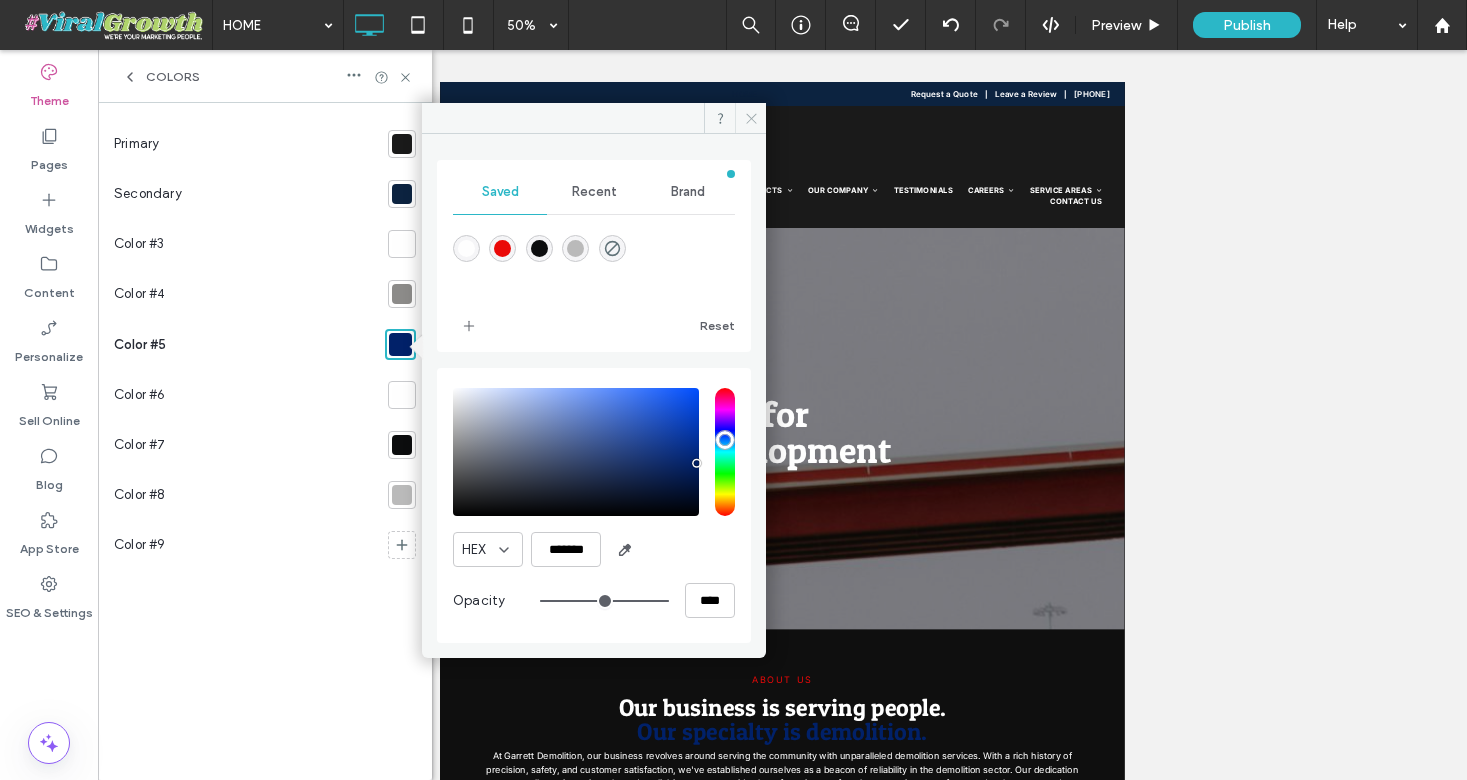 click 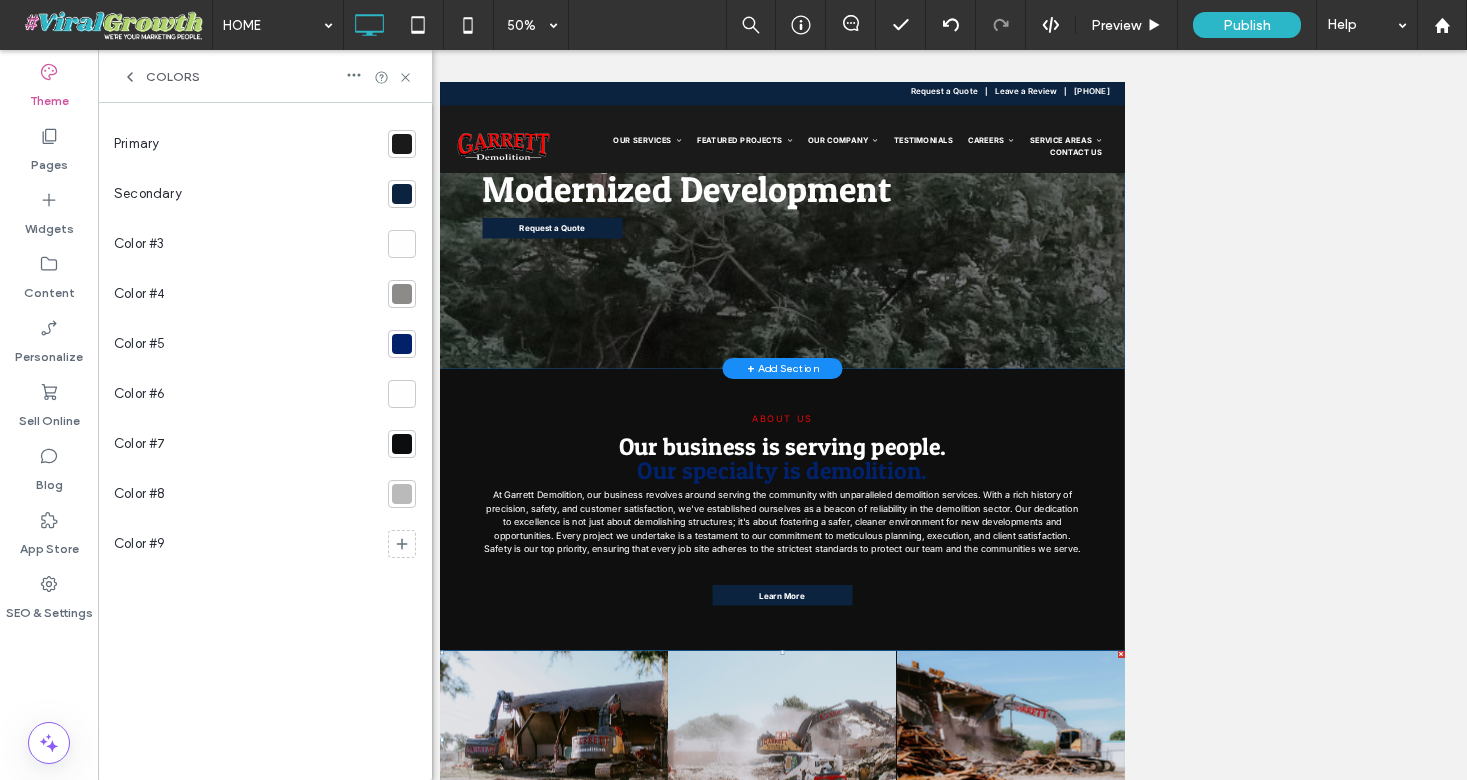 scroll, scrollTop: 0, scrollLeft: 0, axis: both 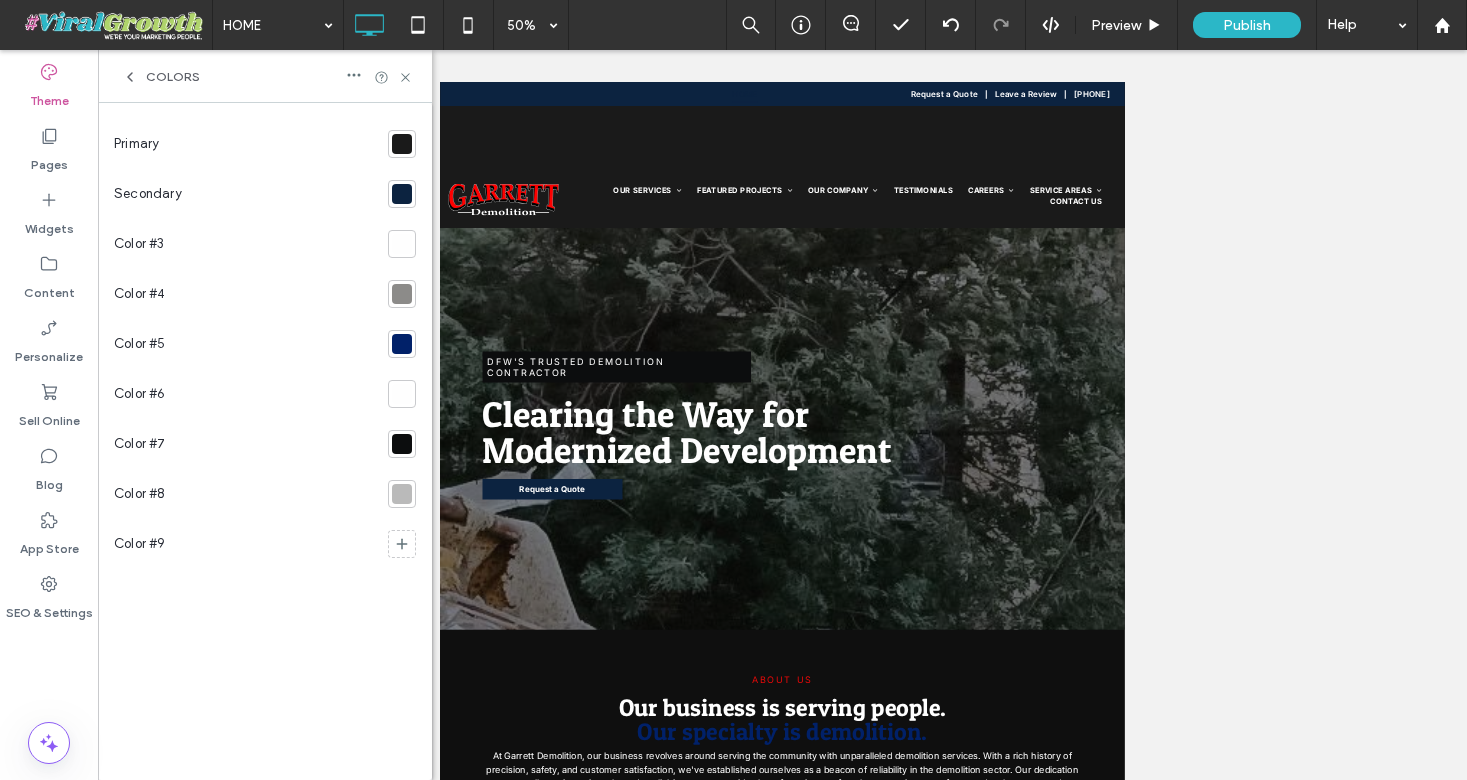 click at bounding box center (402, 244) 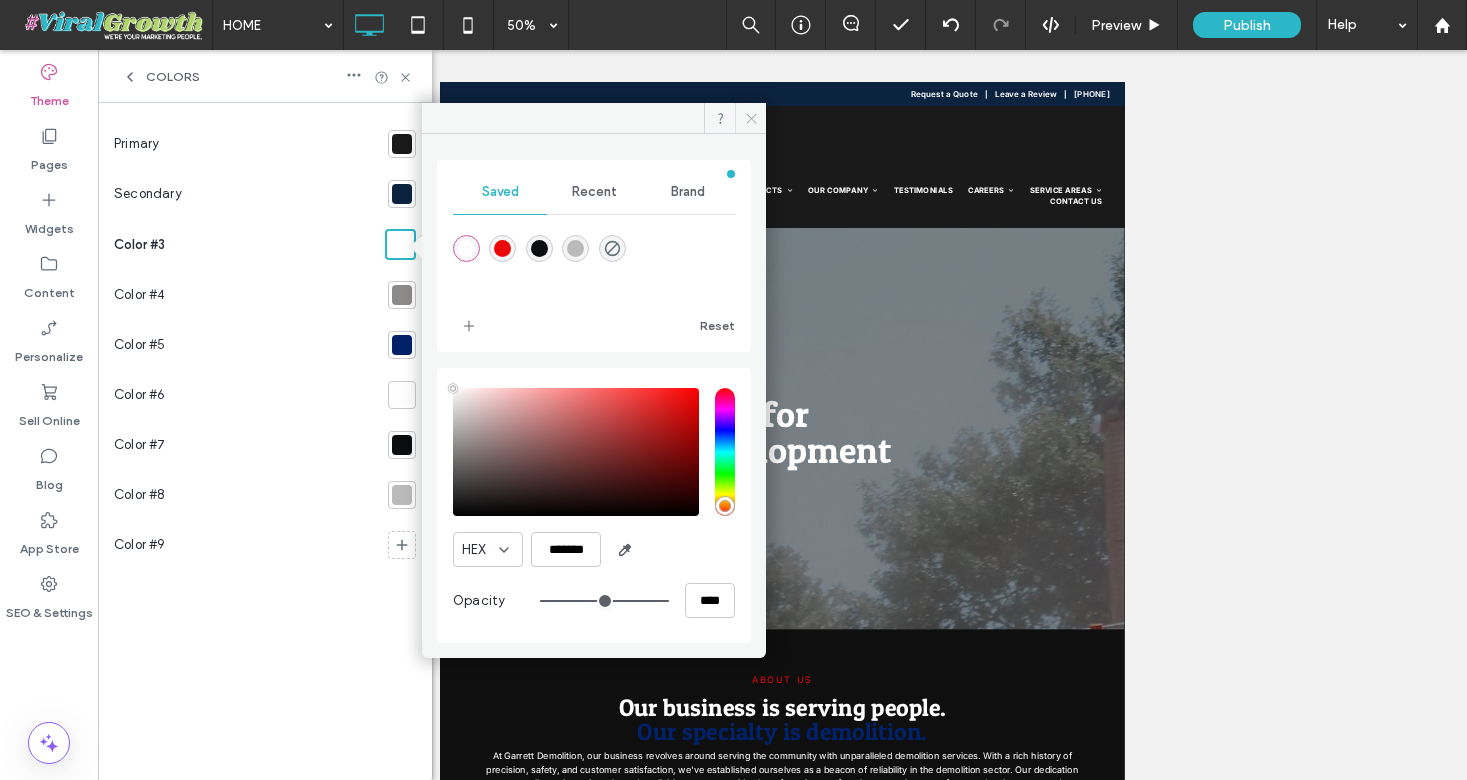 click 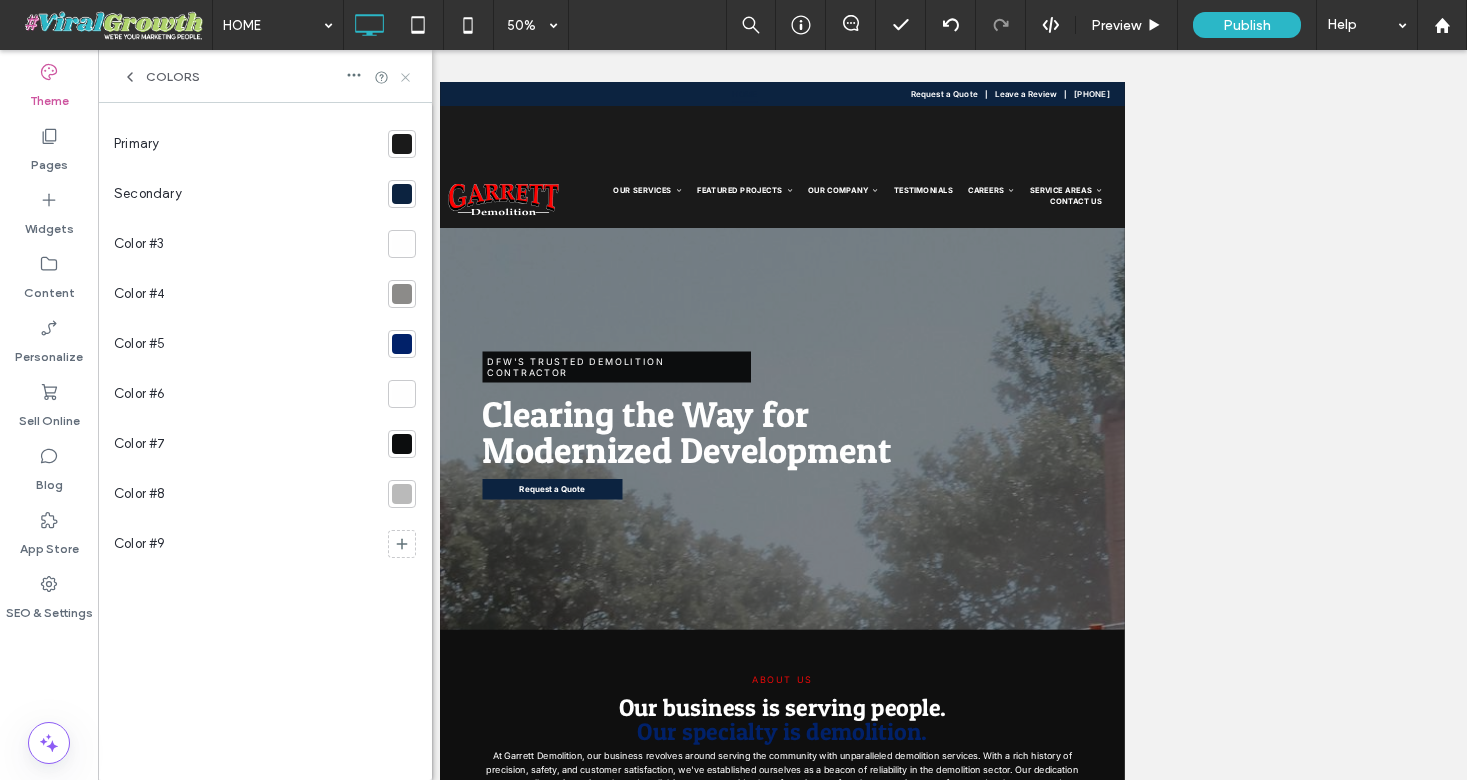 click 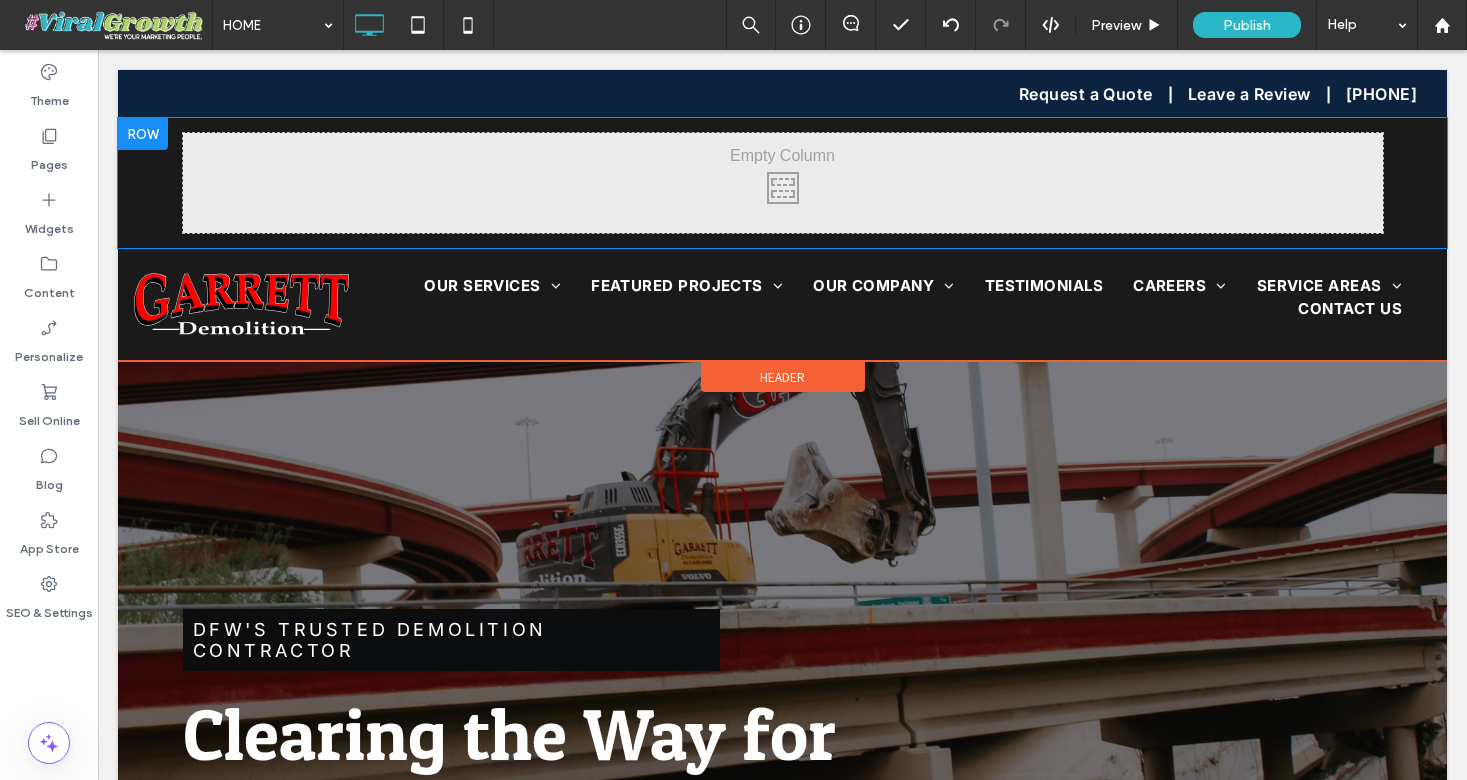 click at bounding box center [143, 134] 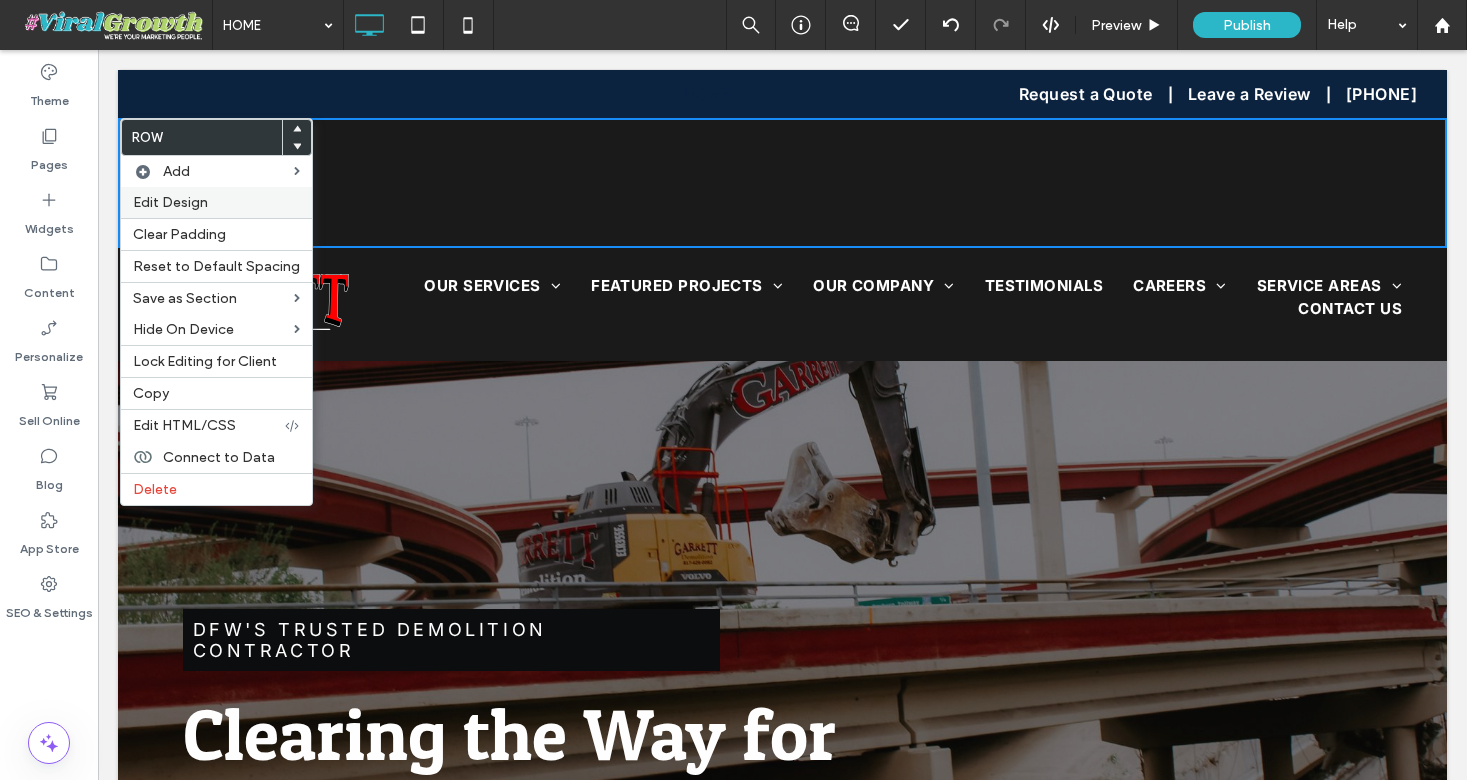 click on "Edit Design" at bounding box center [170, 202] 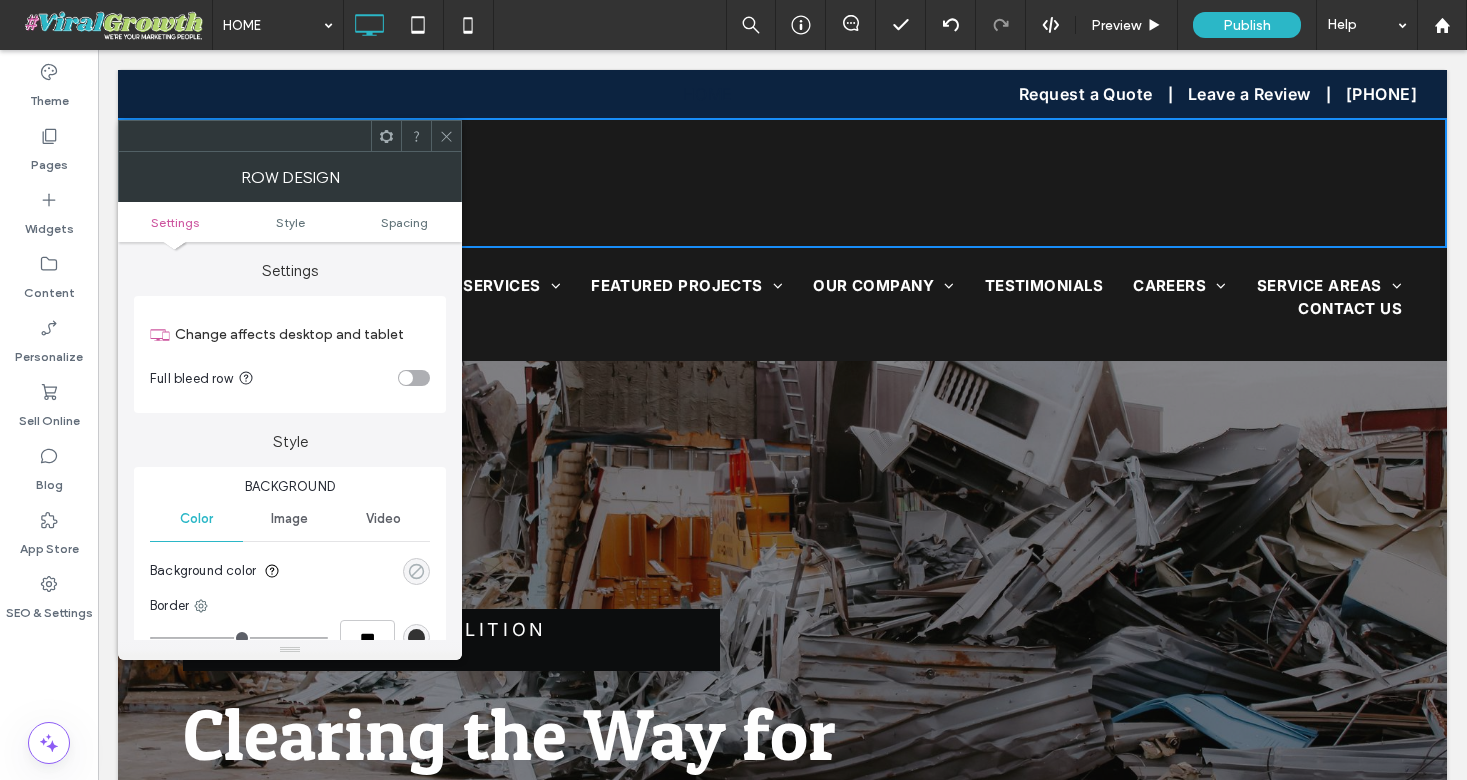 click at bounding box center (416, 571) 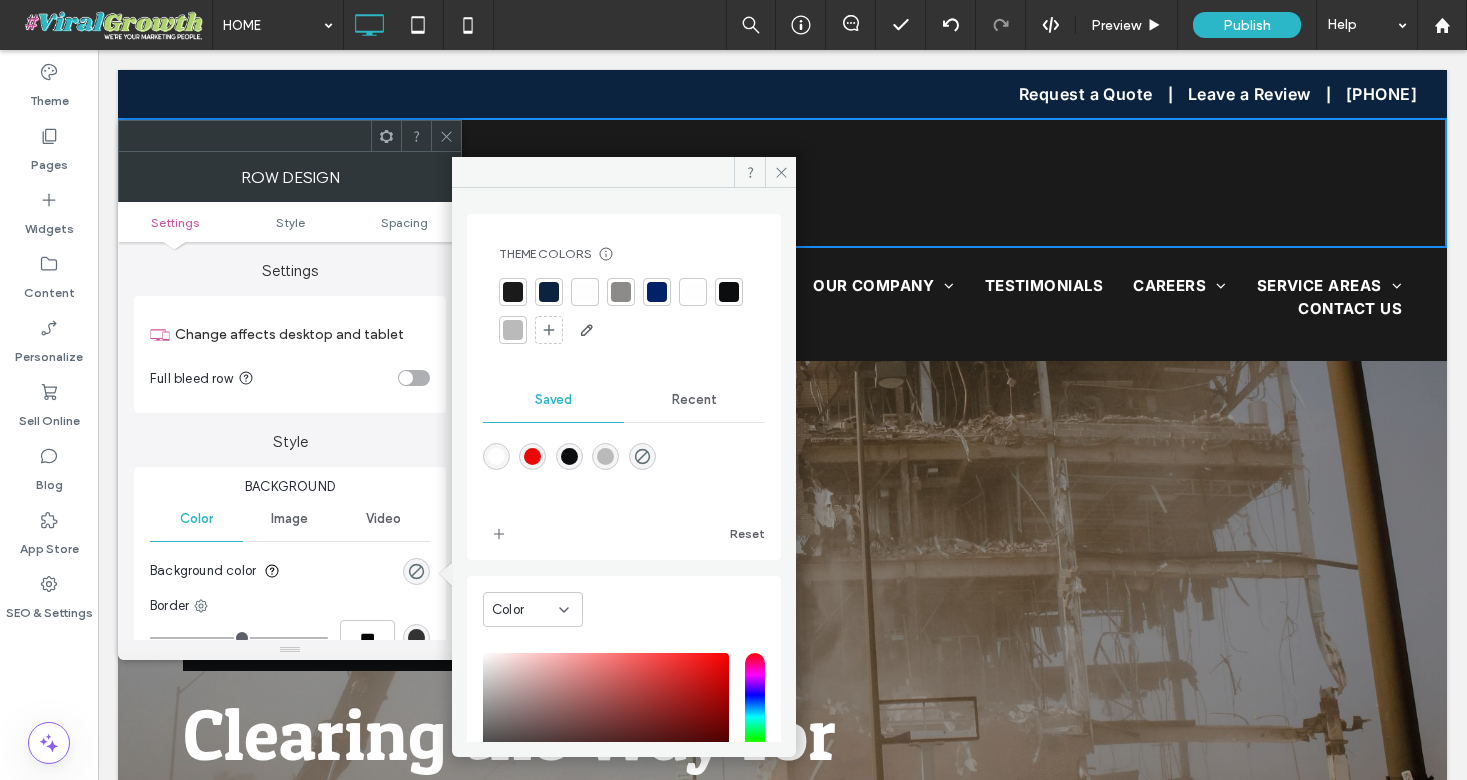 click at bounding box center (657, 292) 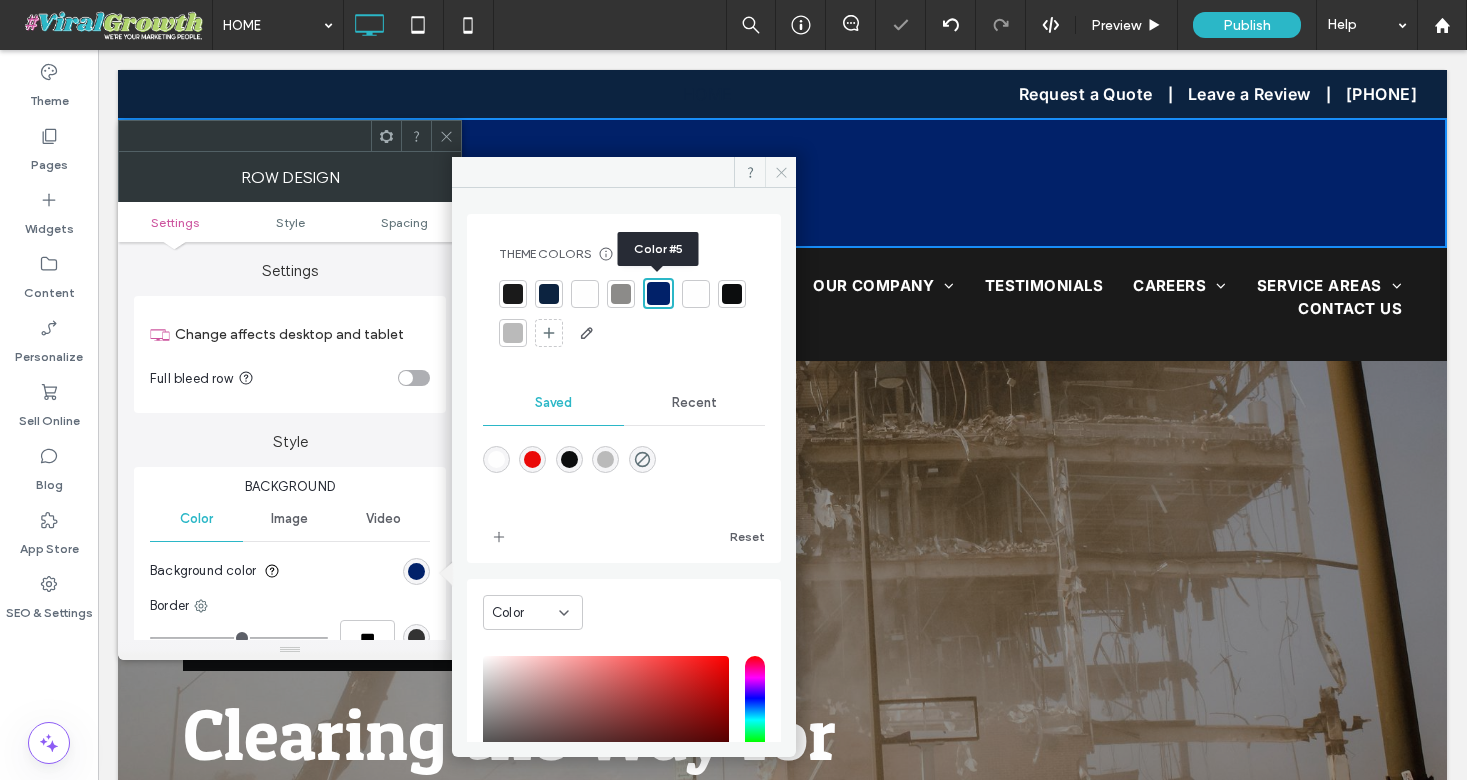 click 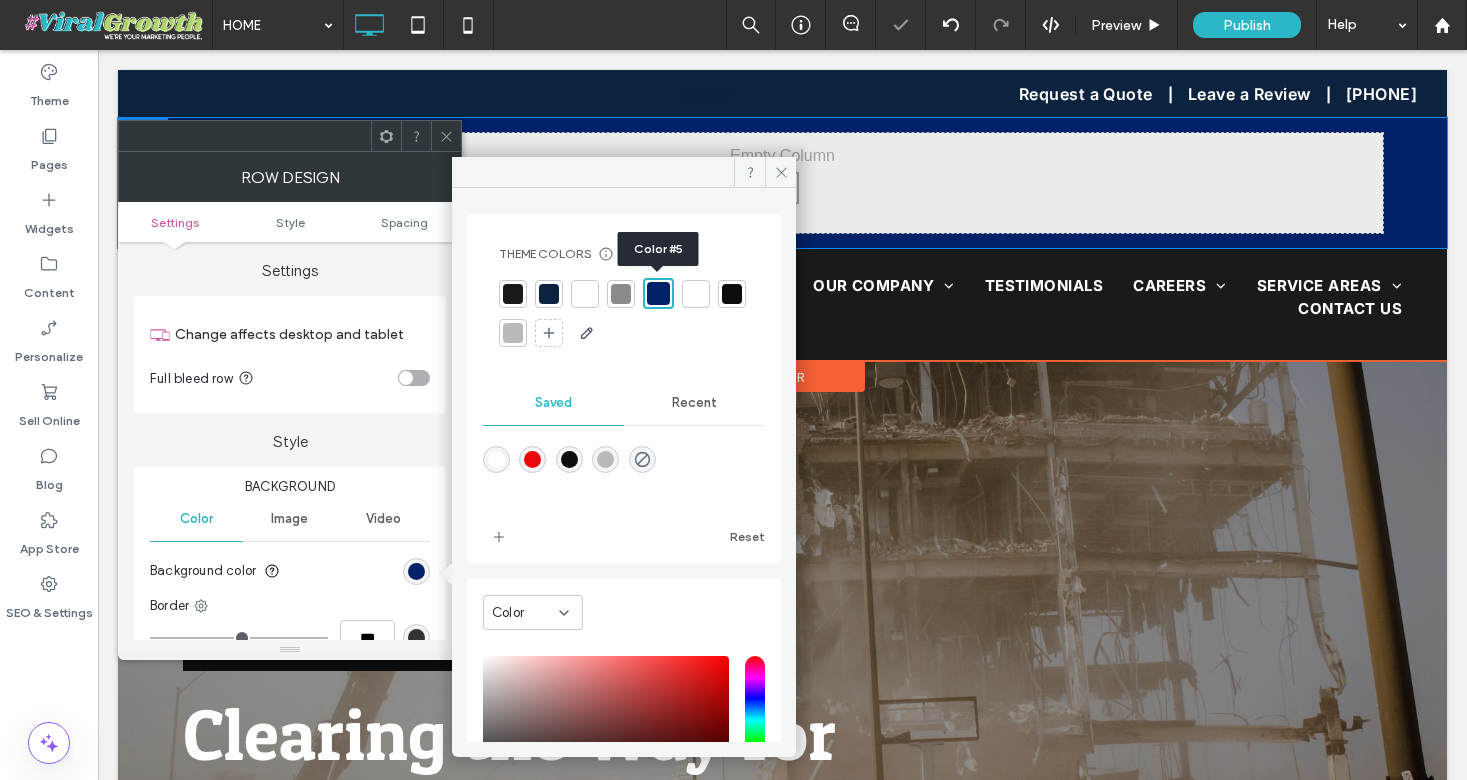 click on "Click To Paste     Click To Paste" at bounding box center (783, 183) 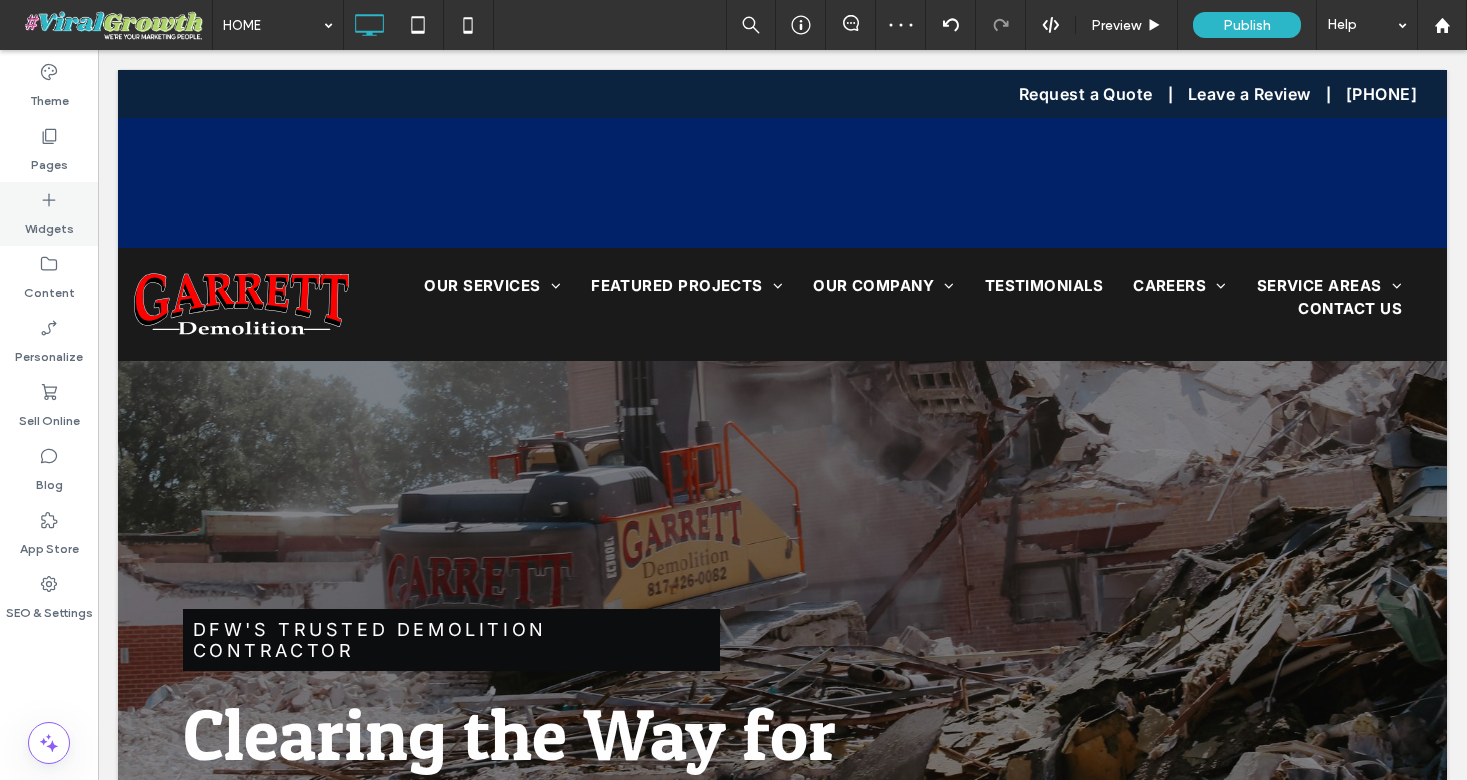 click on "Widgets" at bounding box center [49, 224] 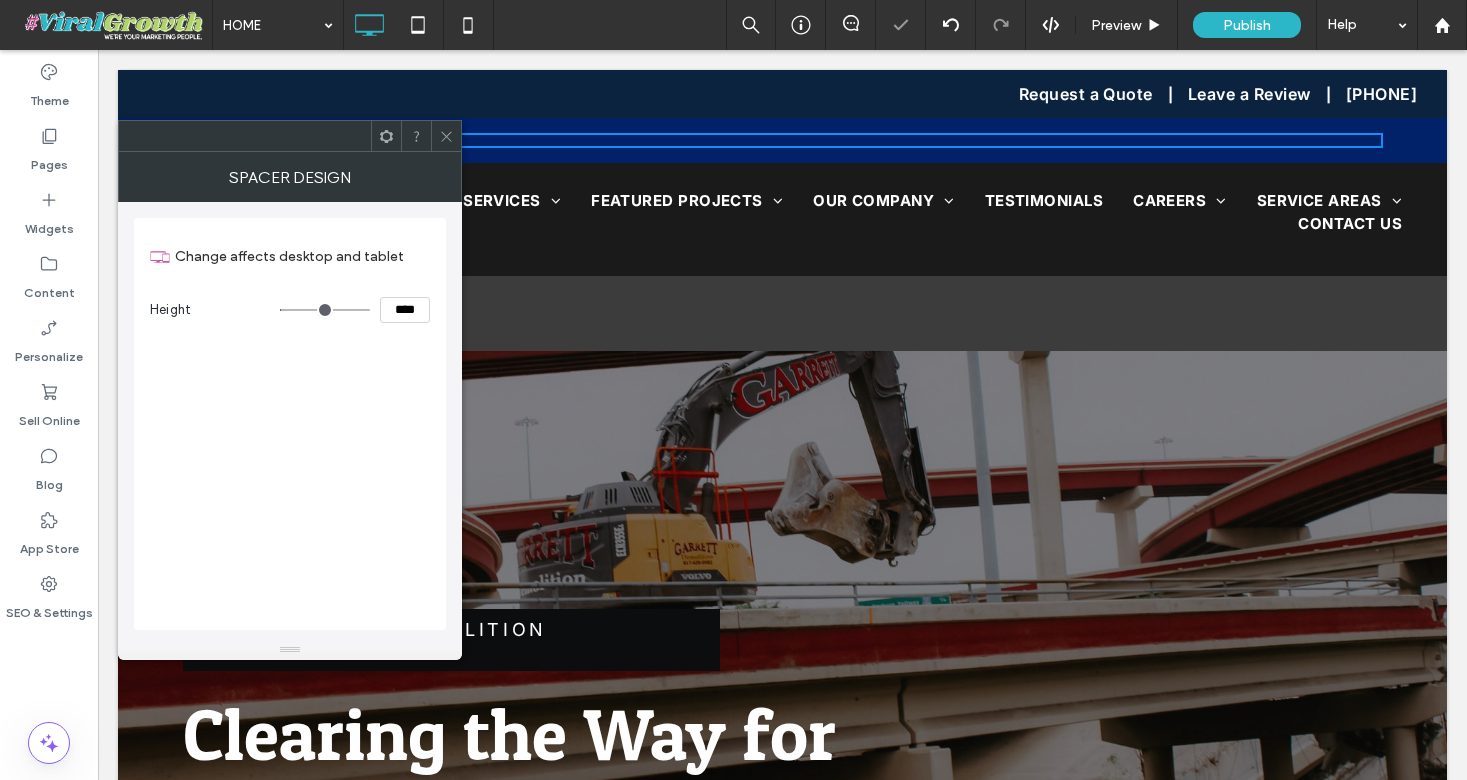 type on "*" 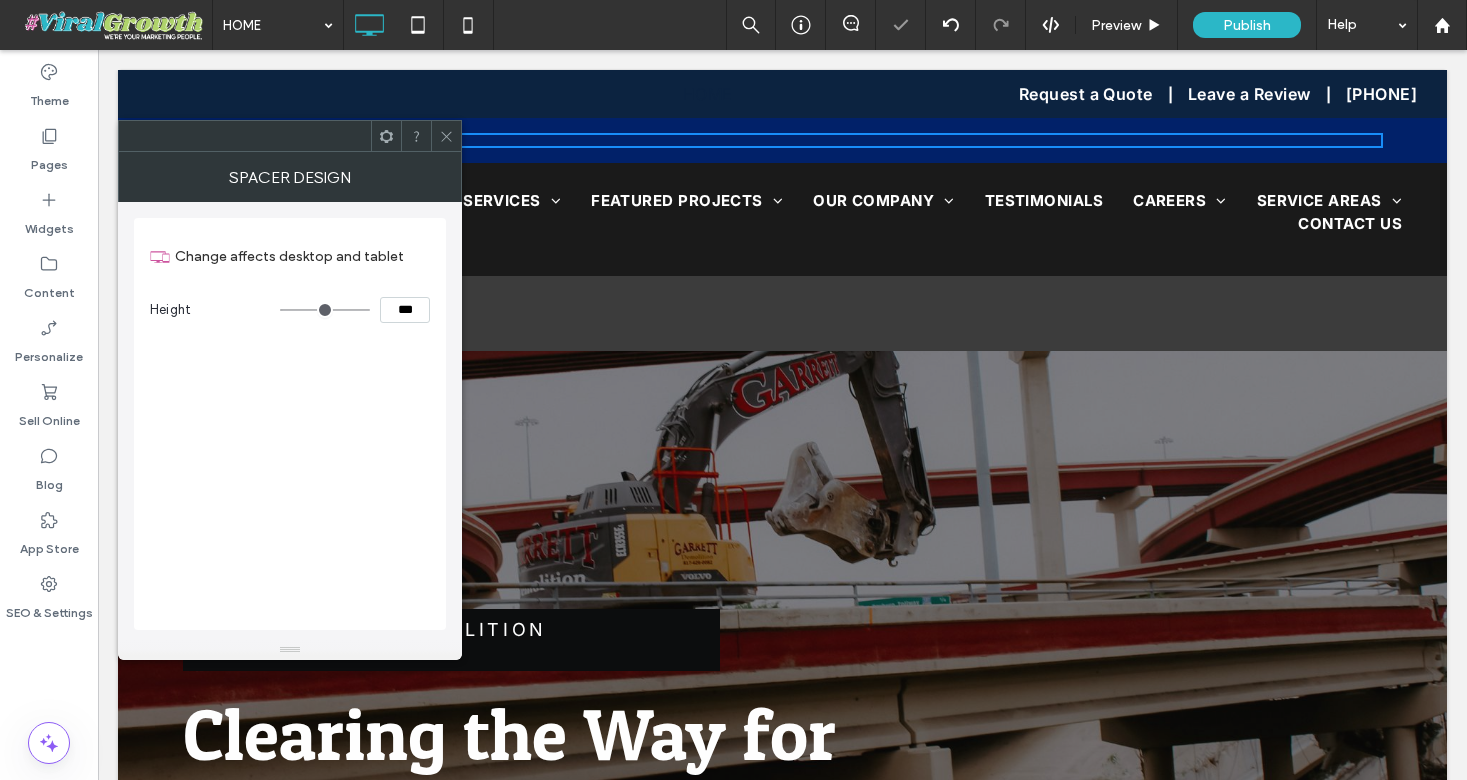 type on "***" 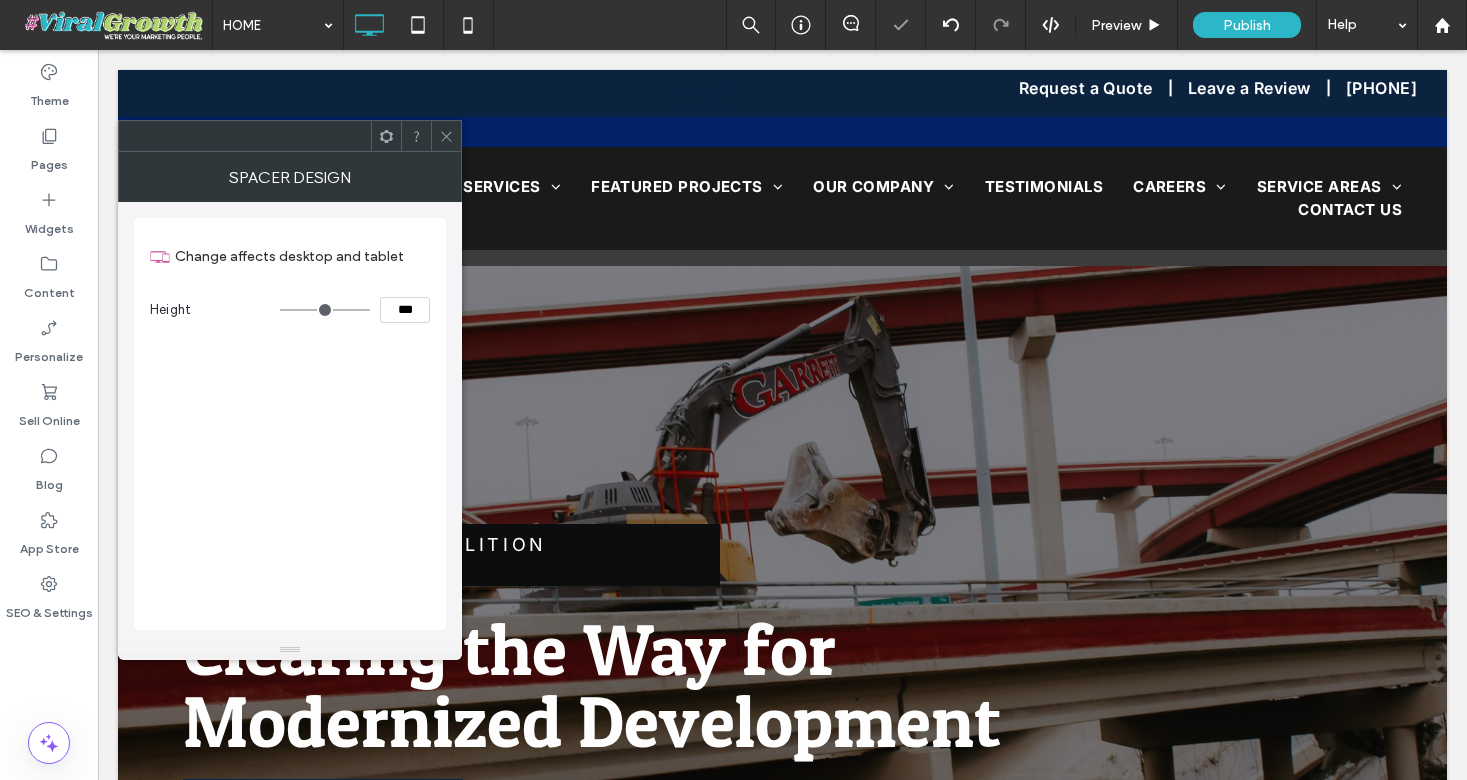 scroll, scrollTop: 903, scrollLeft: 0, axis: vertical 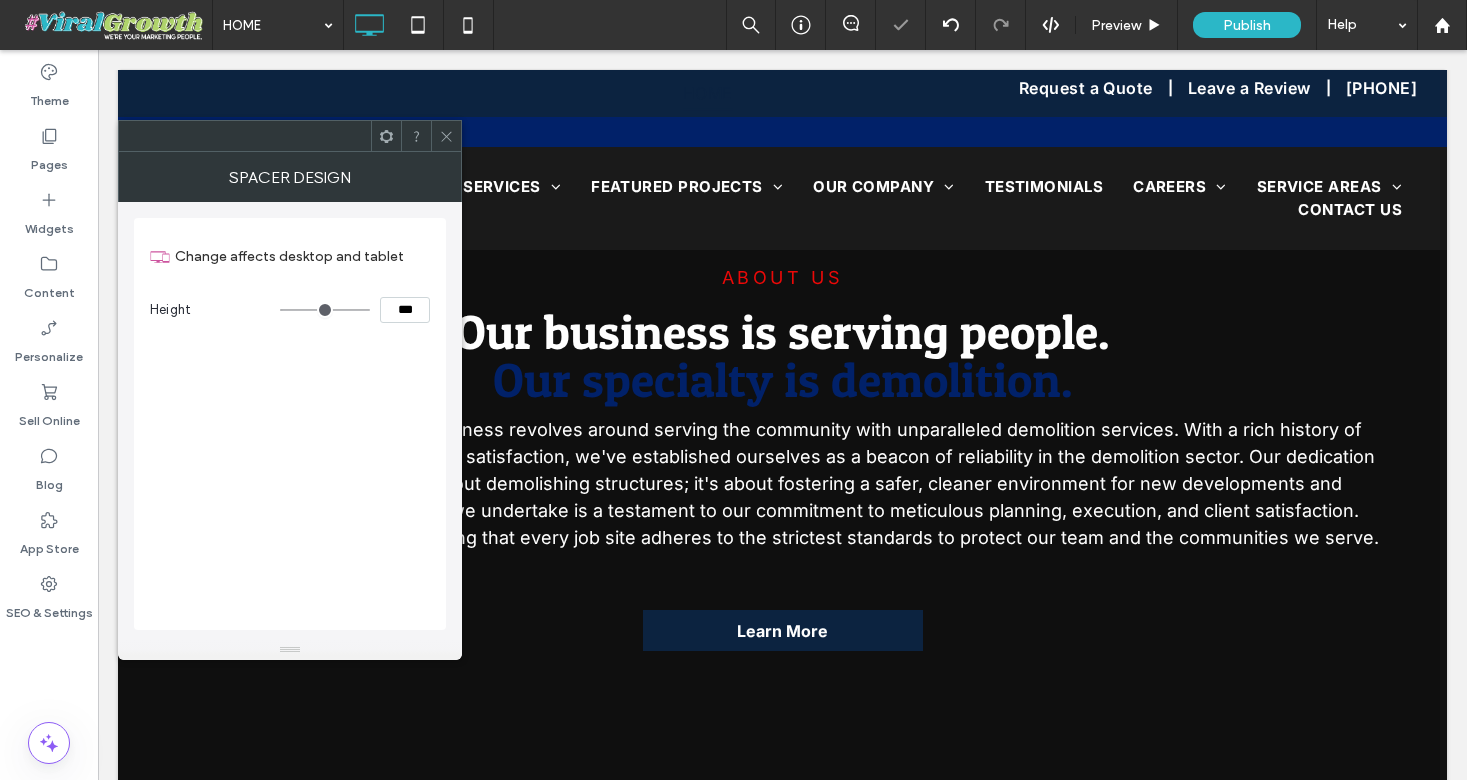 click on "Change affects desktop and tablet Height ***" at bounding box center (290, 424) 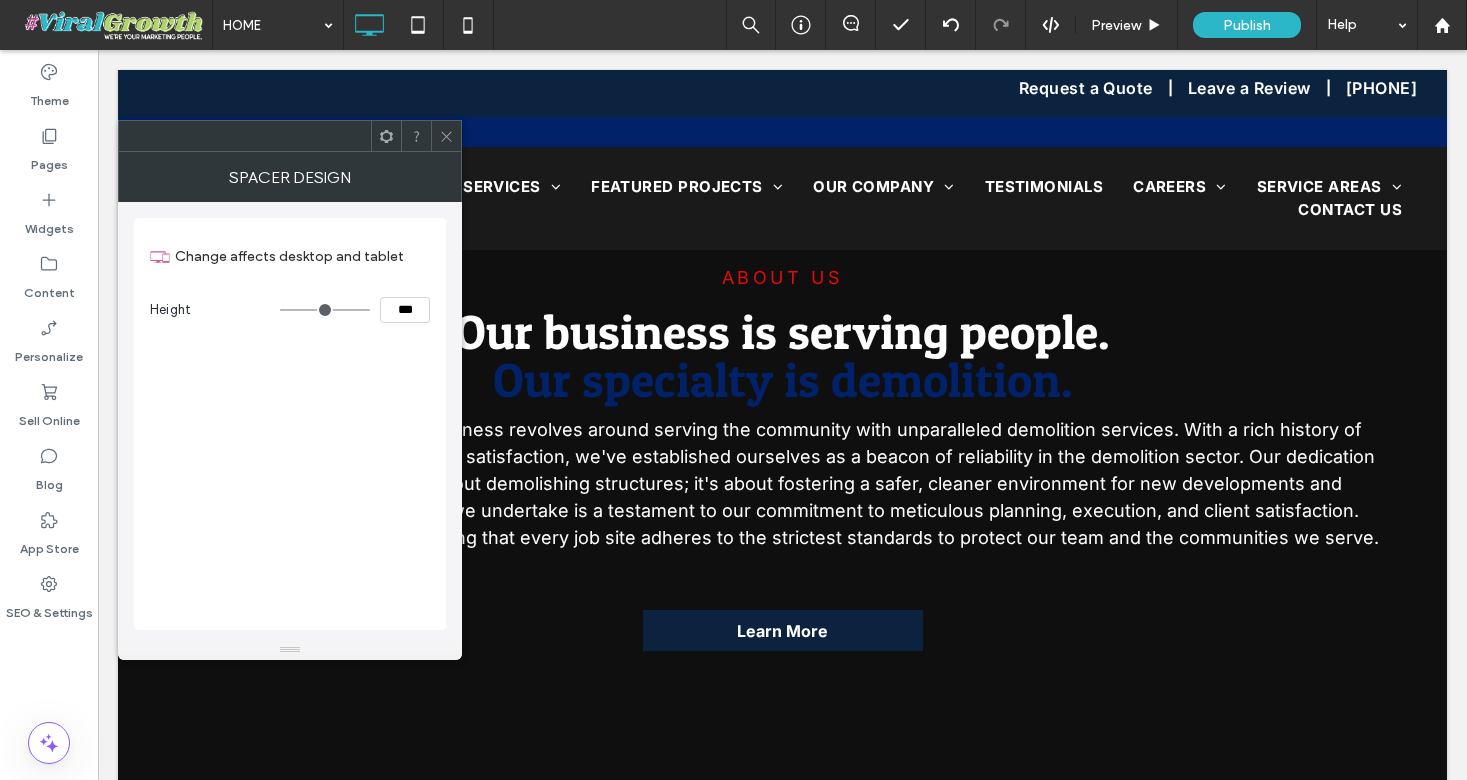 click 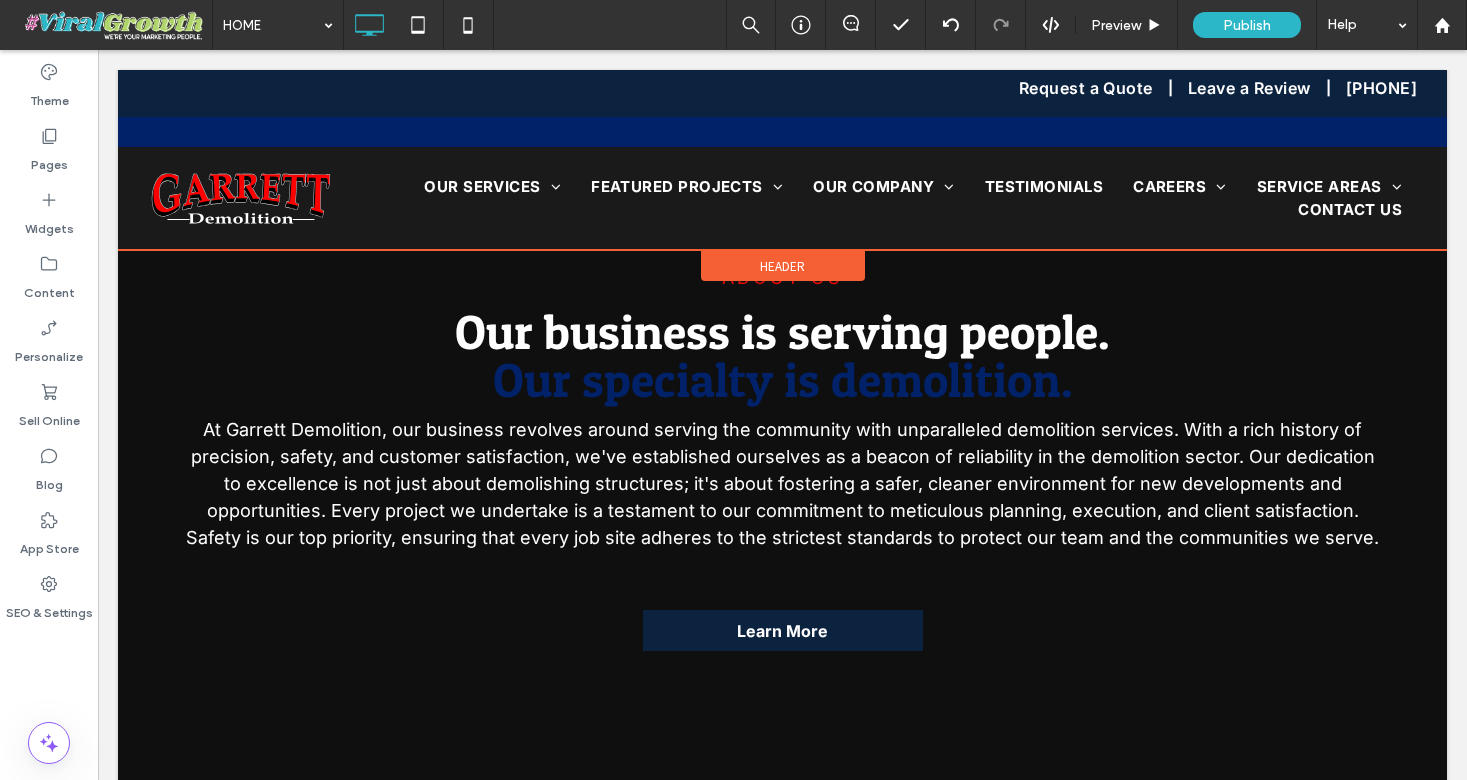 click at bounding box center [782, 160] 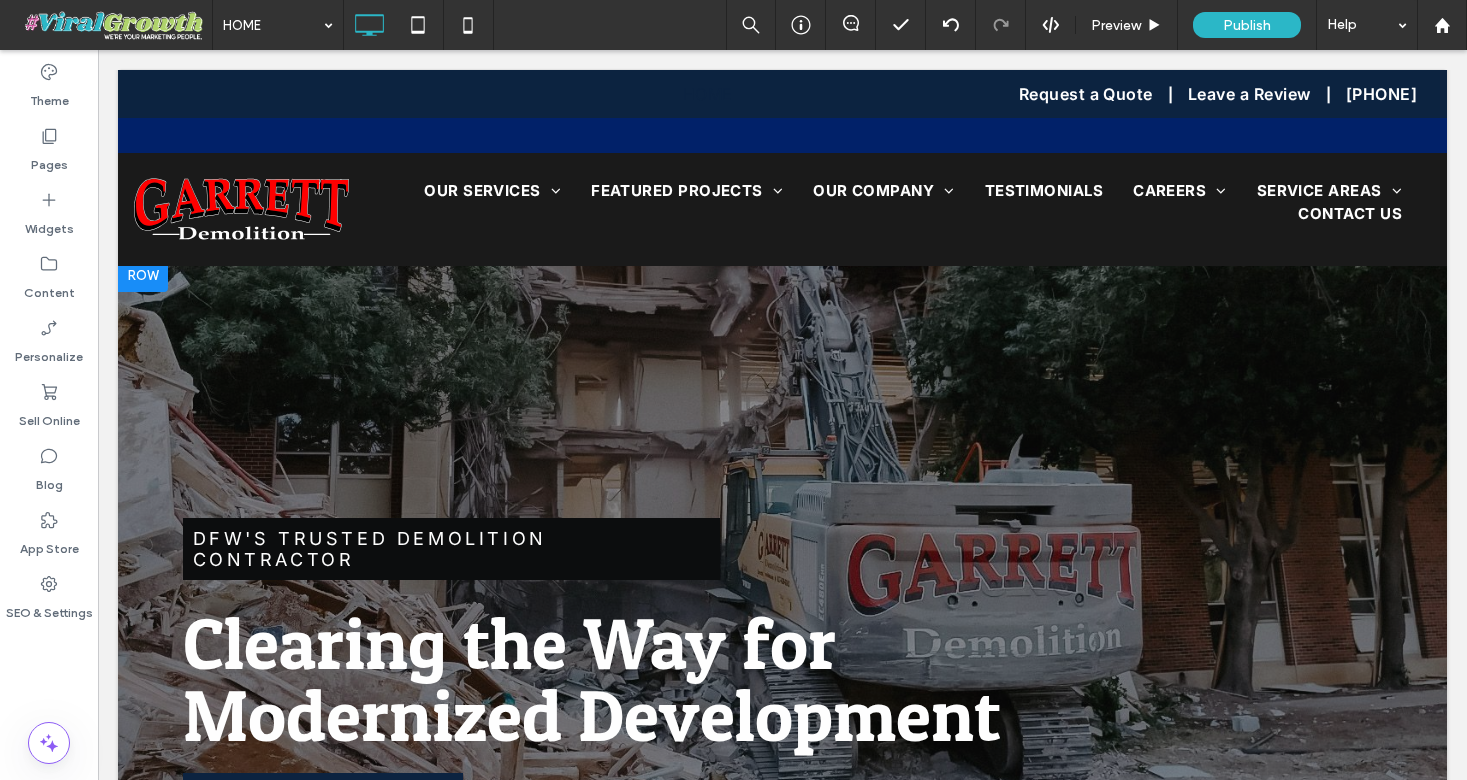 scroll, scrollTop: 0, scrollLeft: 0, axis: both 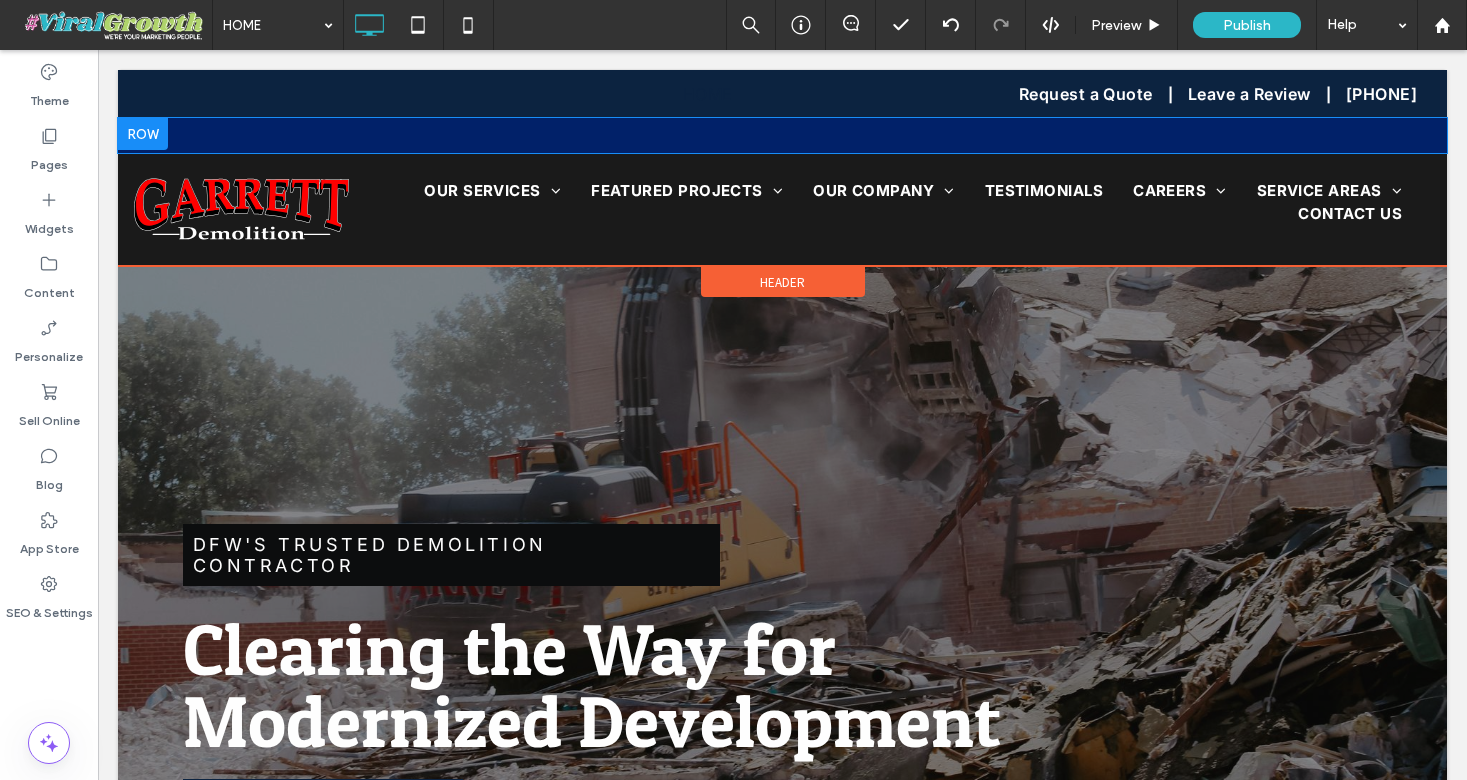 click at bounding box center (143, 134) 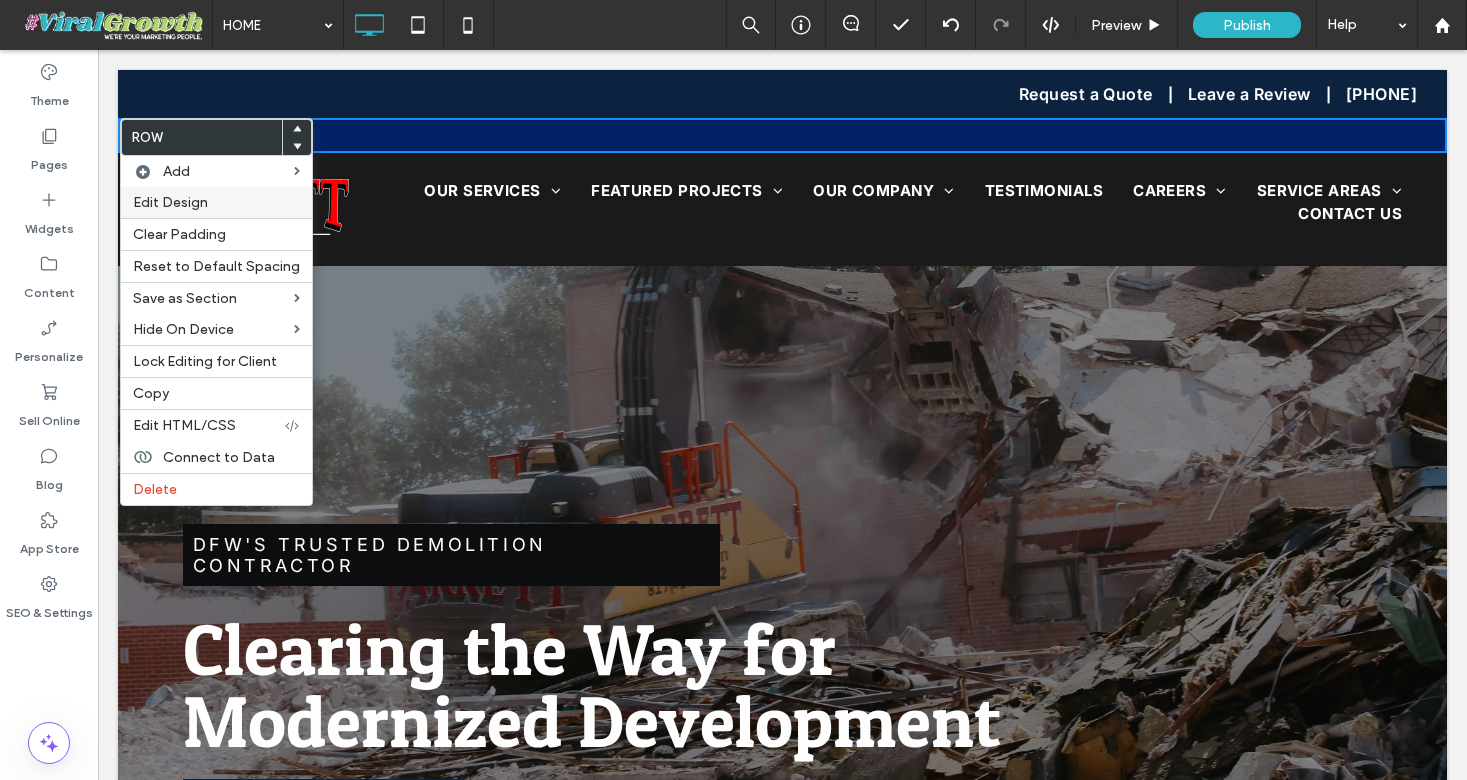 click on "Edit Design" at bounding box center [170, 202] 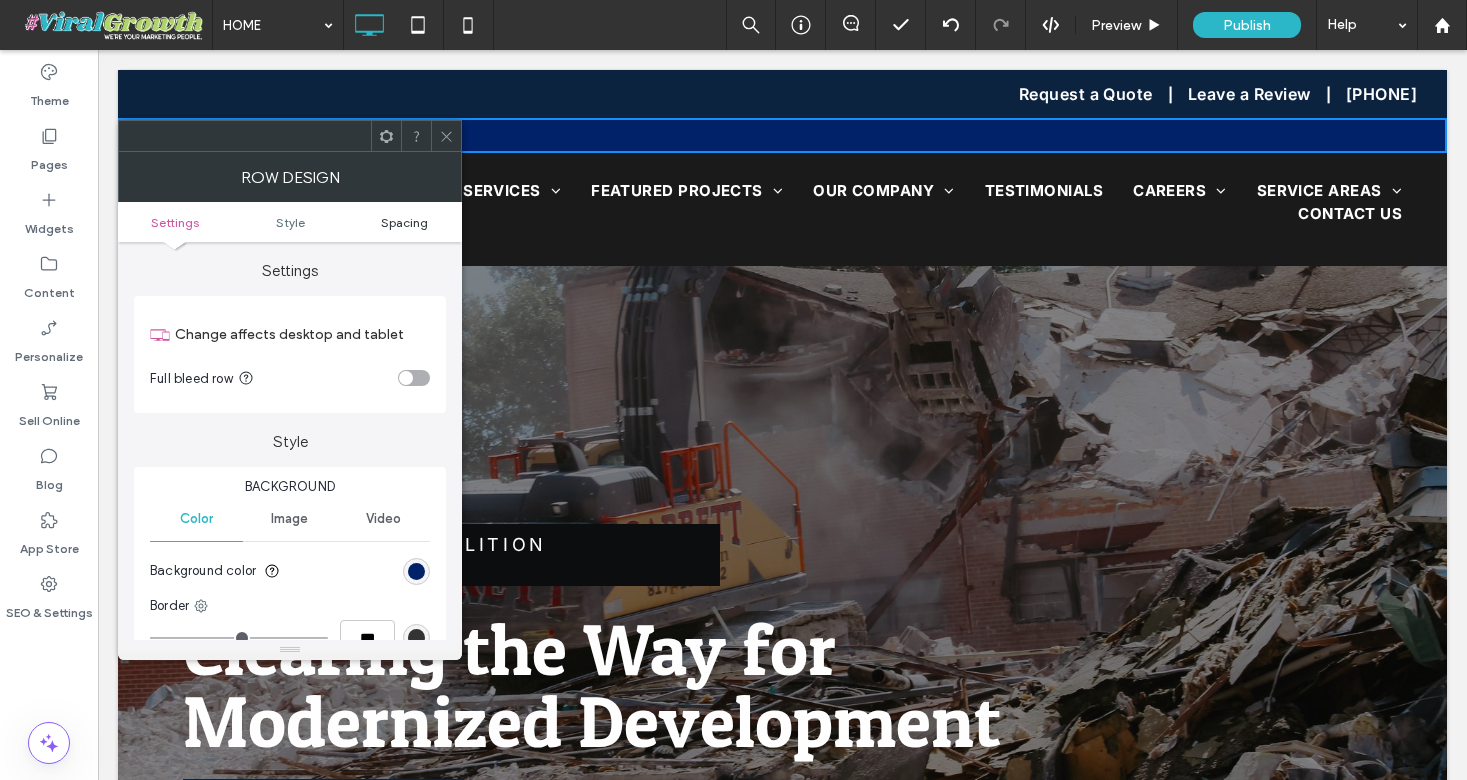 click on "Spacing" at bounding box center (404, 222) 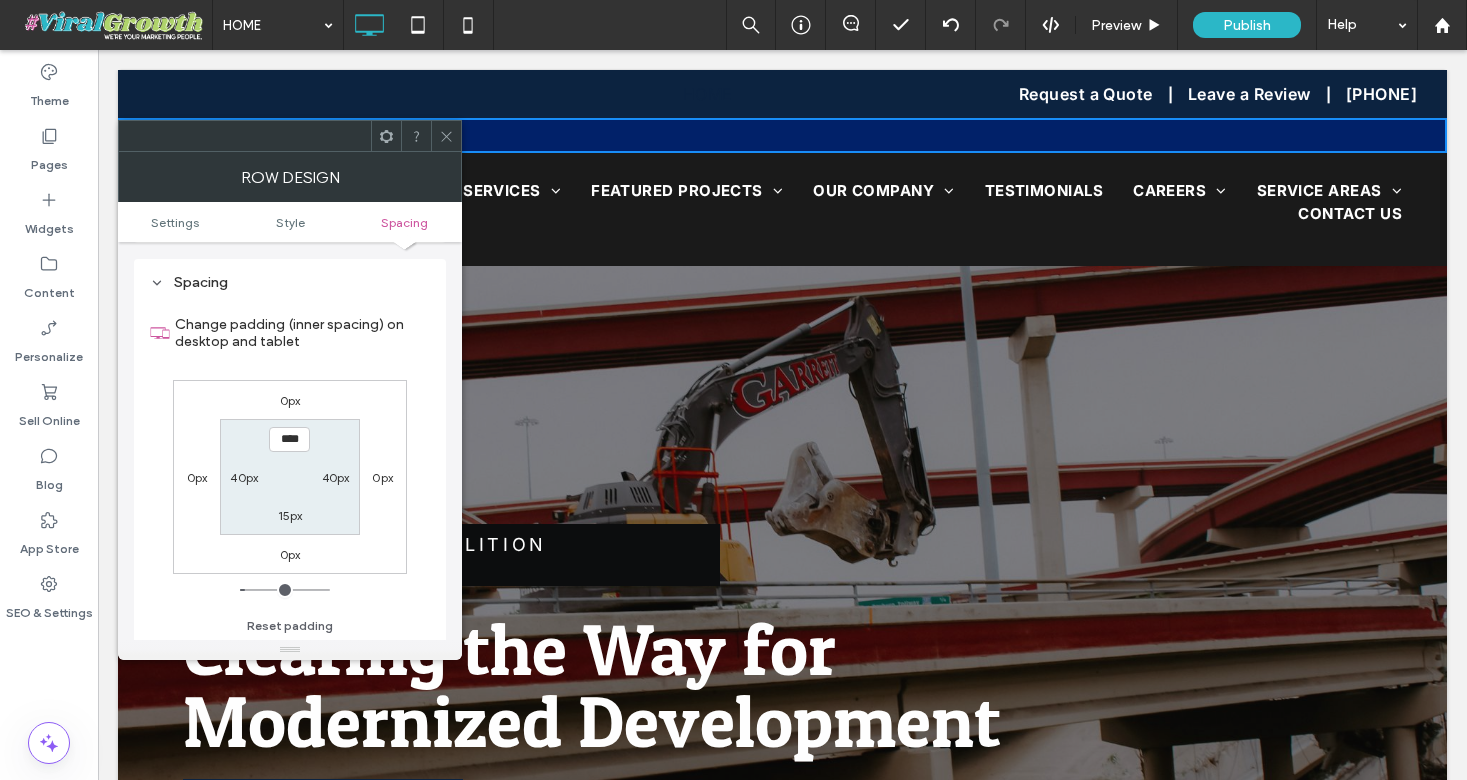 scroll, scrollTop: 503, scrollLeft: 0, axis: vertical 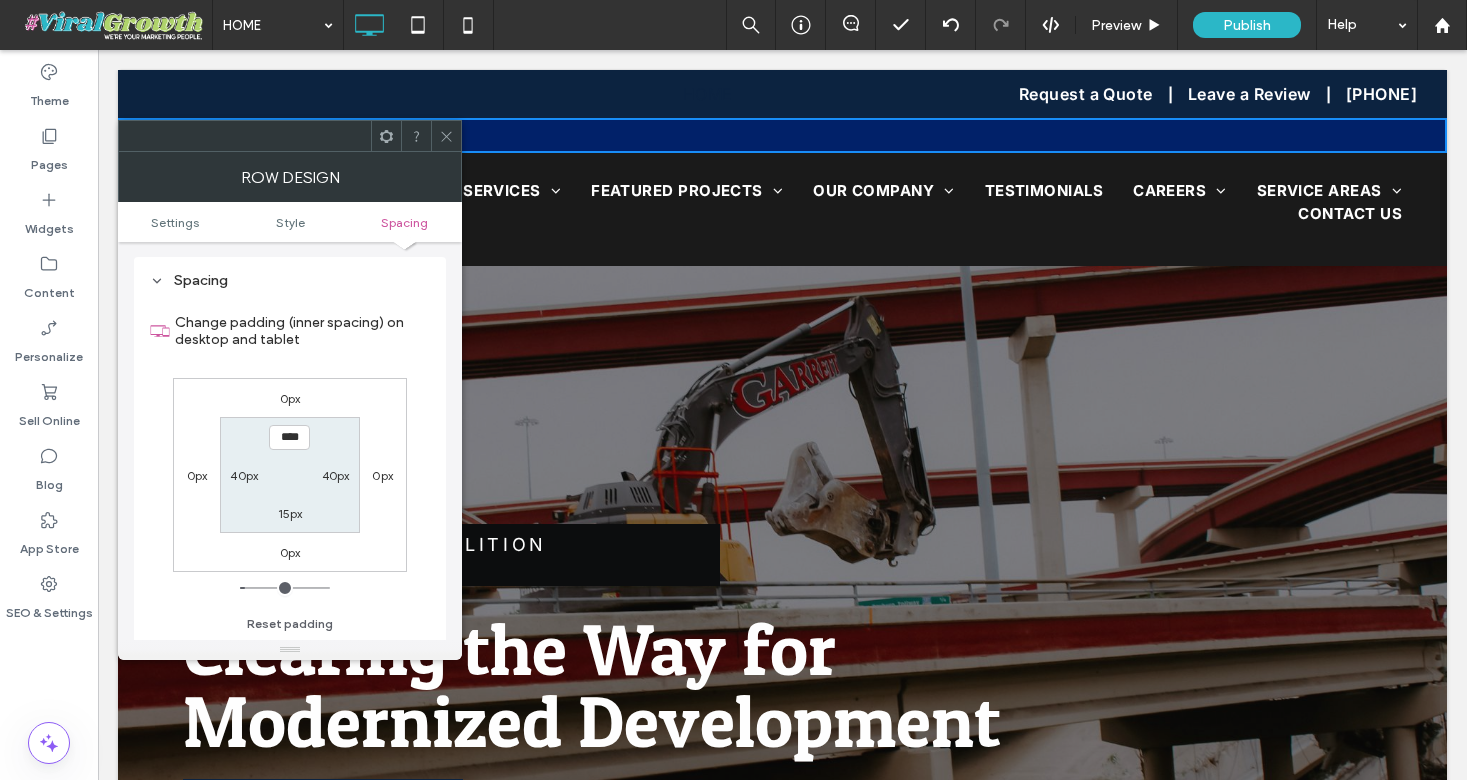 type on "*" 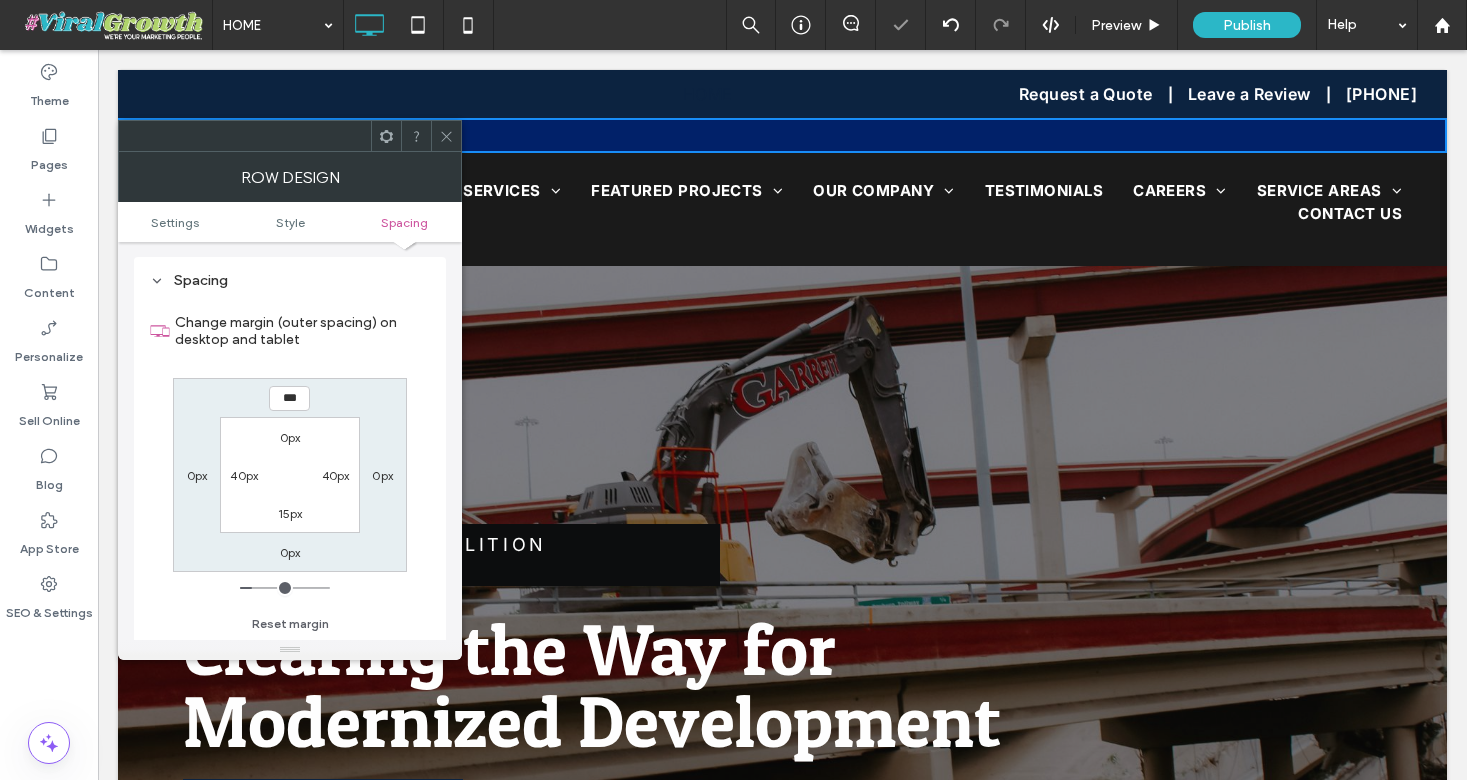click on "0px 40px 15px 40px" at bounding box center (289, 474) 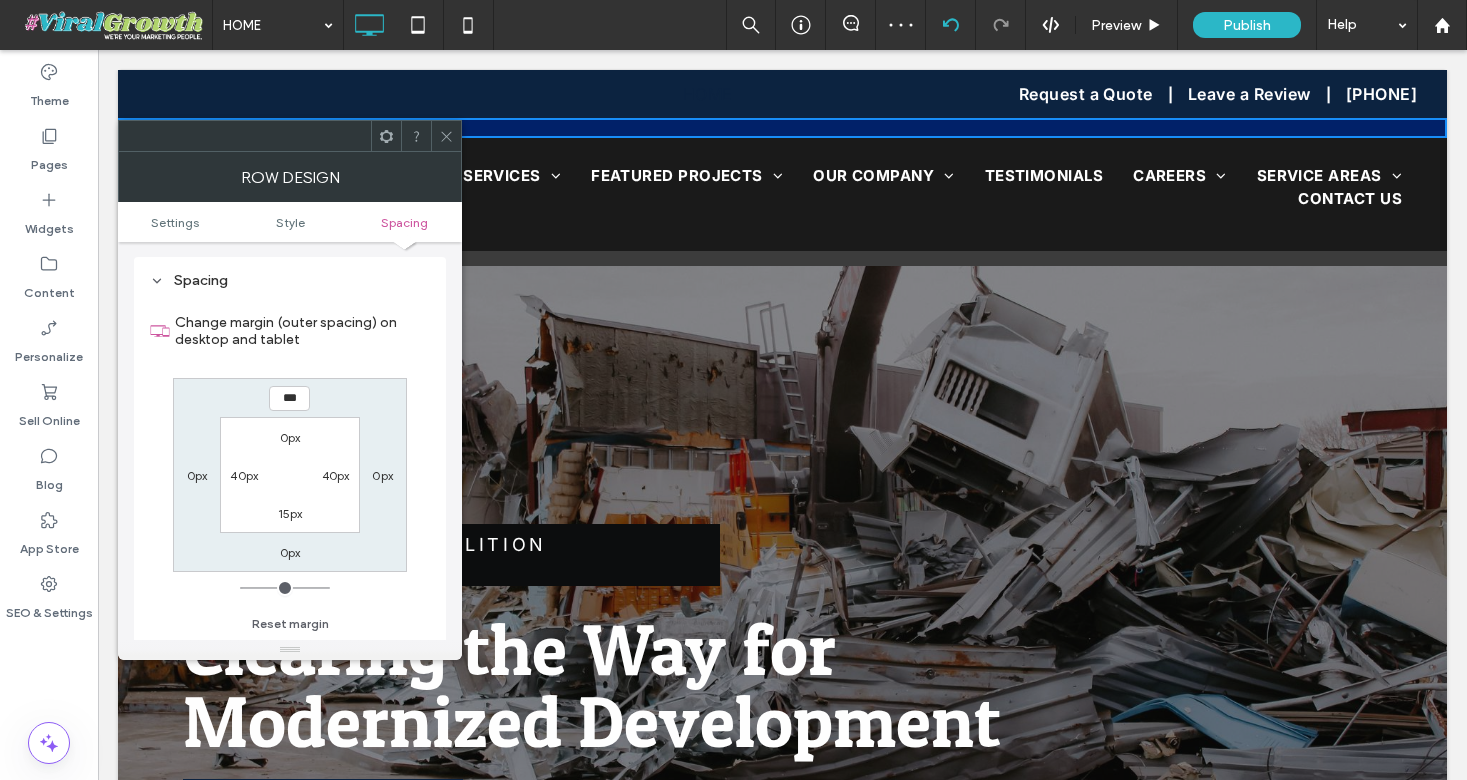 click on "15px" at bounding box center (290, 513) 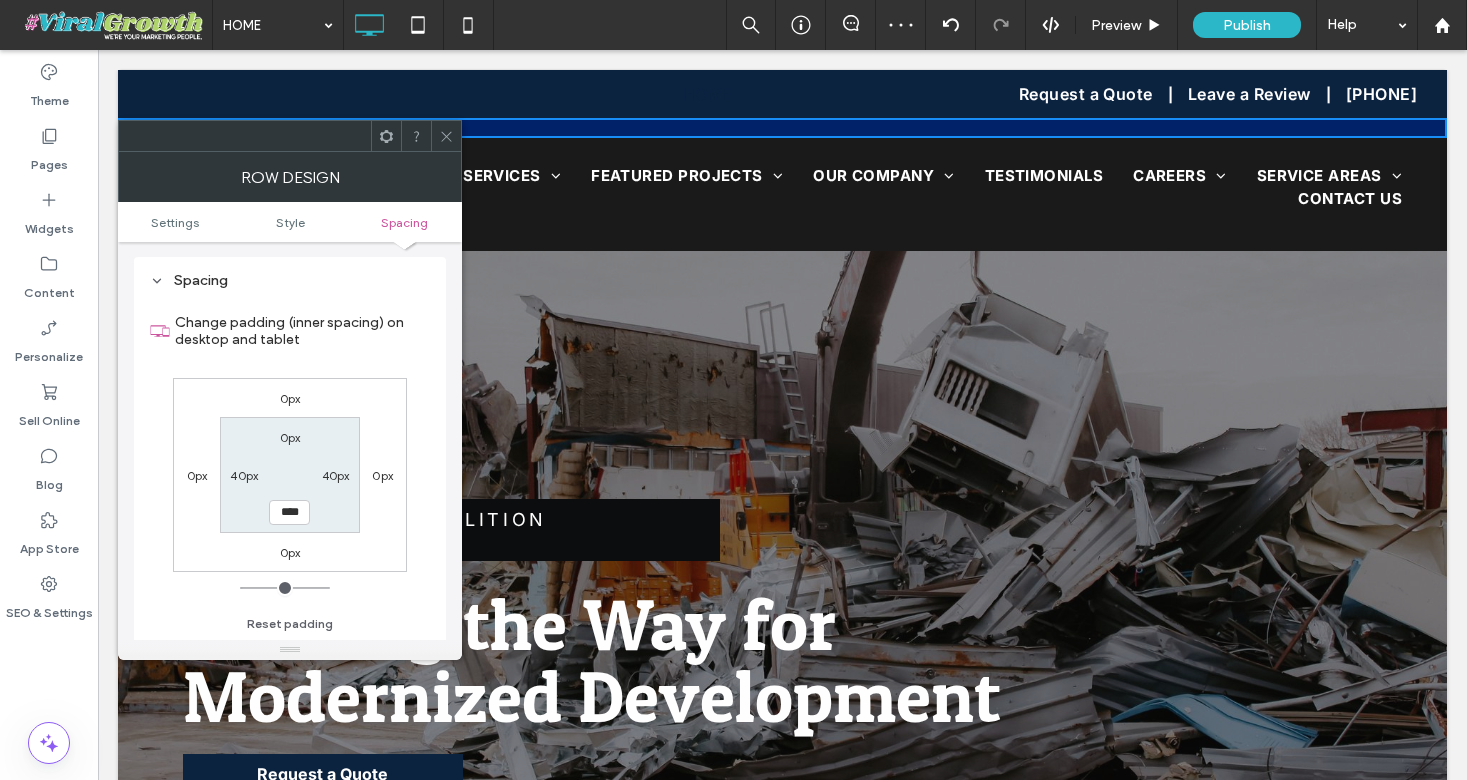 type on "**" 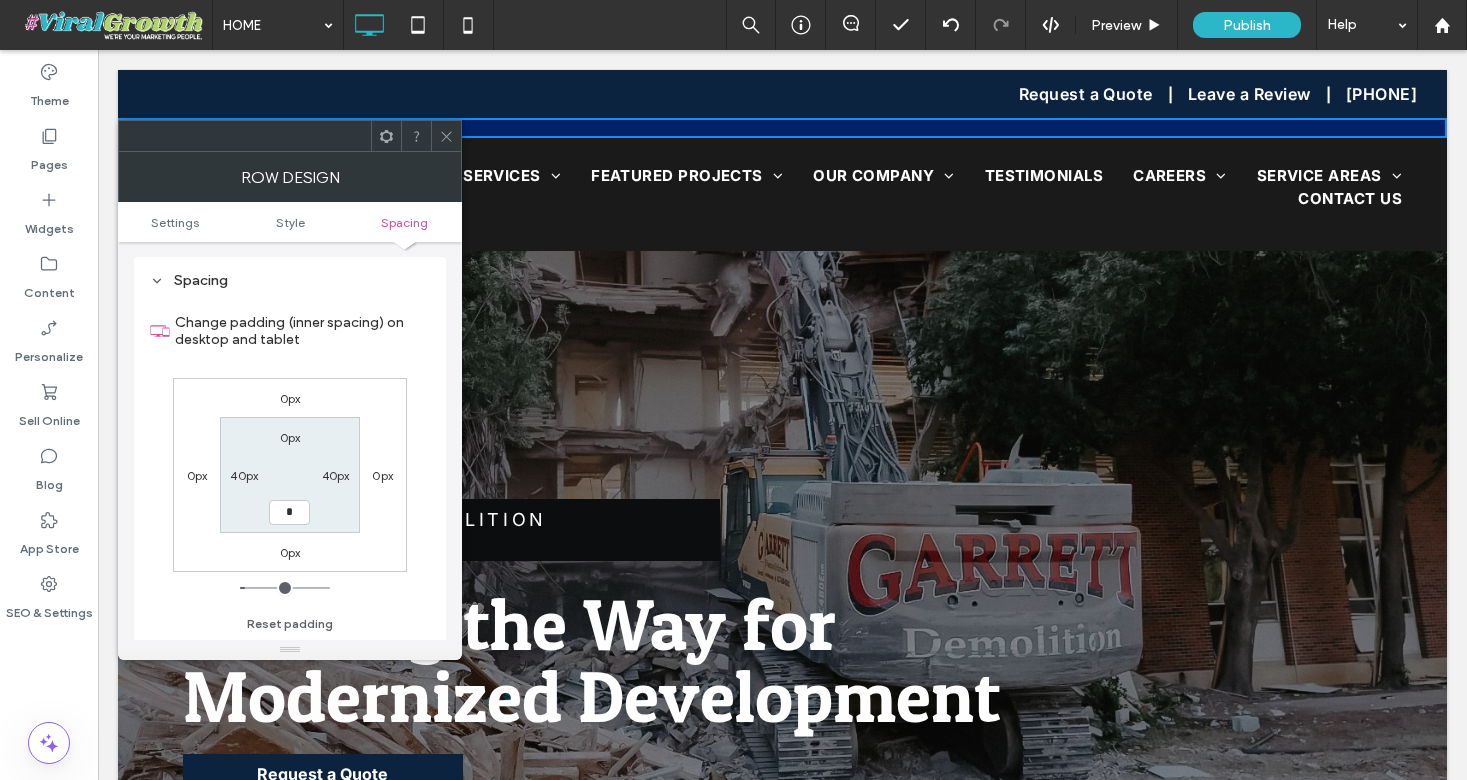 type on "*" 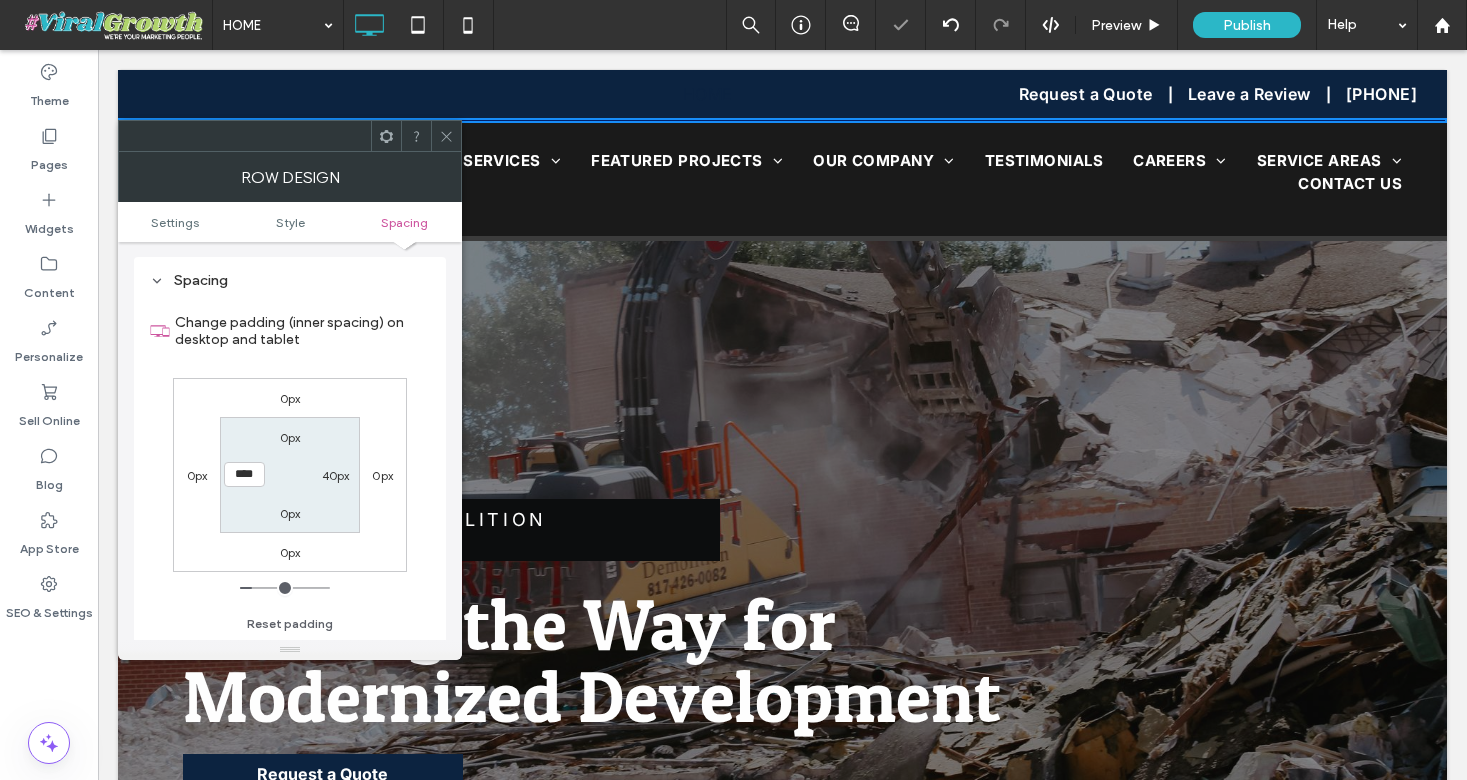 click on "0px" at bounding box center (290, 437) 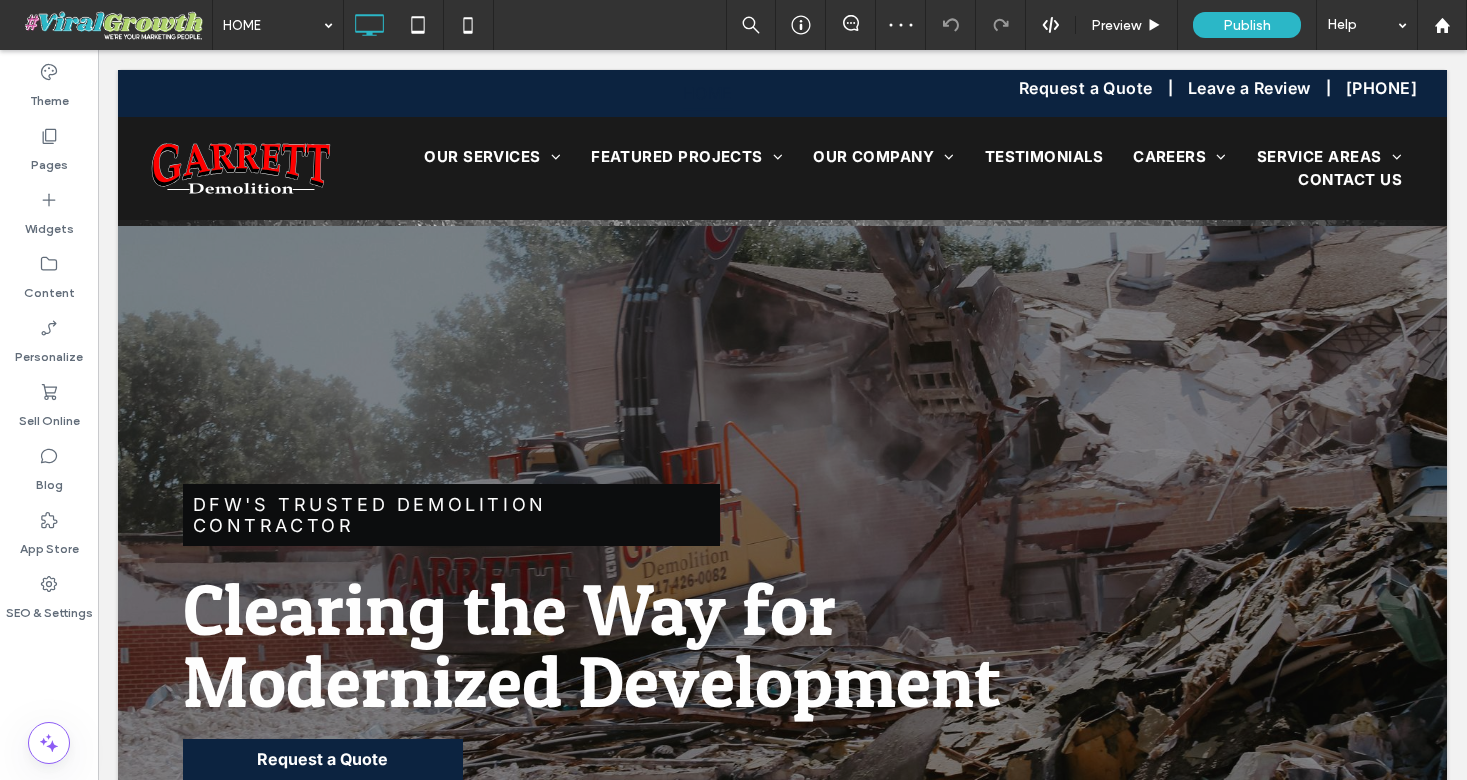 scroll, scrollTop: 1141, scrollLeft: 0, axis: vertical 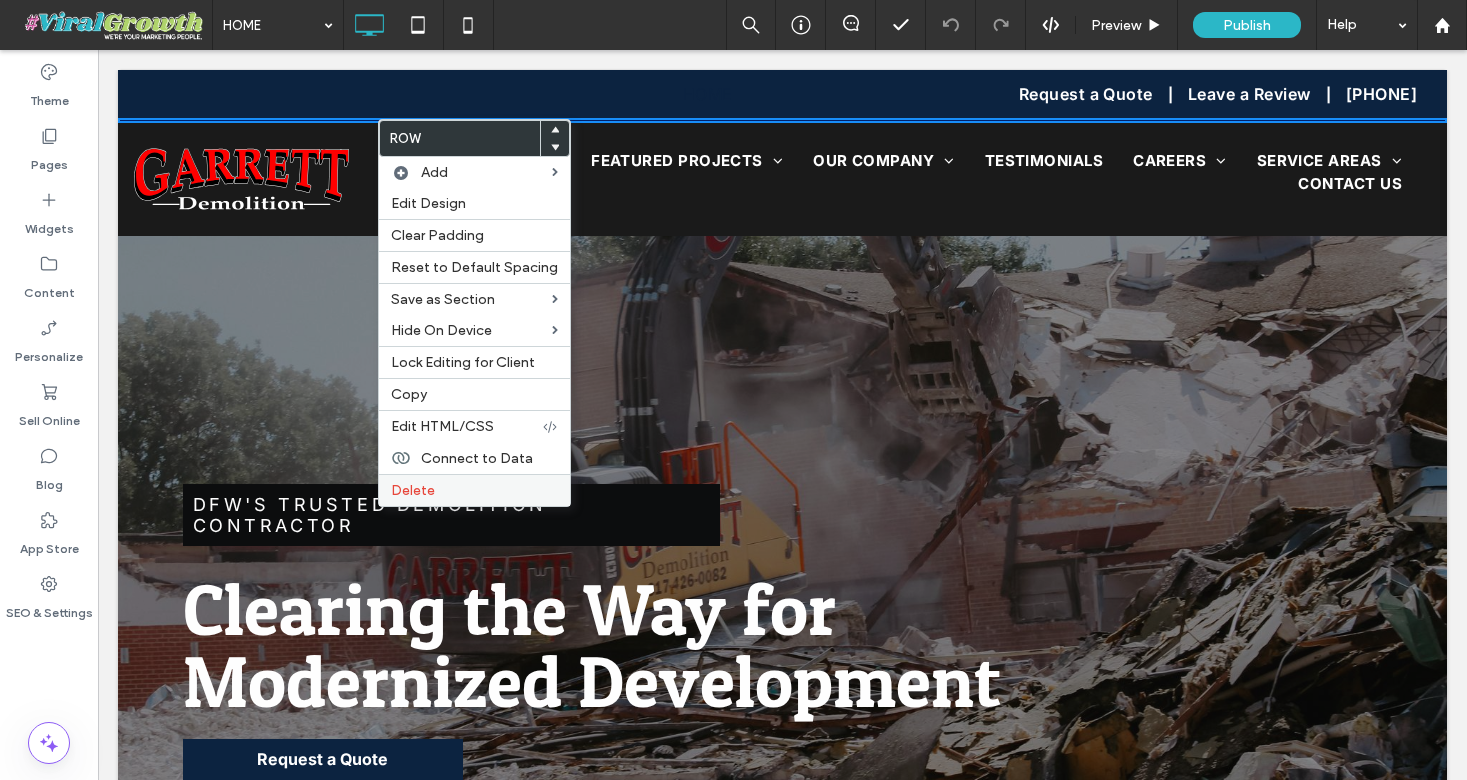 click on "Delete" at bounding box center [474, 490] 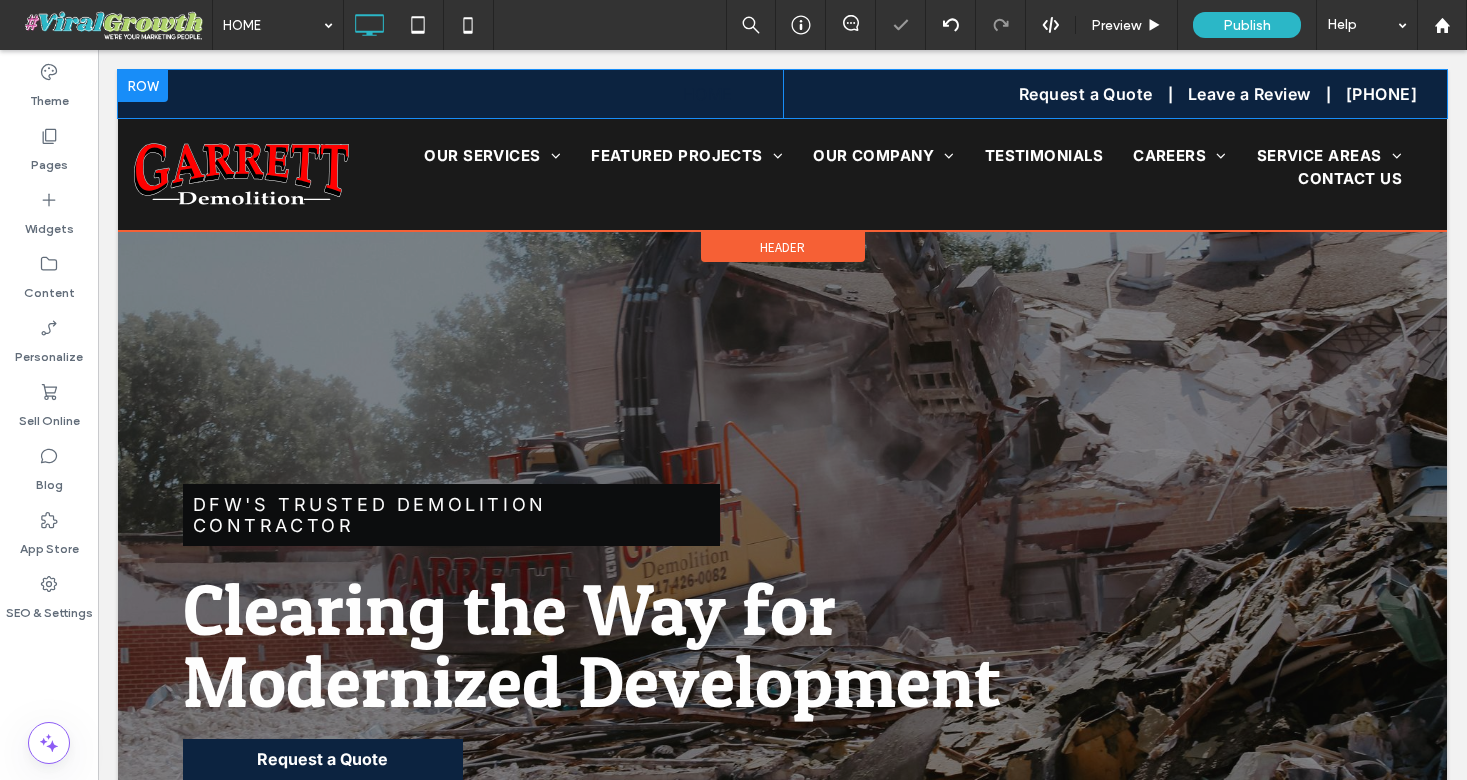 click at bounding box center [143, 86] 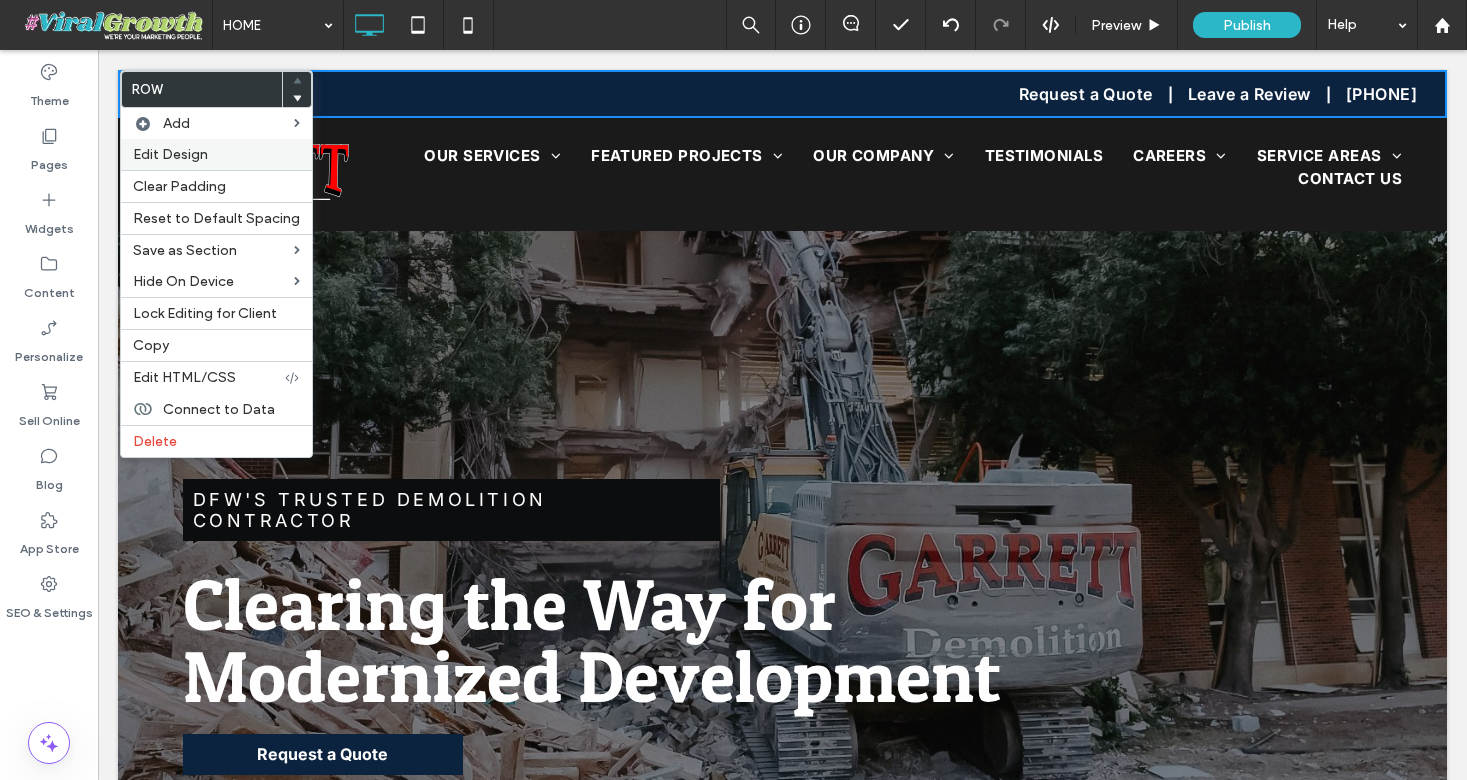 click on "Edit Design" at bounding box center (216, 154) 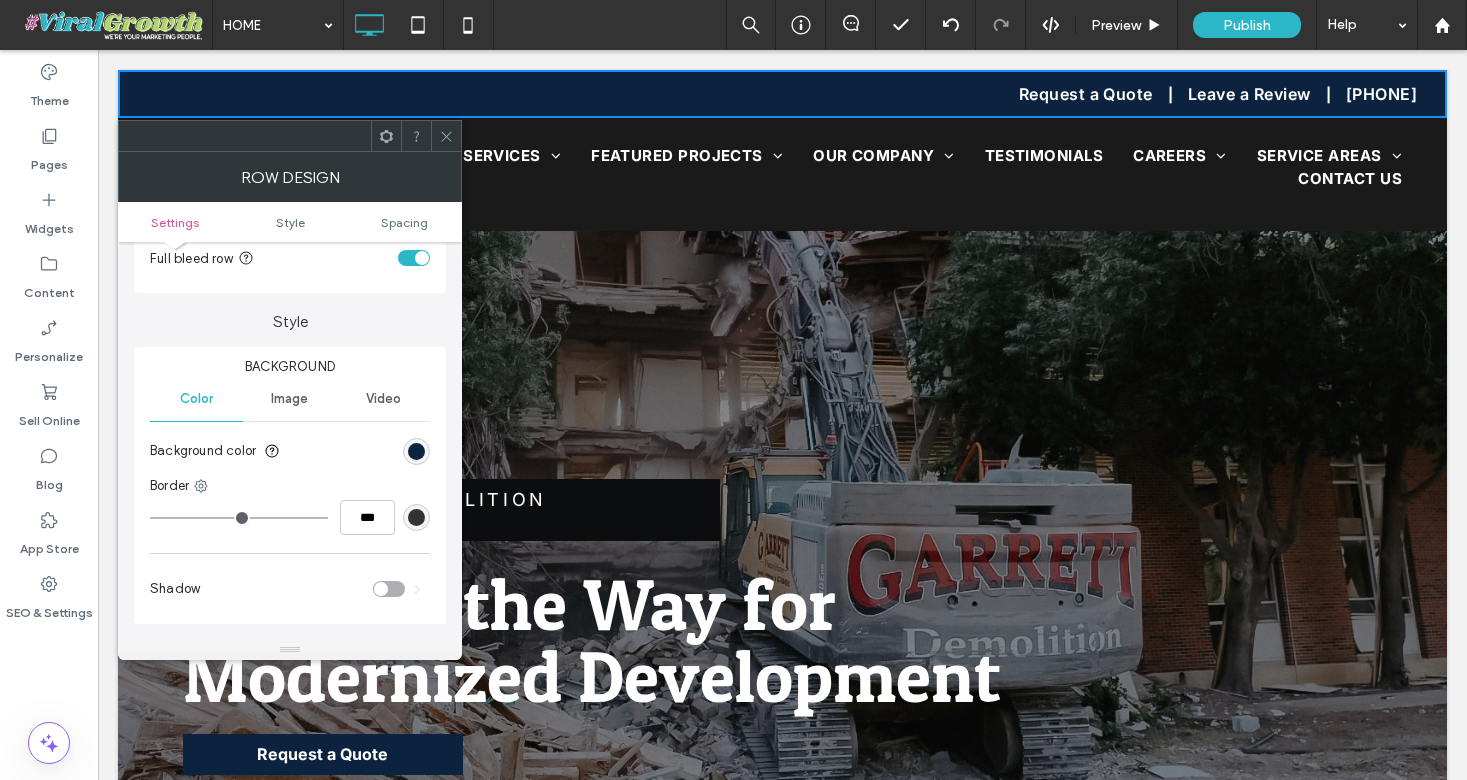 scroll, scrollTop: 193, scrollLeft: 0, axis: vertical 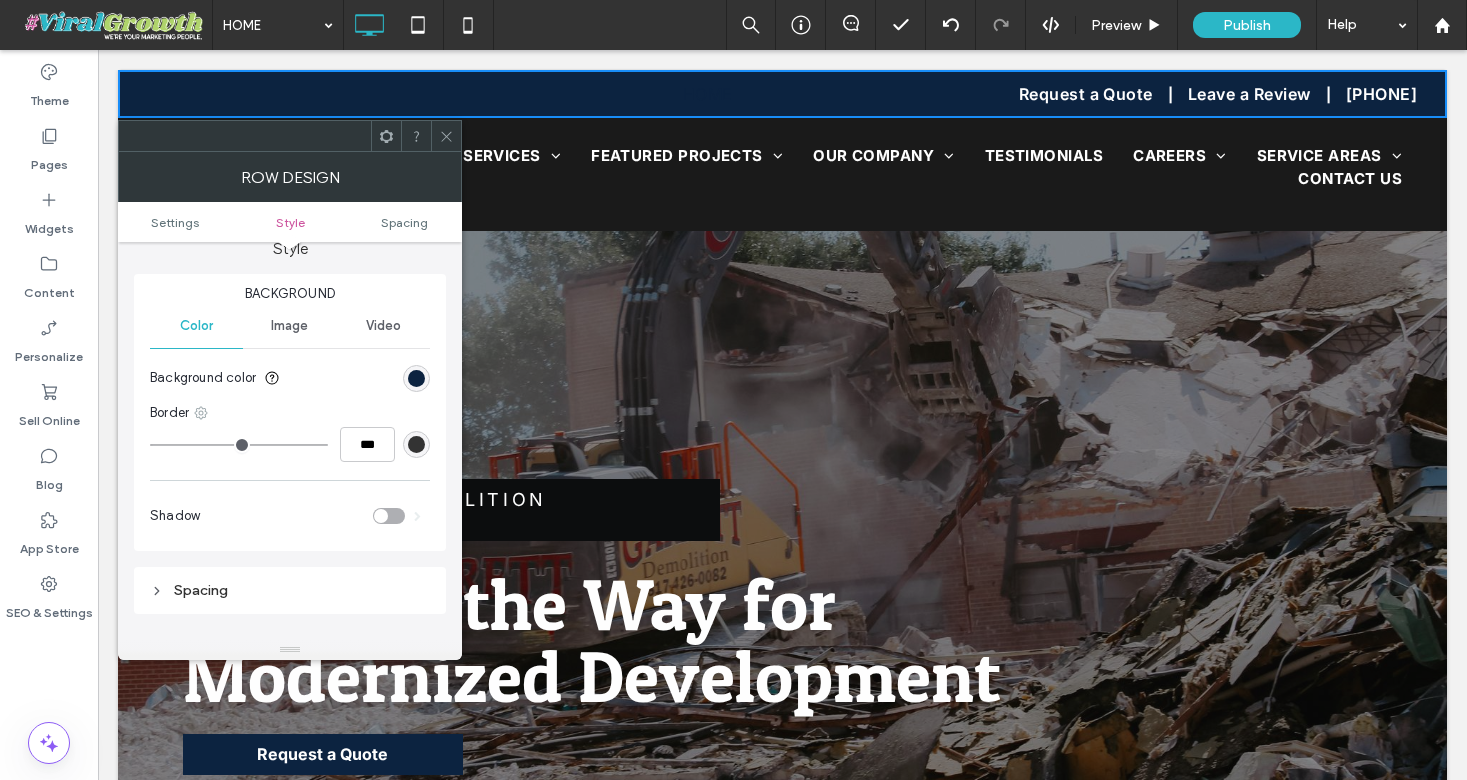 click 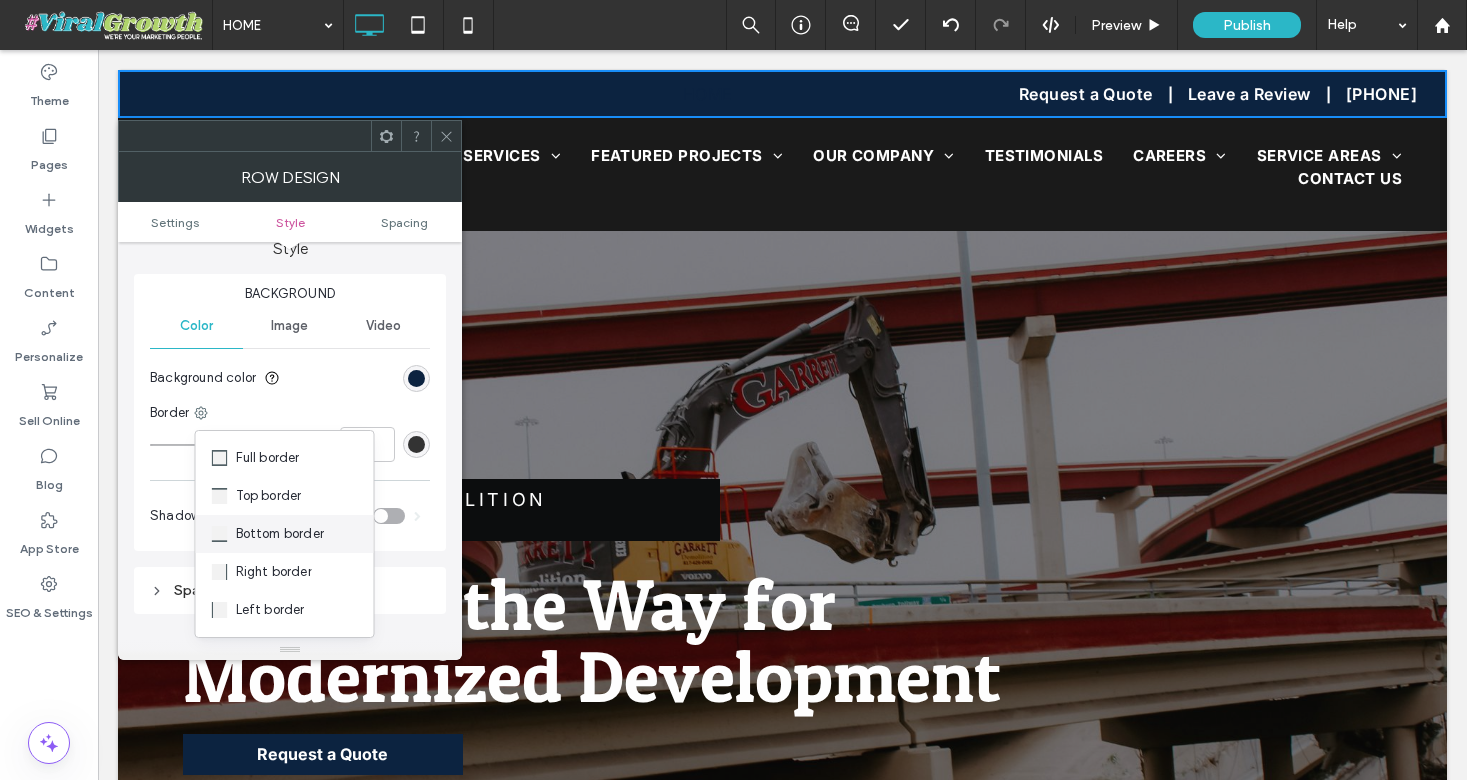 click on "Bottom border" at bounding box center [285, 534] 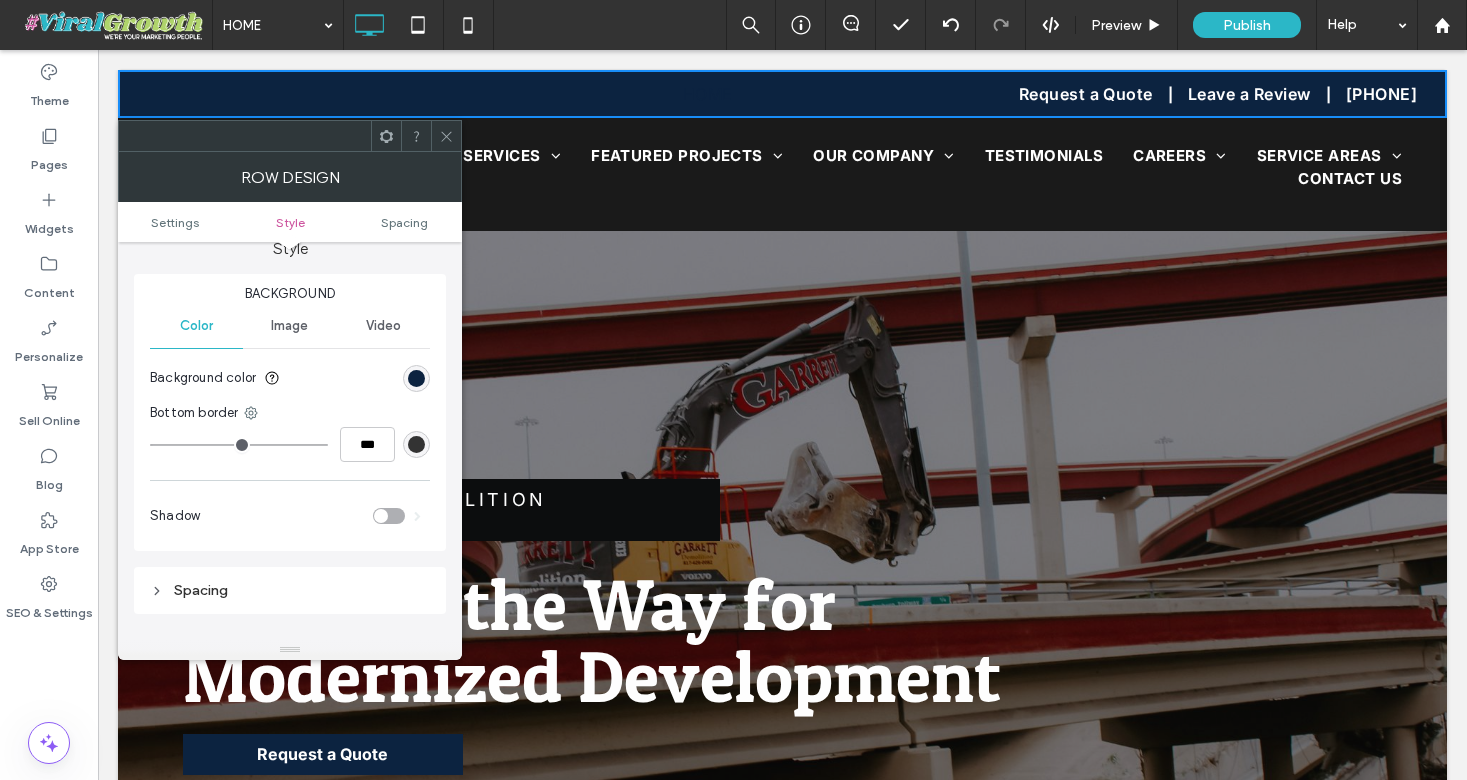 click at bounding box center [416, 444] 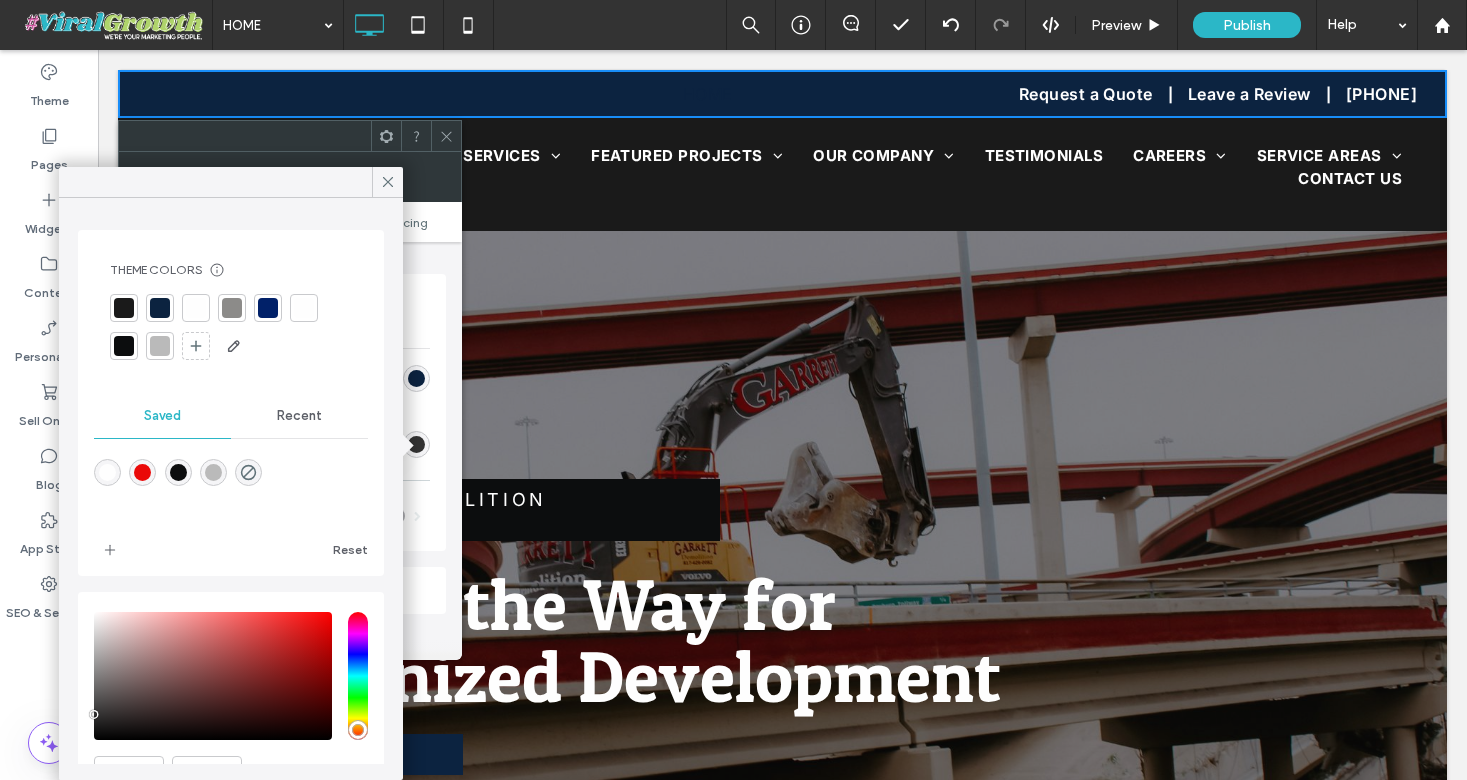click at bounding box center (268, 308) 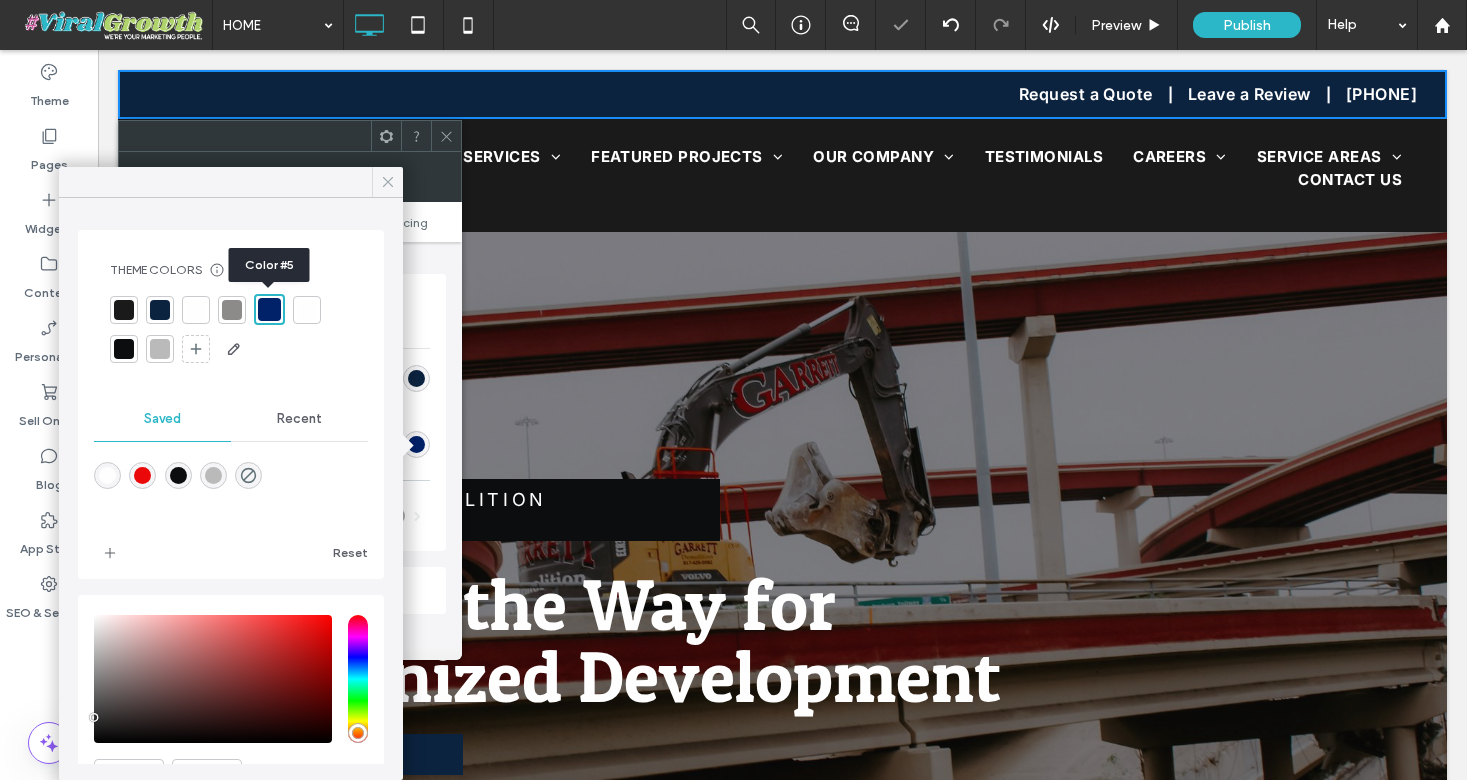 click 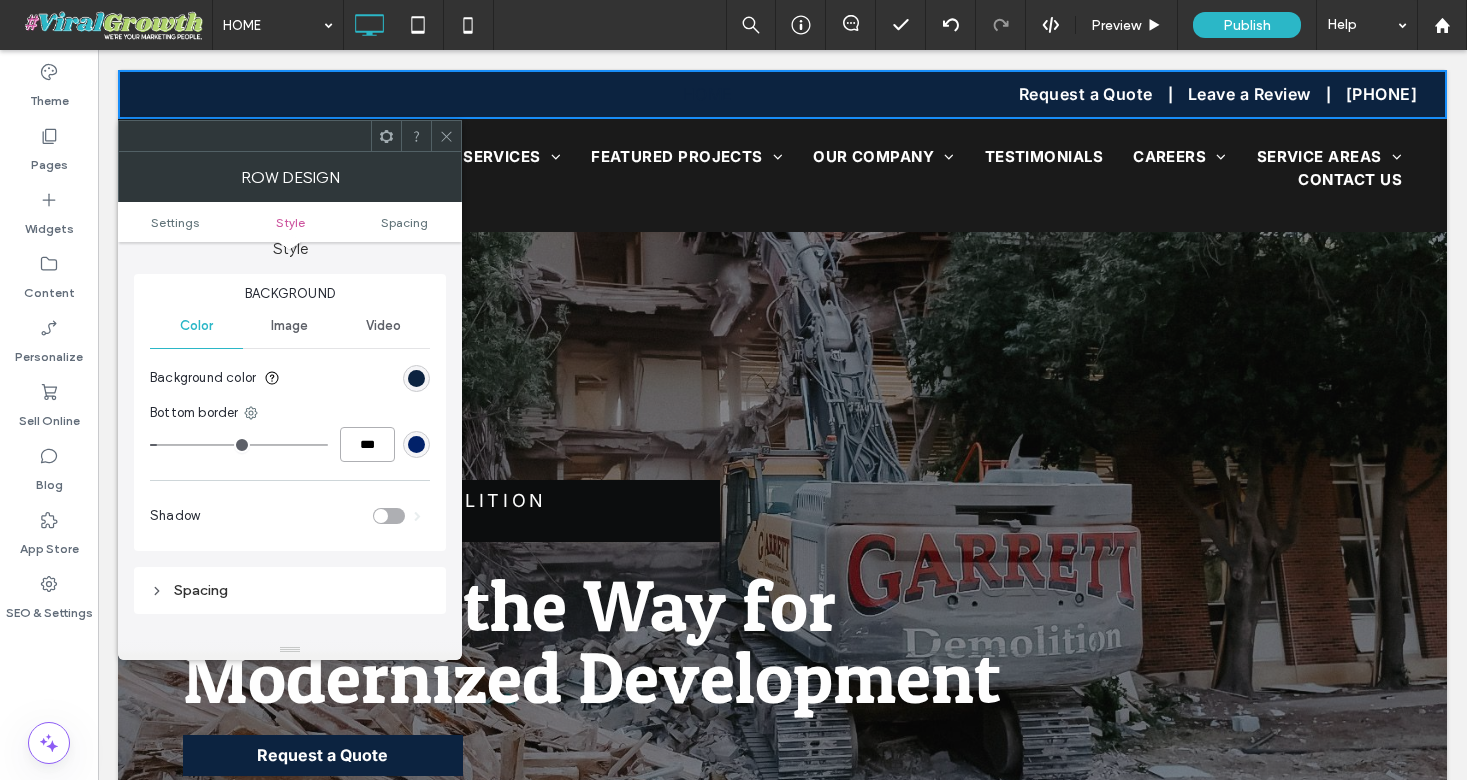 click on "***" at bounding box center [367, 444] 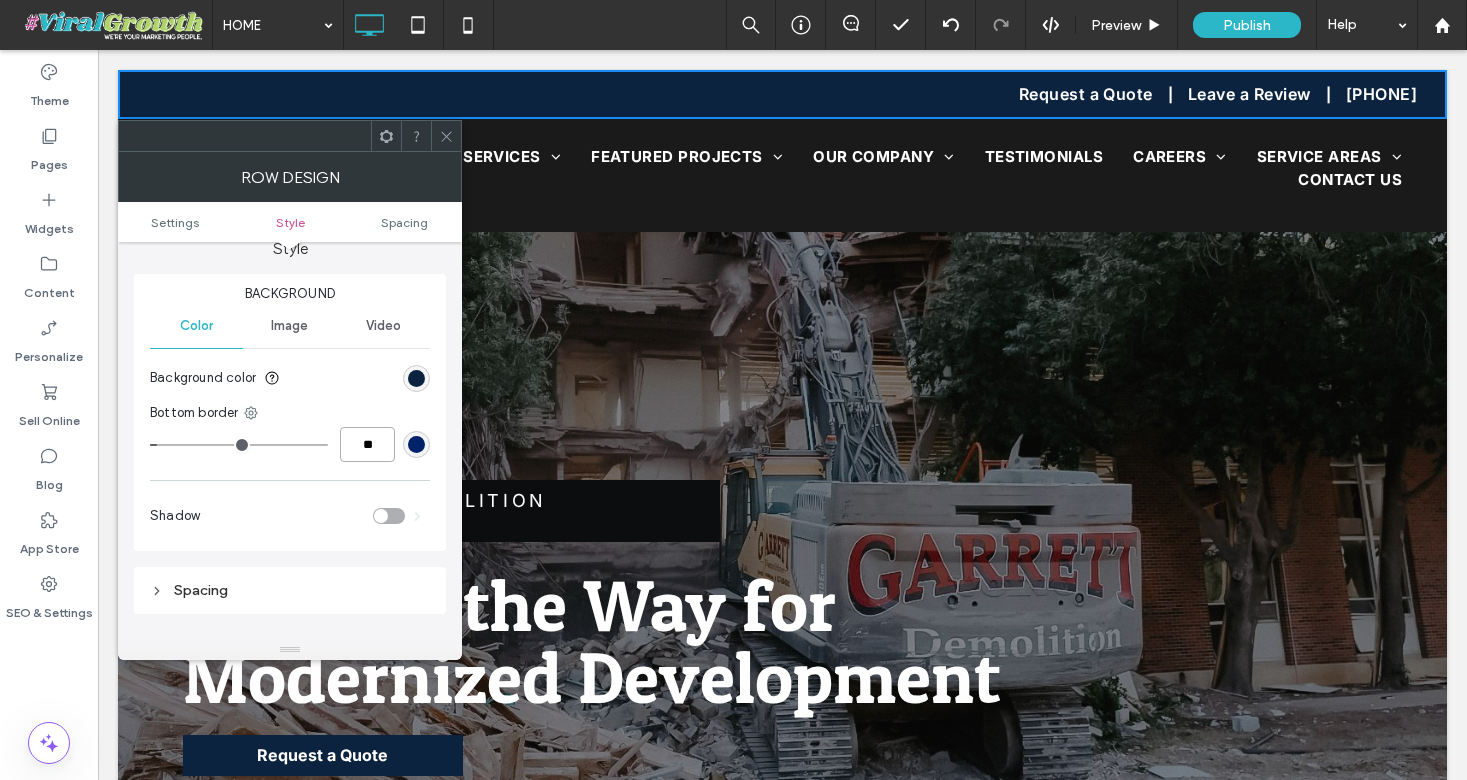 type on "**" 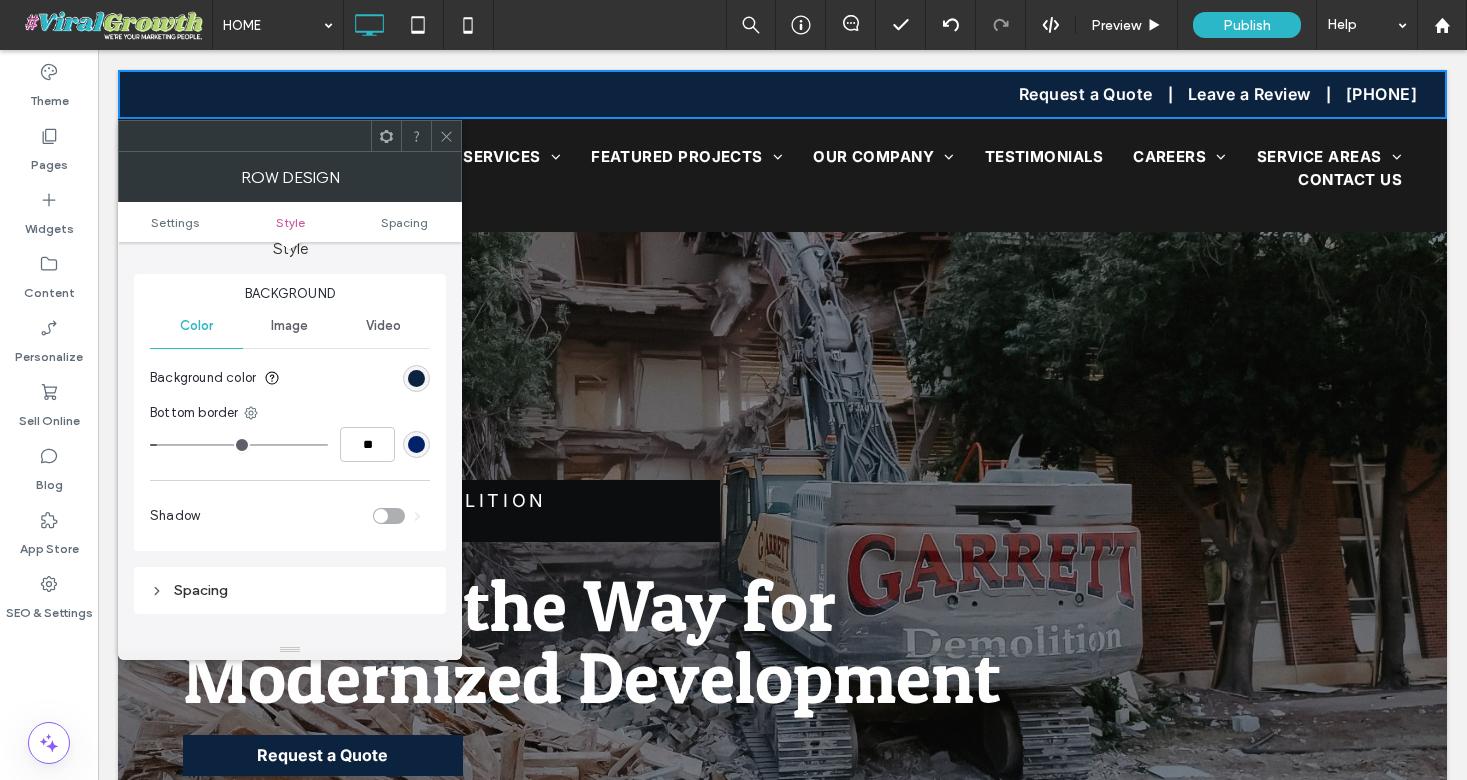 type on "**" 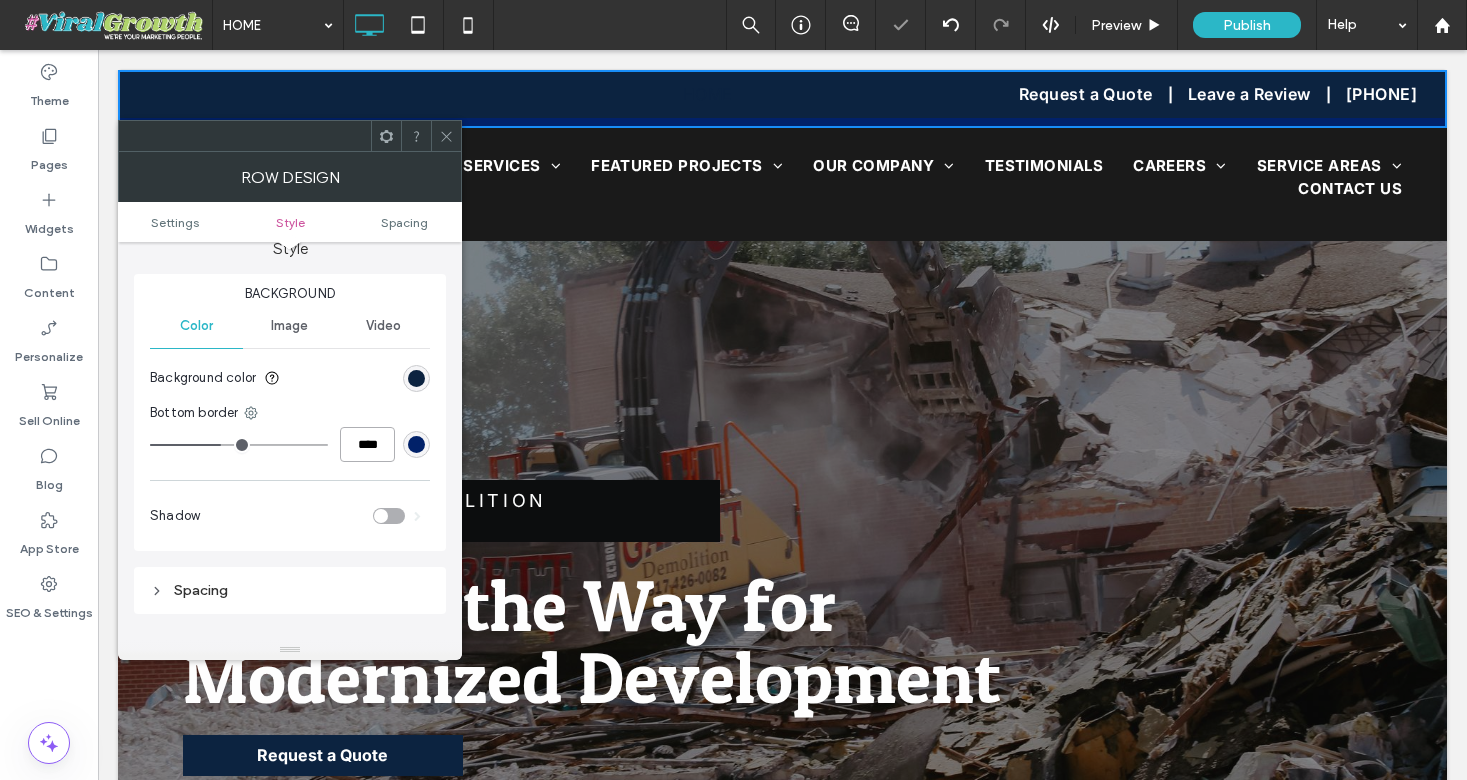 click on "****" at bounding box center [367, 444] 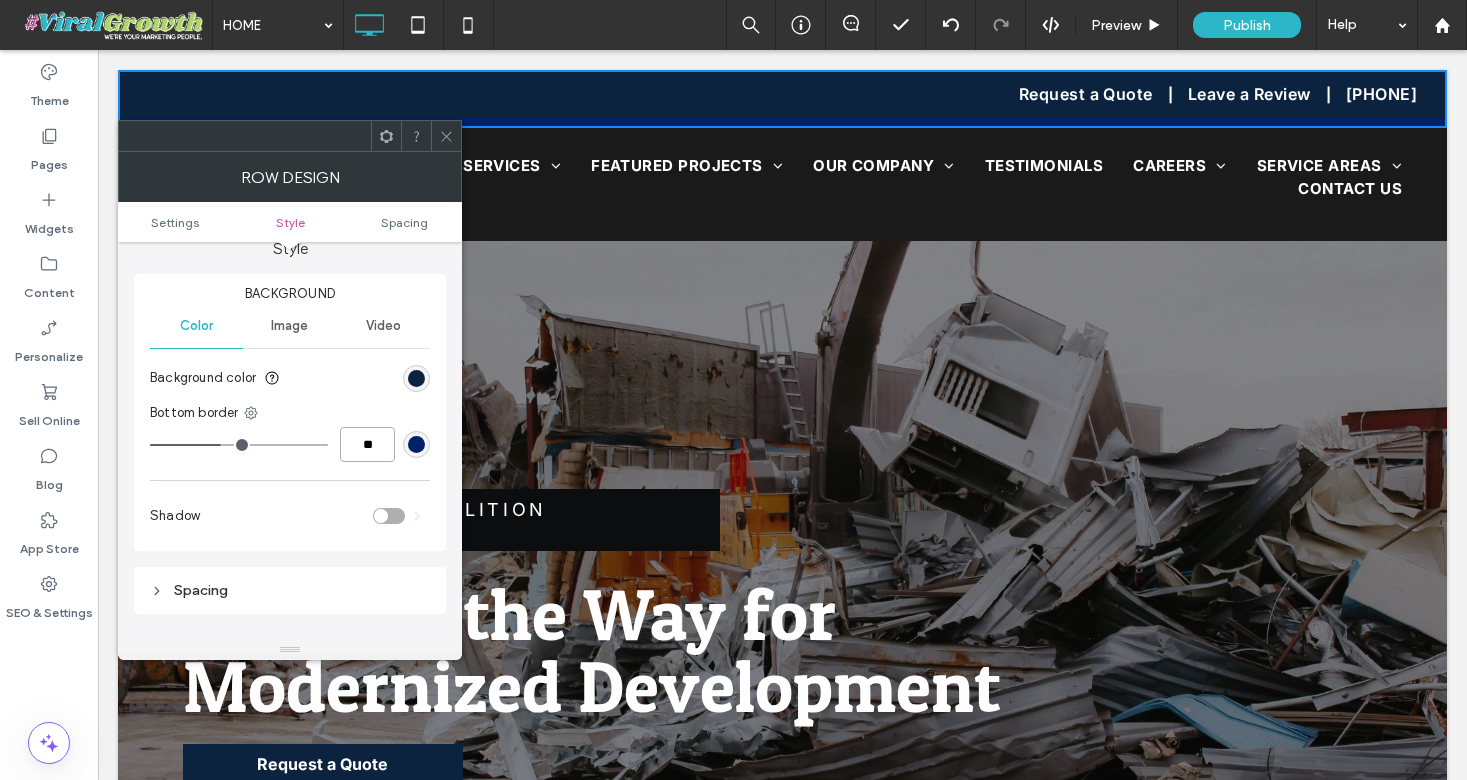 type on "**" 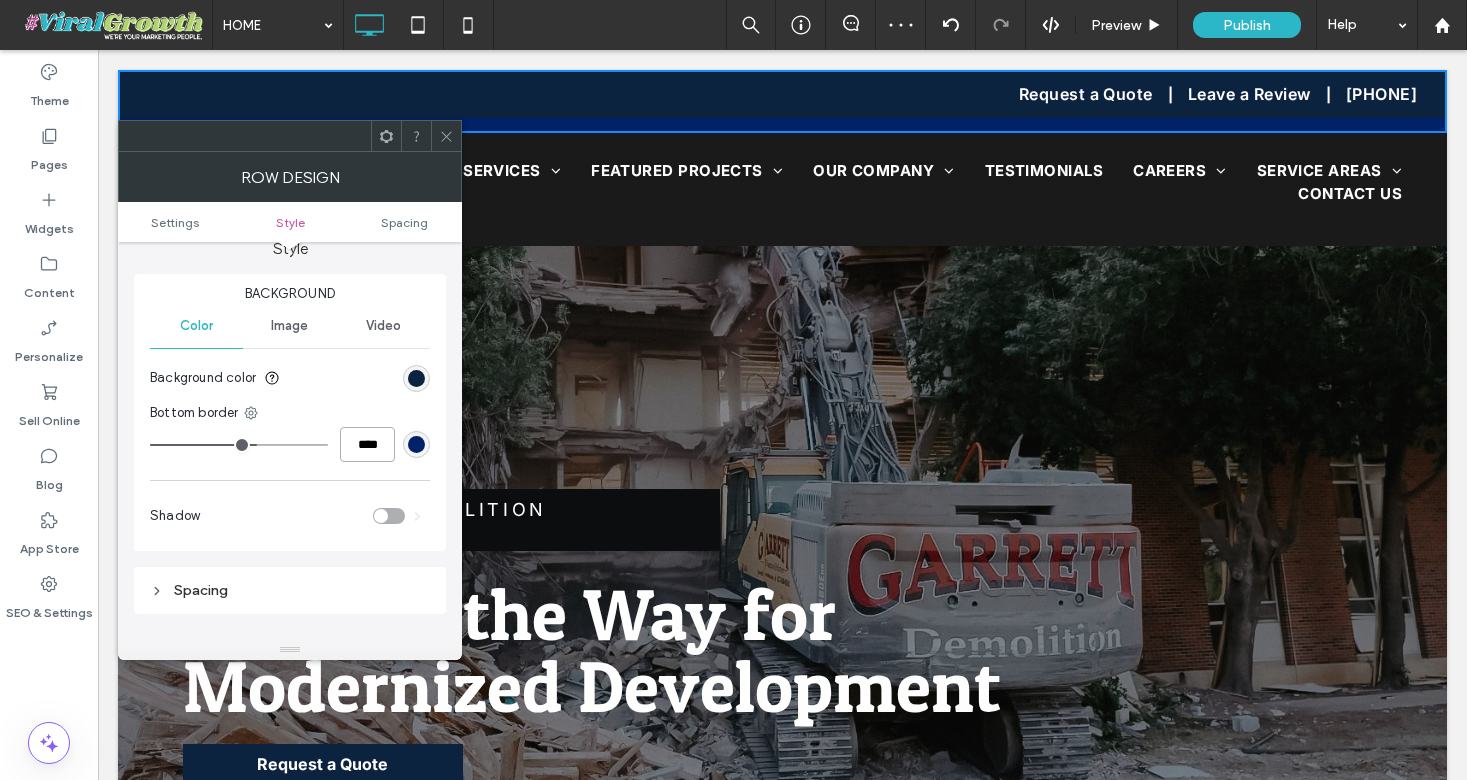 click on "****" at bounding box center [367, 444] 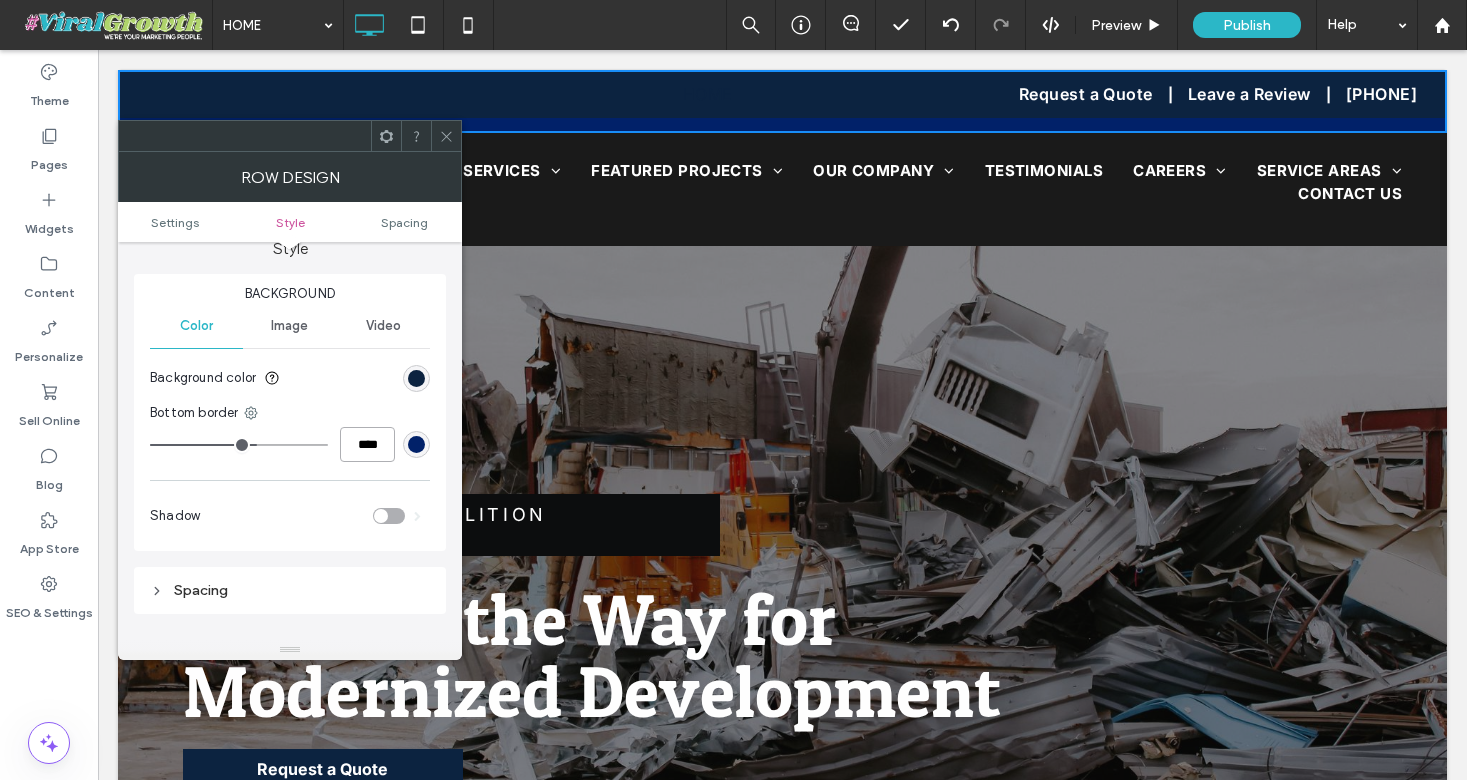 type on "****" 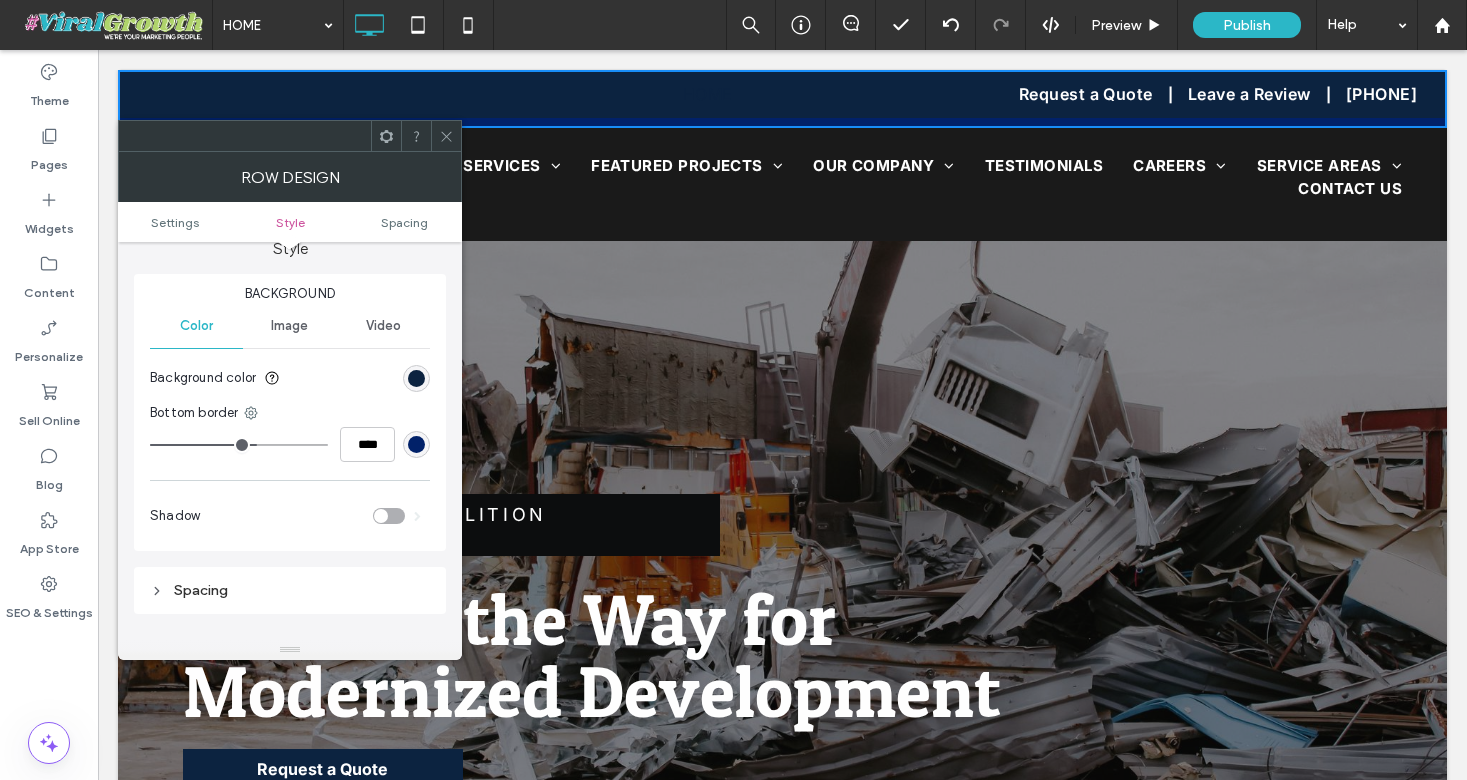 click 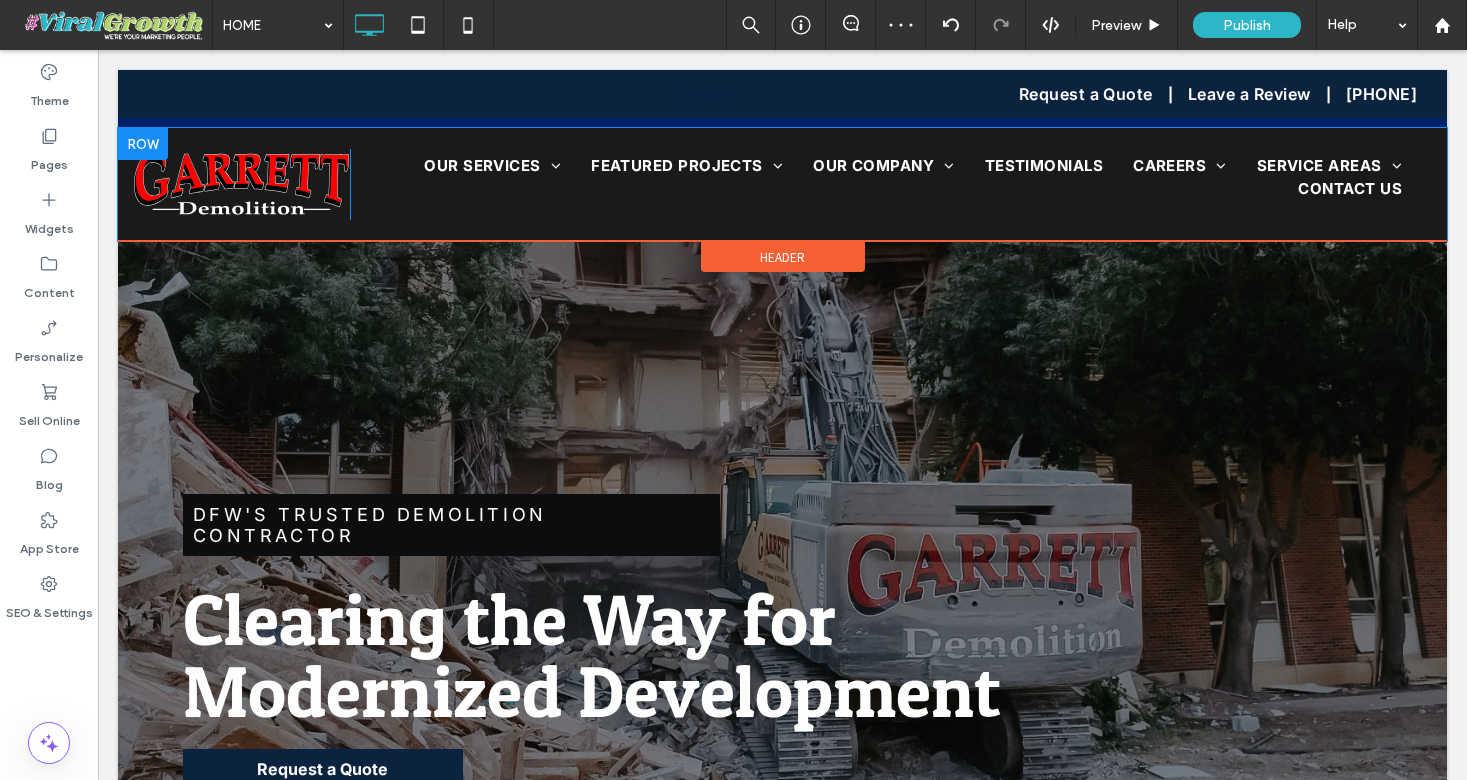 click at bounding box center [143, 144] 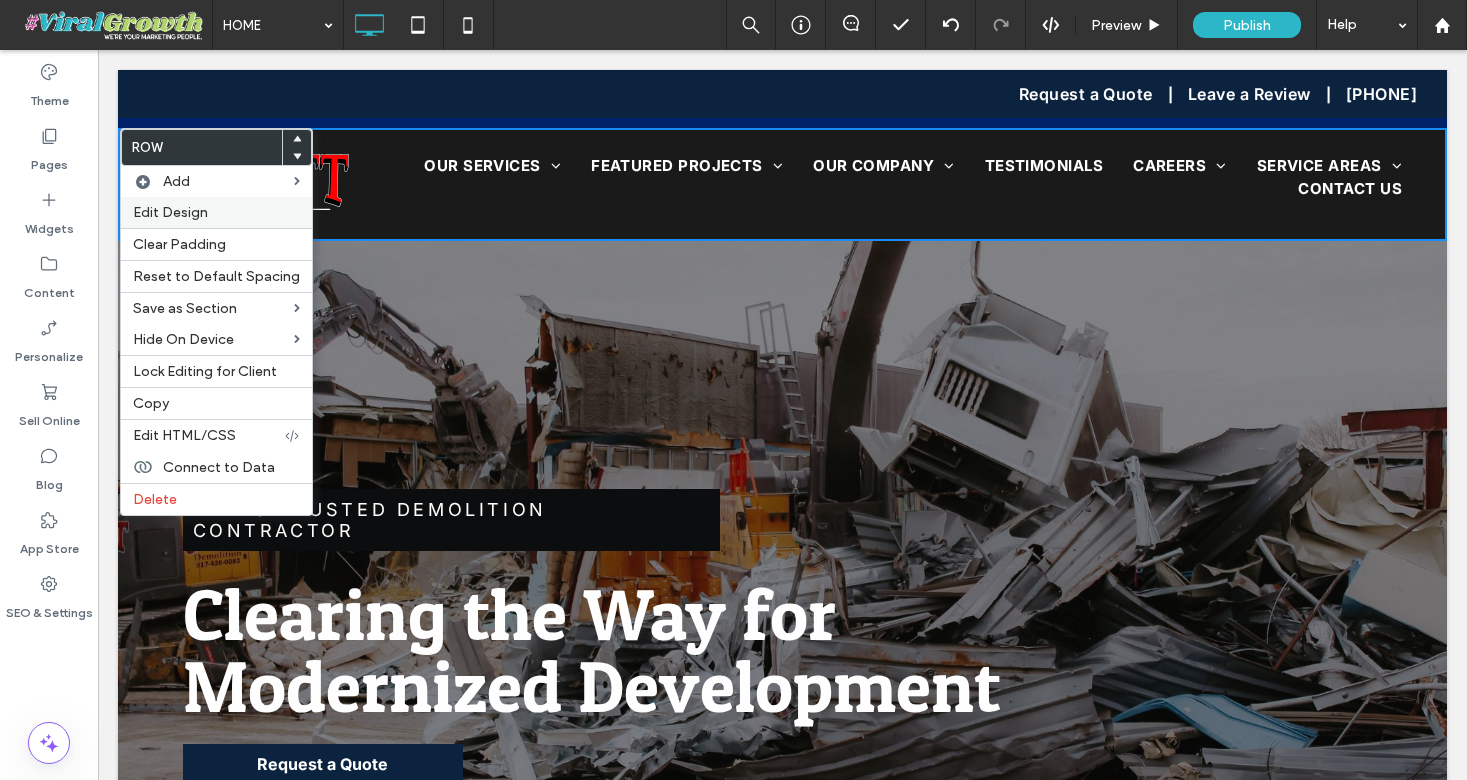 click on "Edit Design" at bounding box center (170, 212) 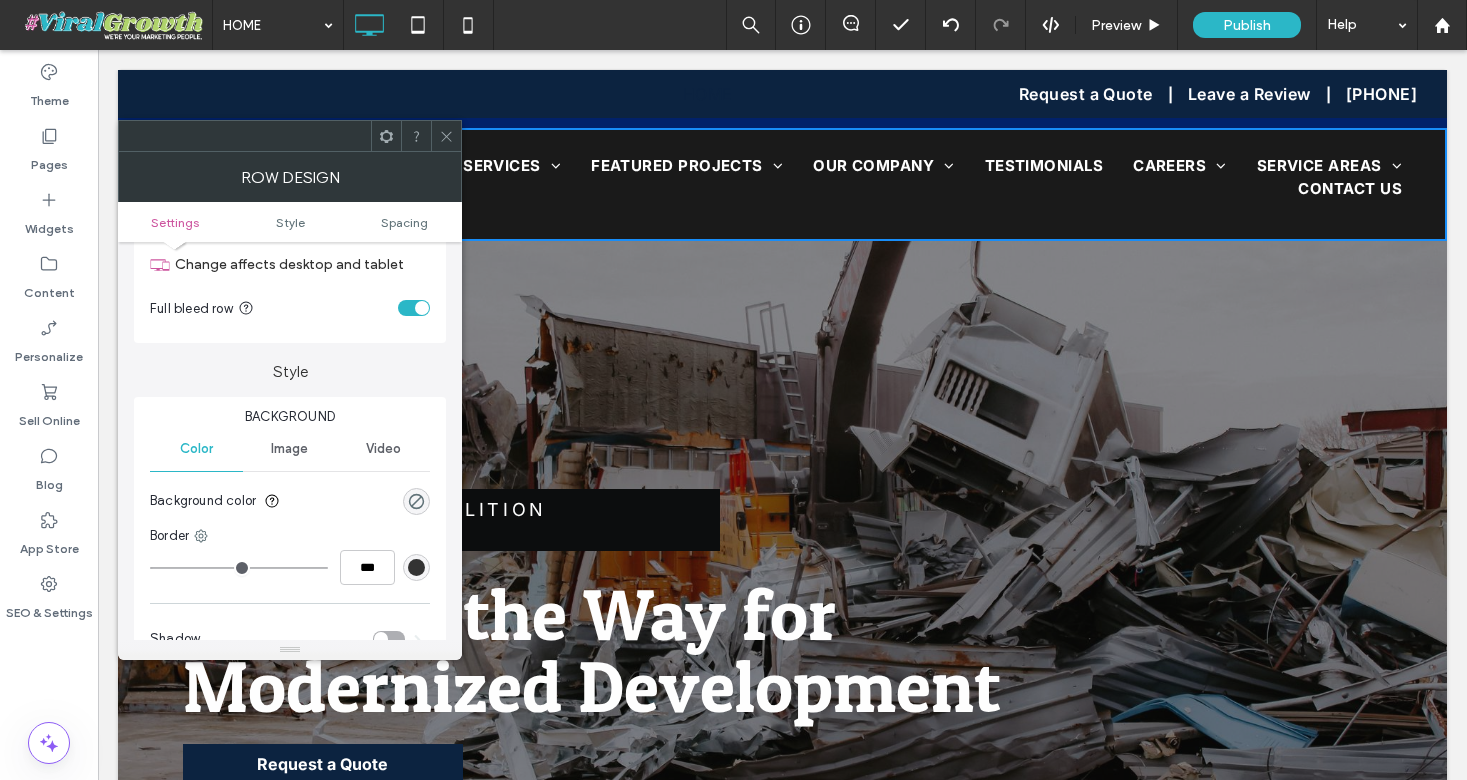 scroll, scrollTop: 71, scrollLeft: 0, axis: vertical 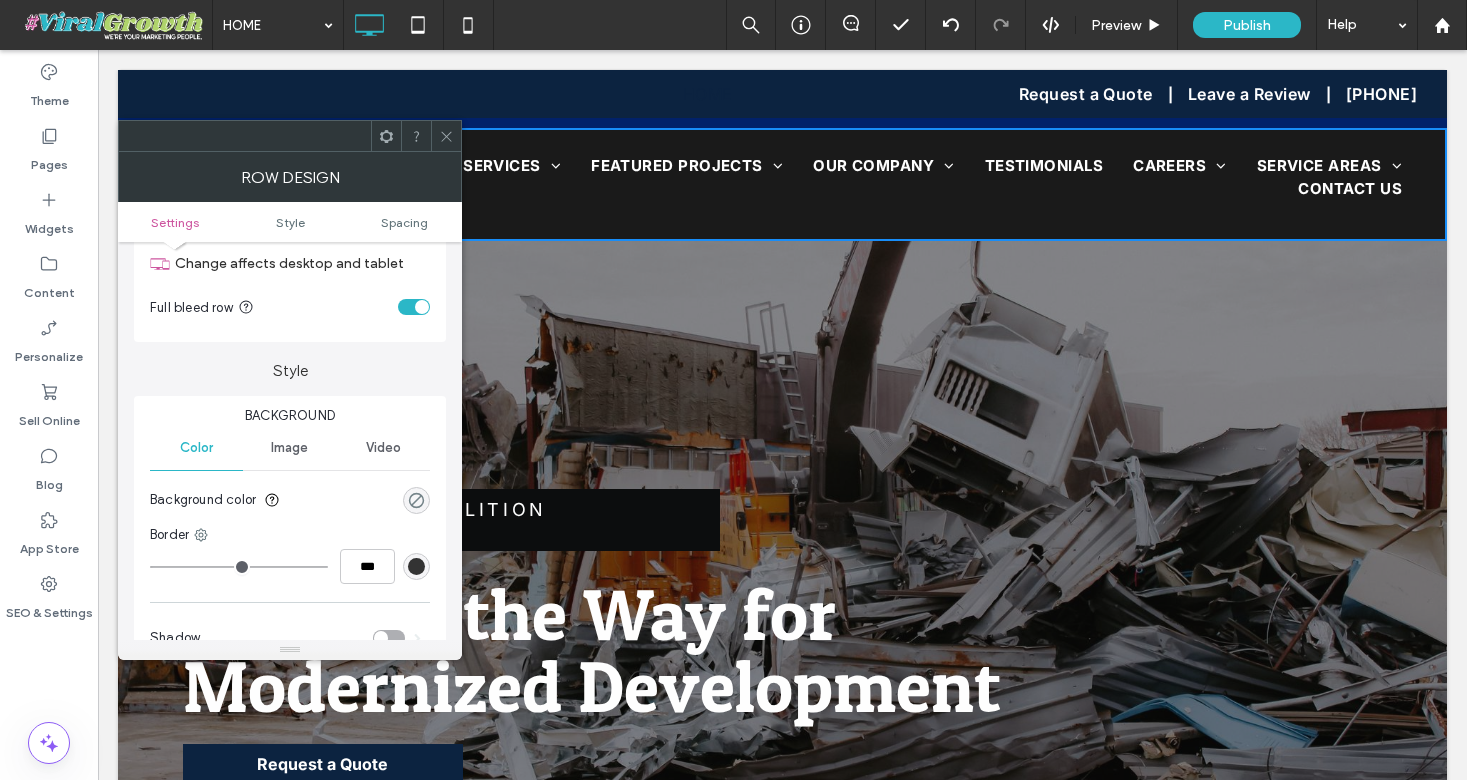 click at bounding box center (416, 500) 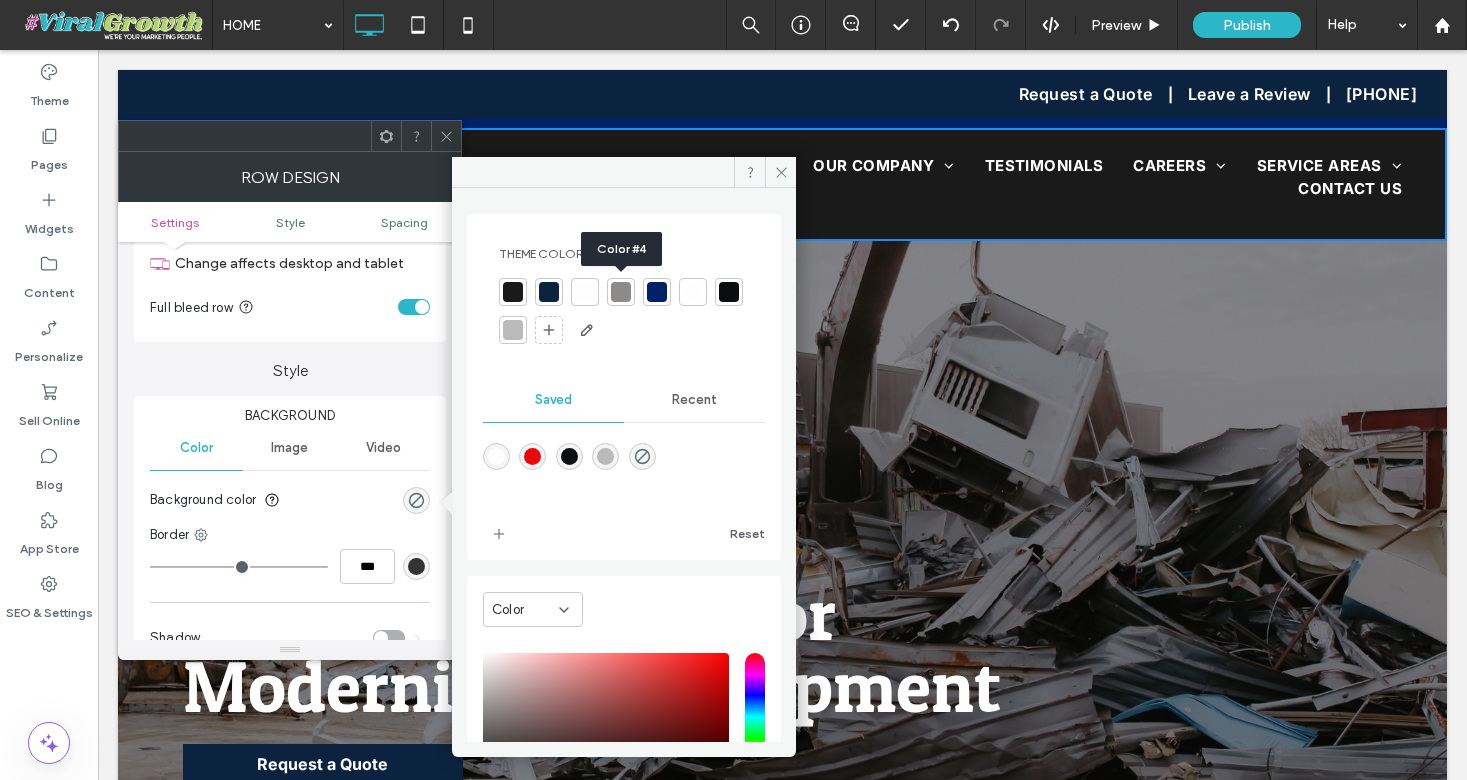 click at bounding box center (621, 292) 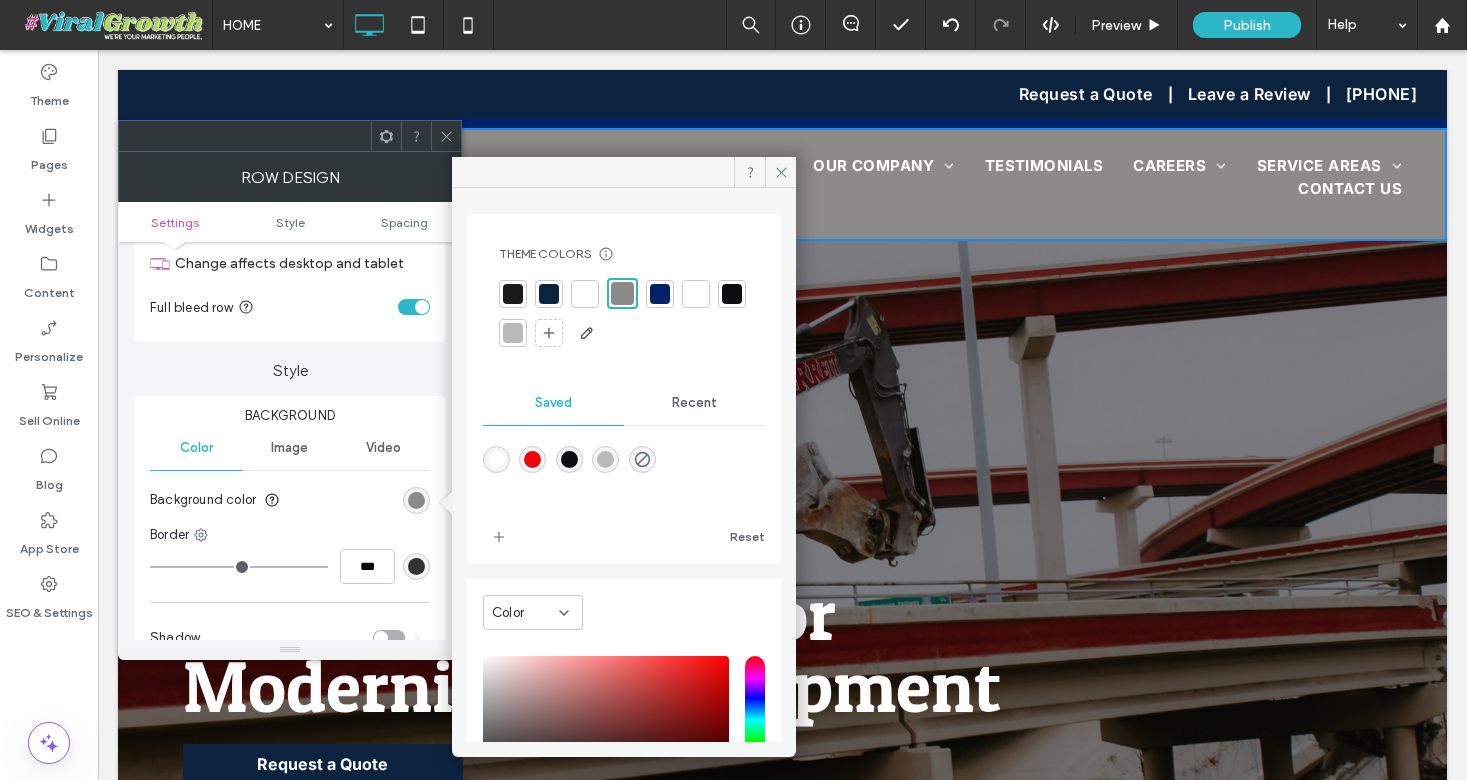 click at bounding box center (622, 293) 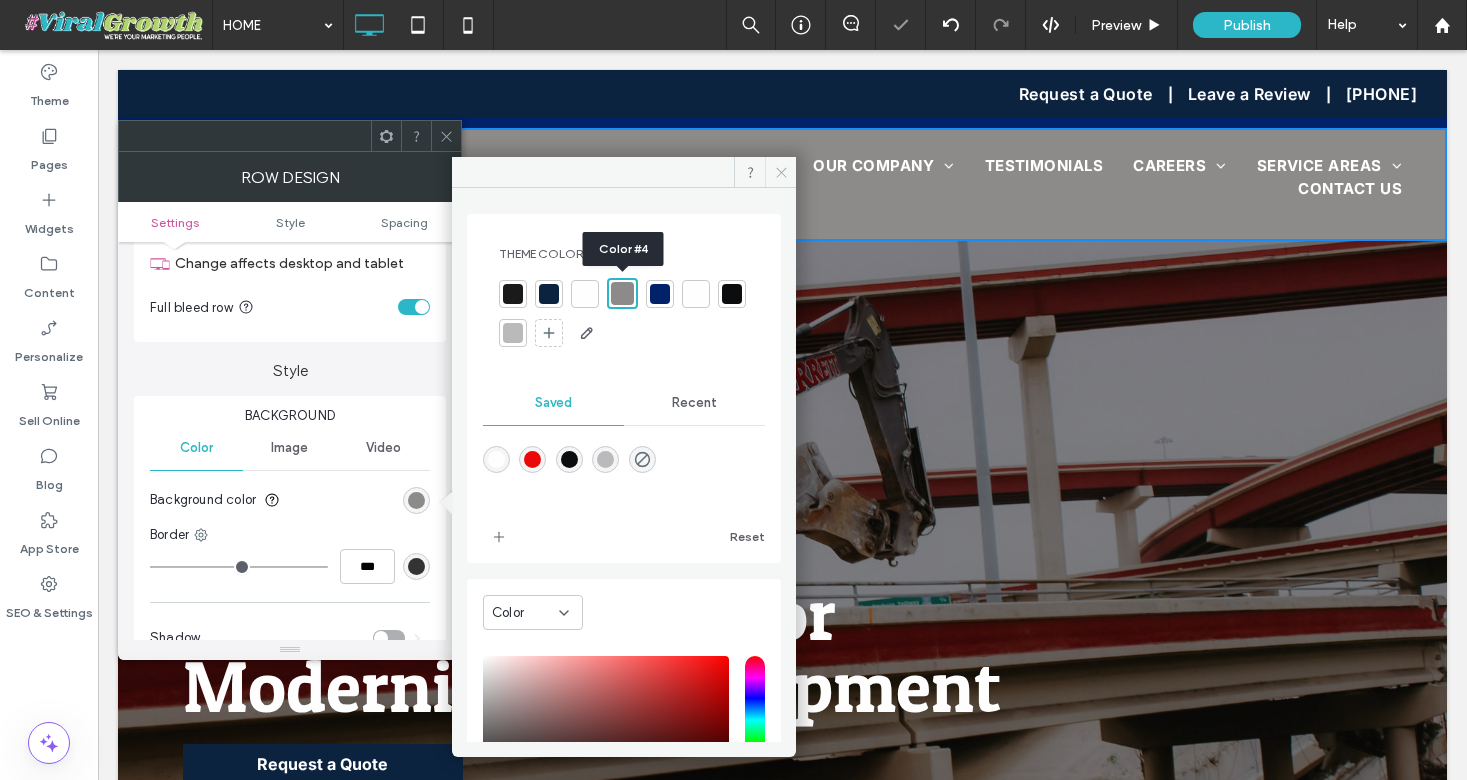 click 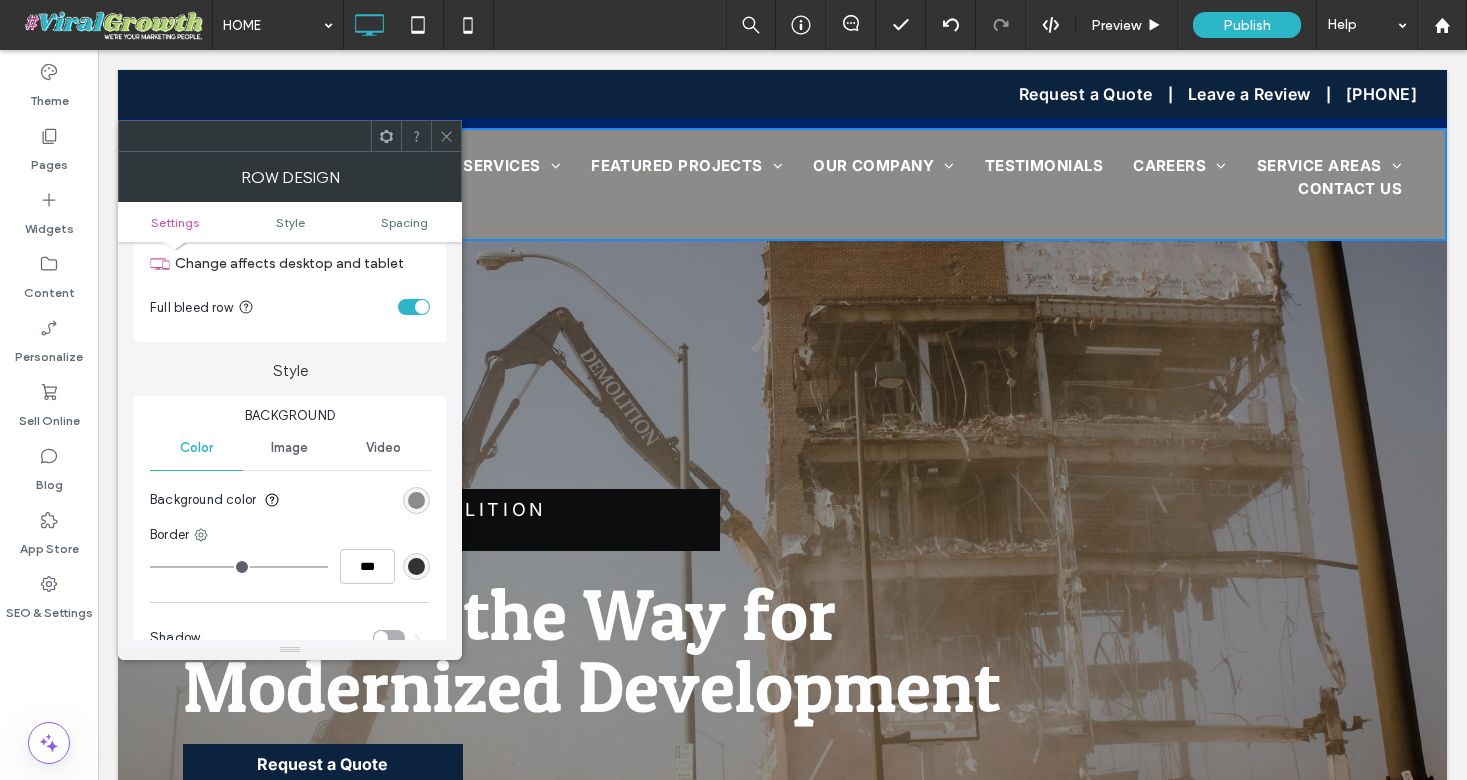 click 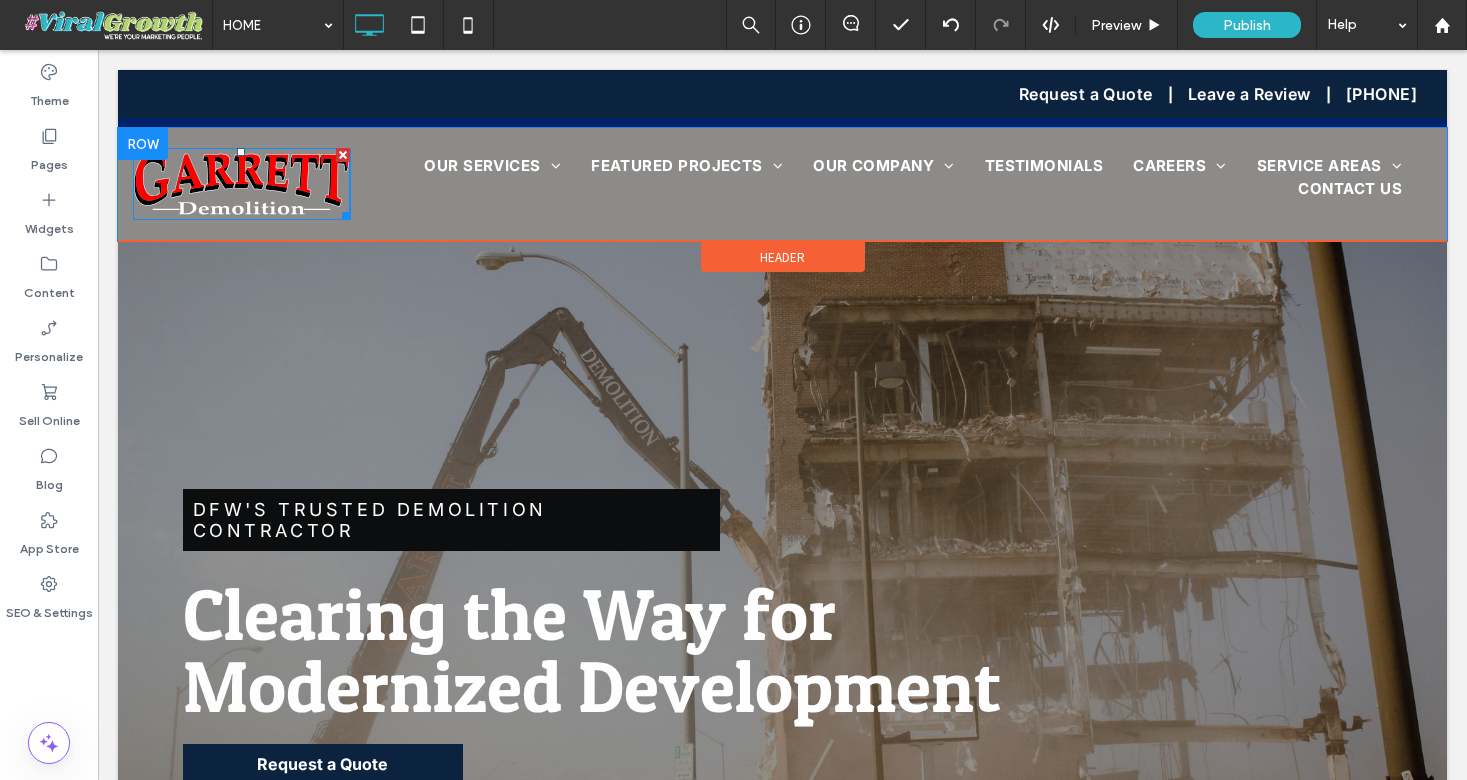 click at bounding box center [241, 184] 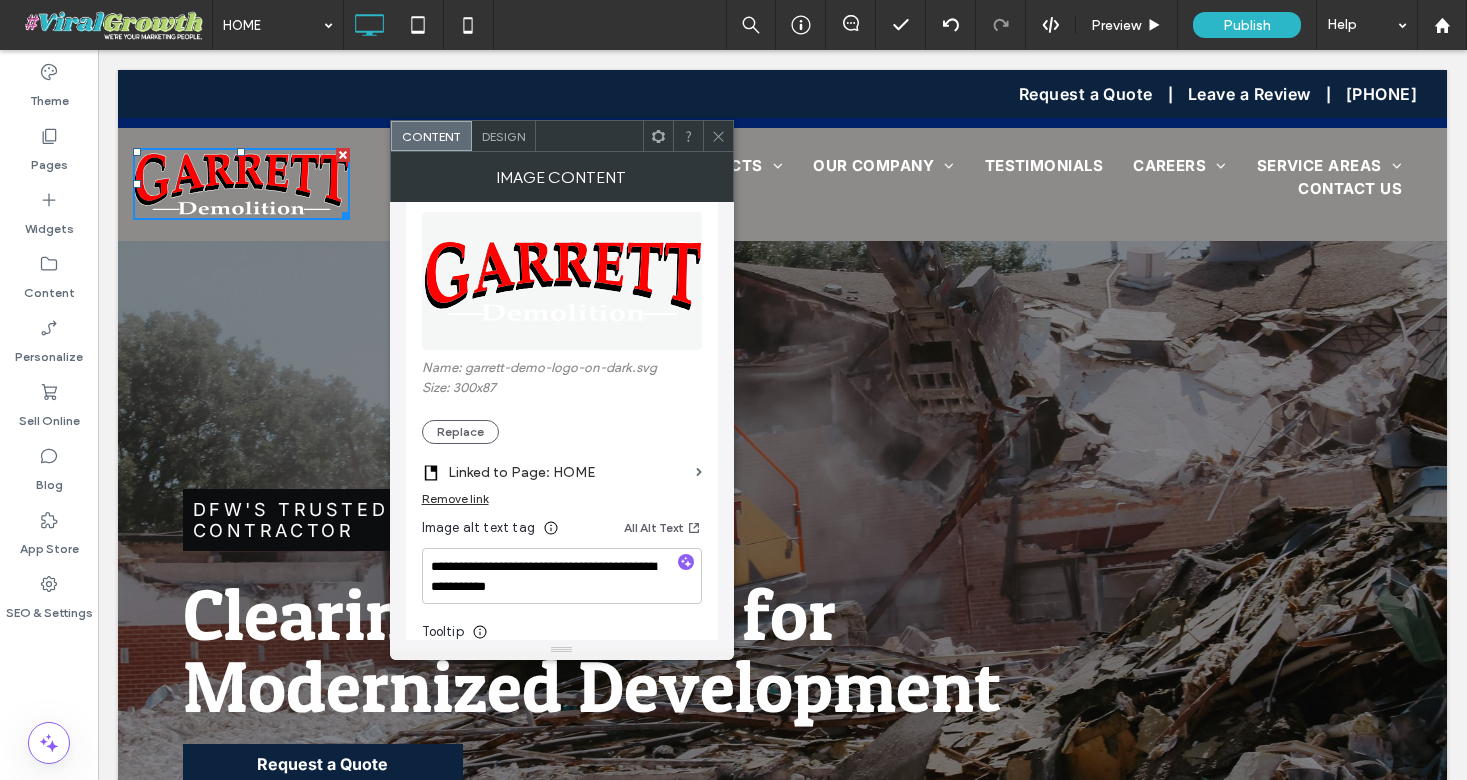 scroll, scrollTop: 256, scrollLeft: 0, axis: vertical 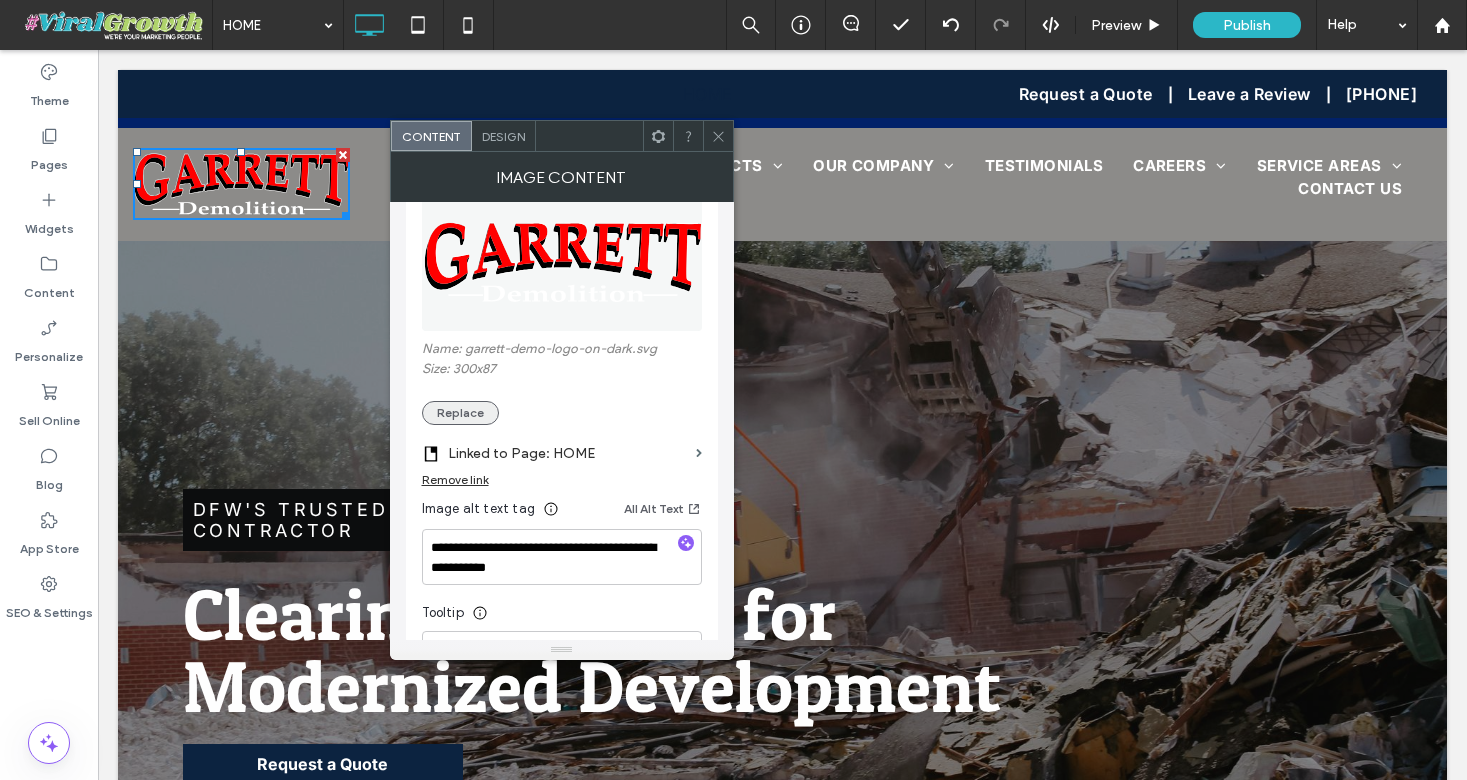 click on "Replace" at bounding box center (460, 413) 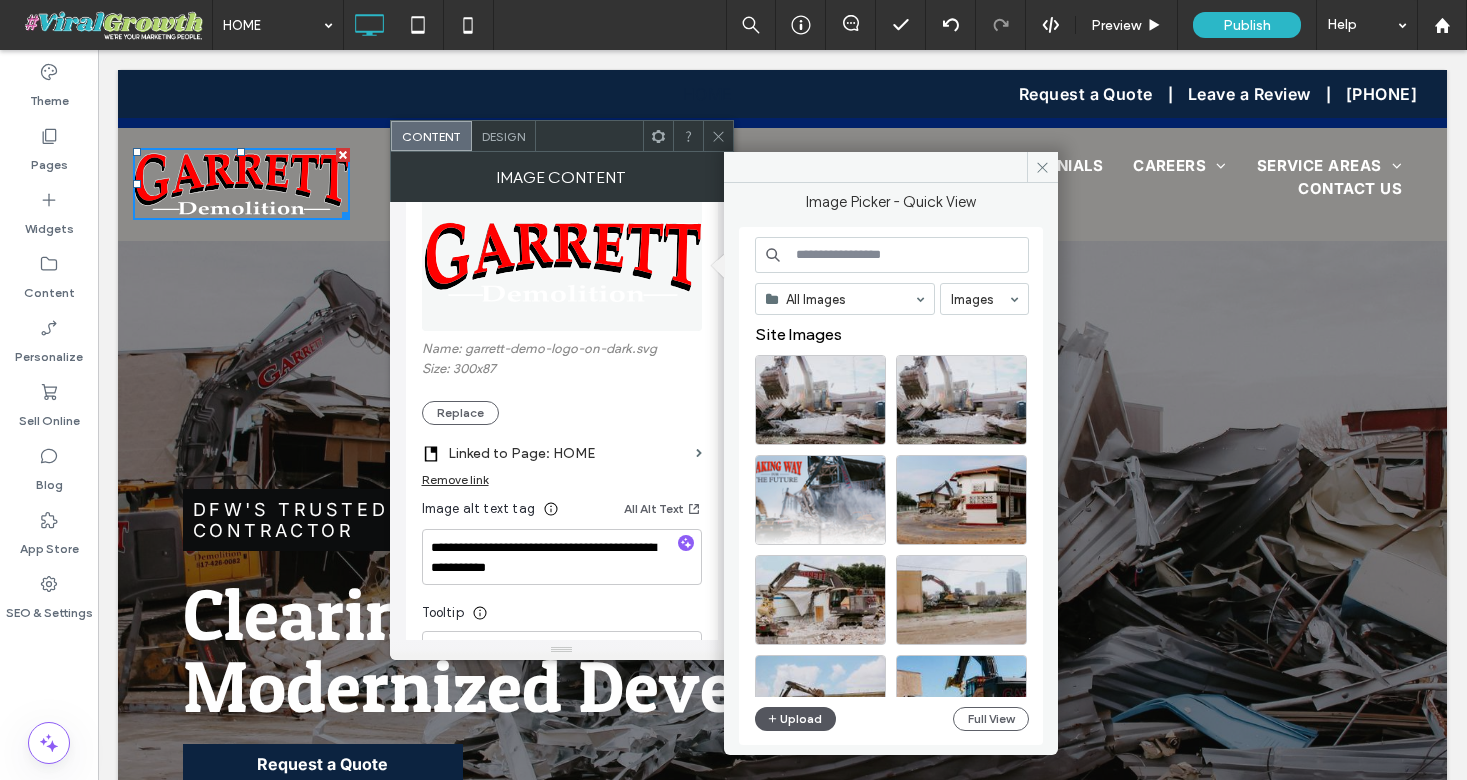 click on "Upload" at bounding box center (796, 719) 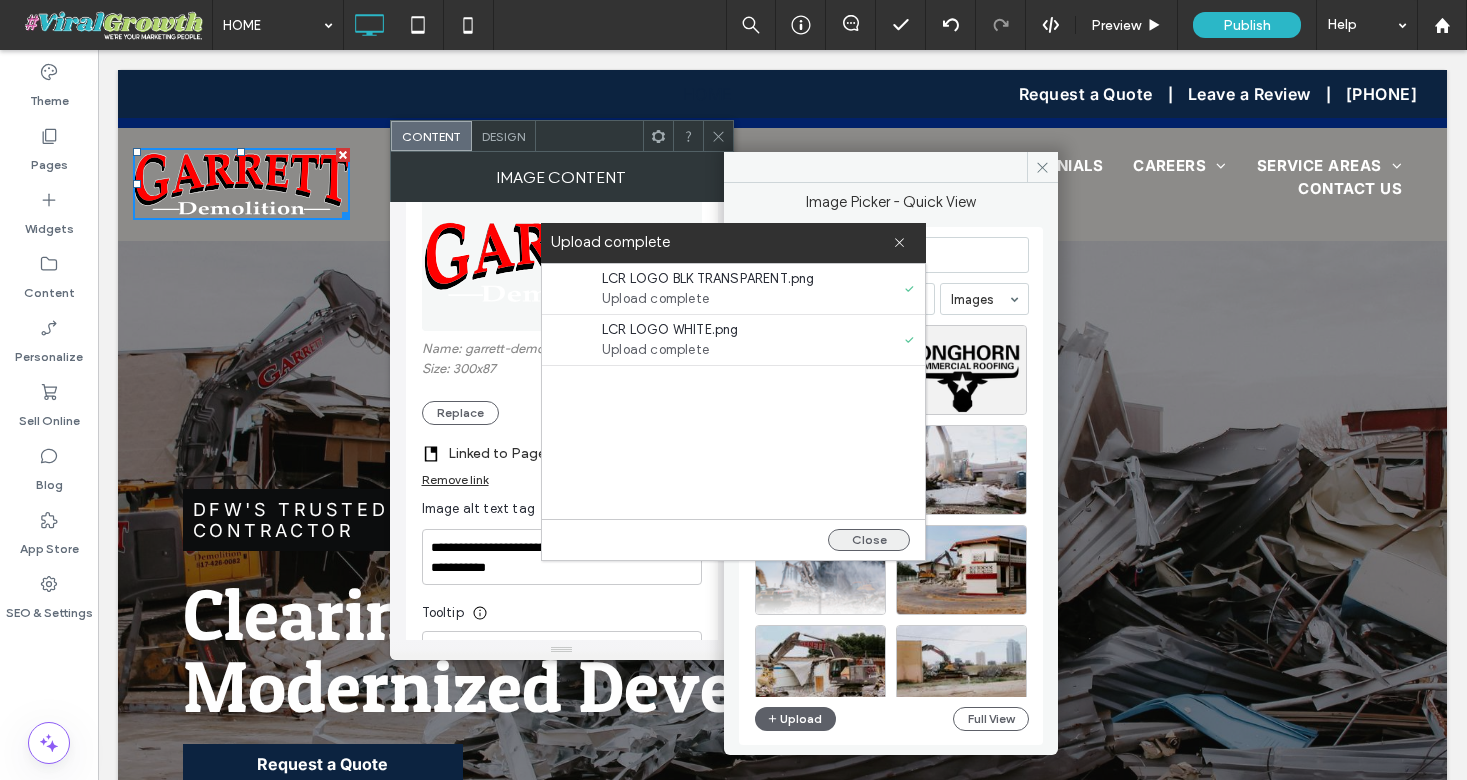 click on "Close" at bounding box center (869, 540) 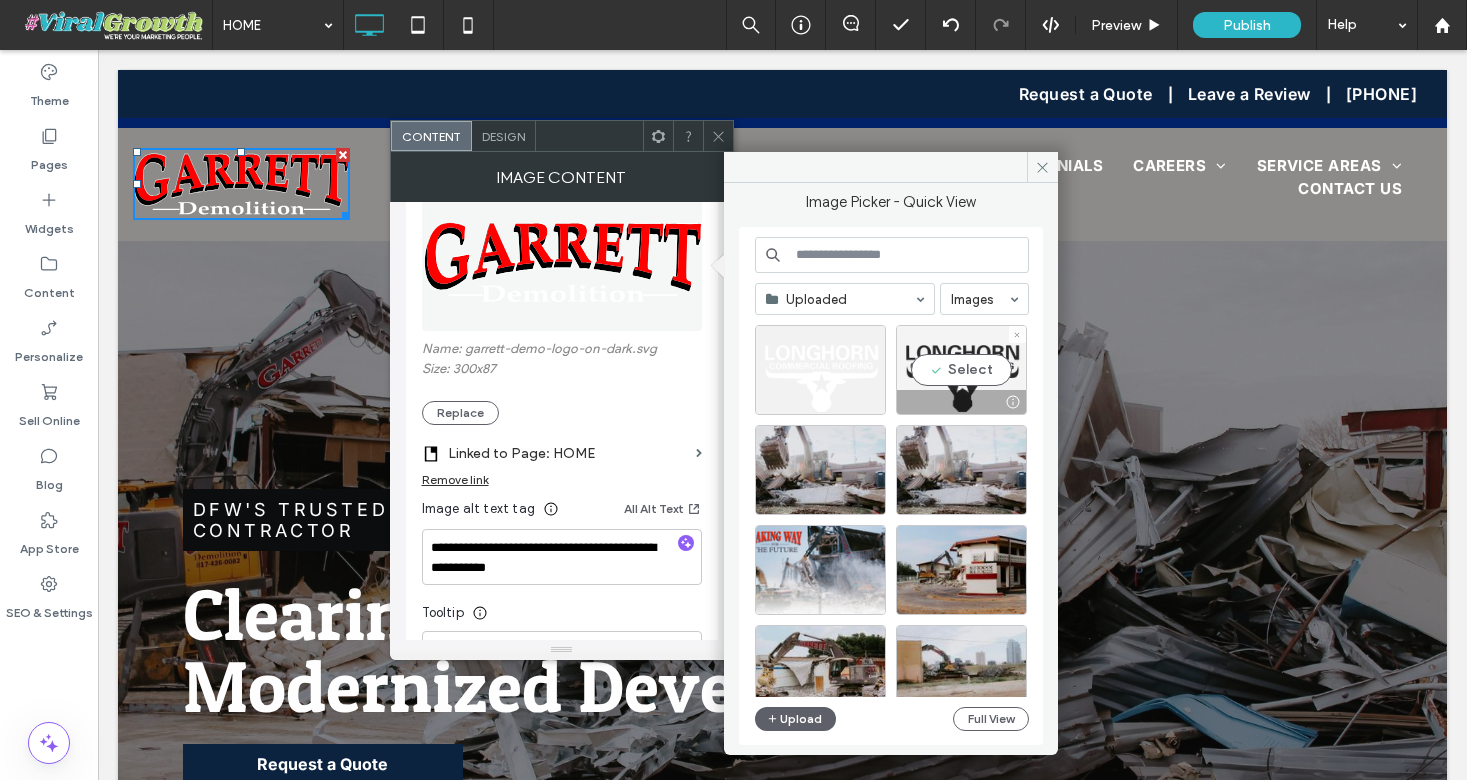 click on "Select" at bounding box center (961, 370) 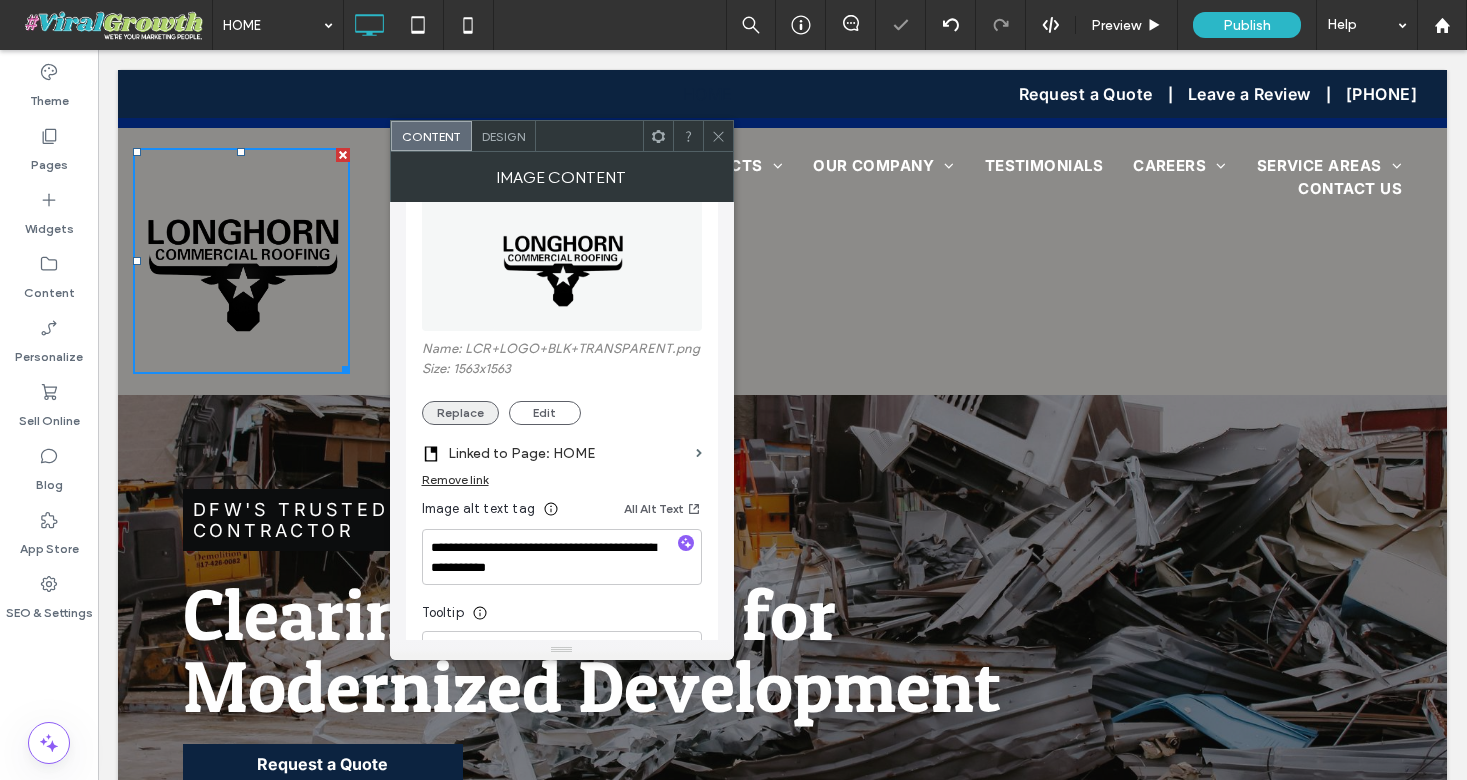click on "Replace" at bounding box center [460, 413] 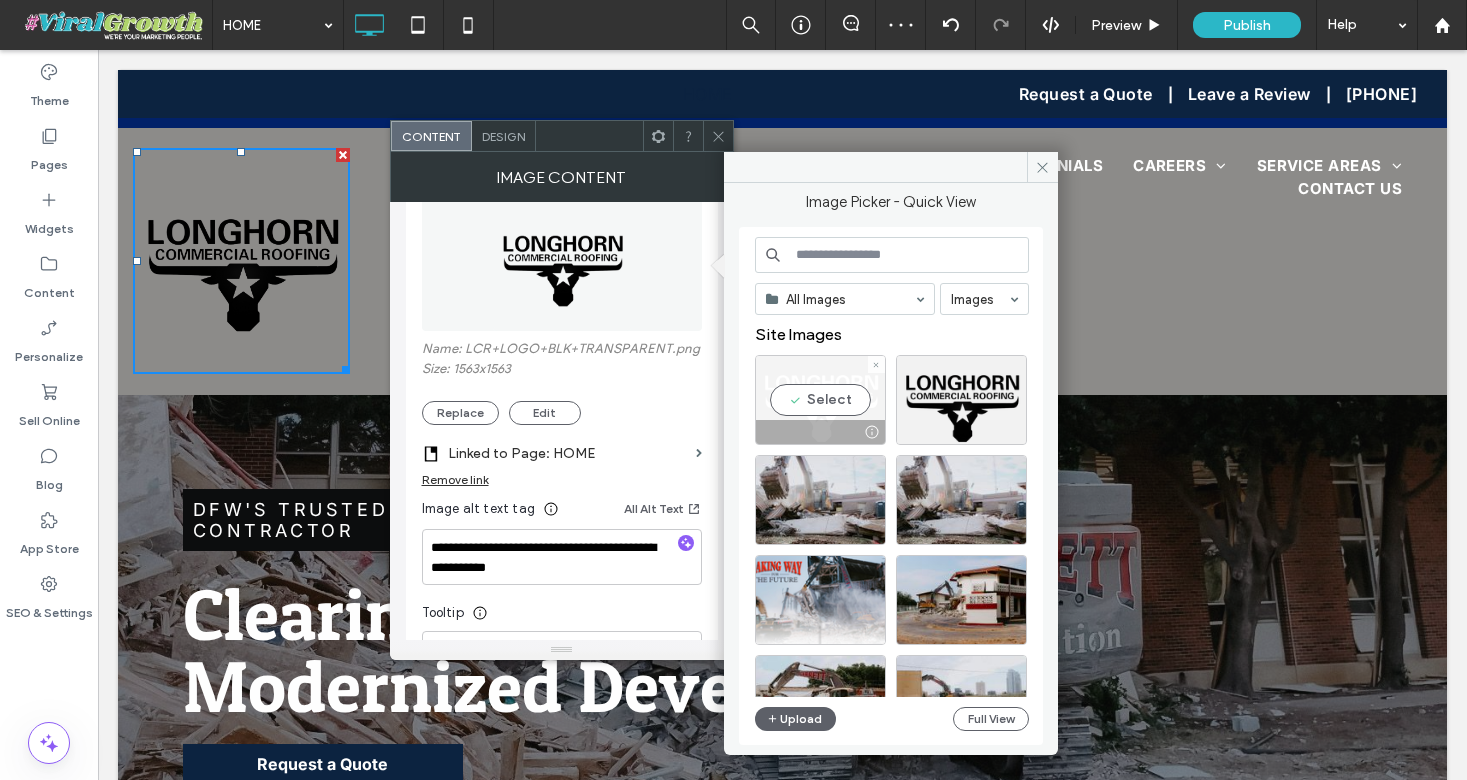 click on "Select" at bounding box center (820, 400) 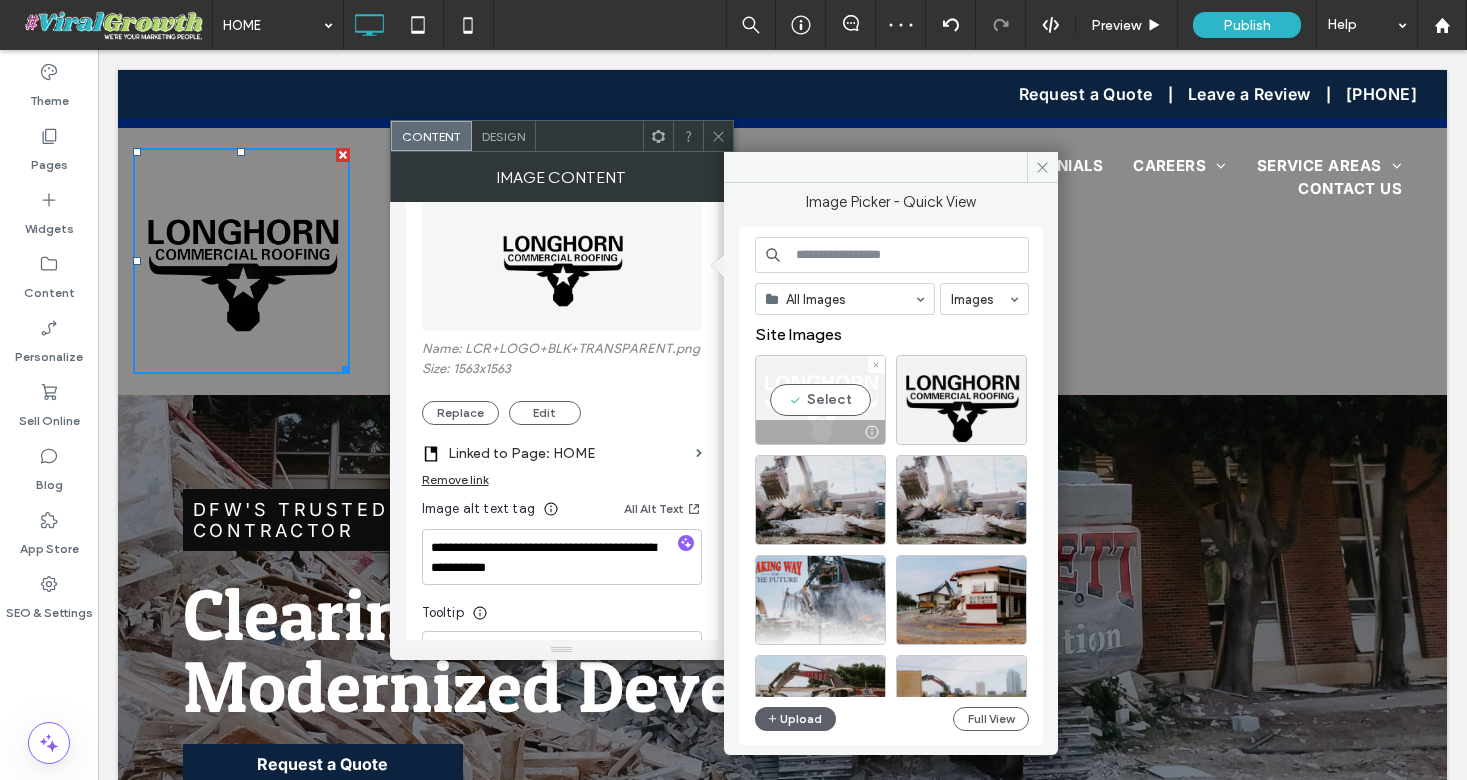 click at bounding box center [782, 638] 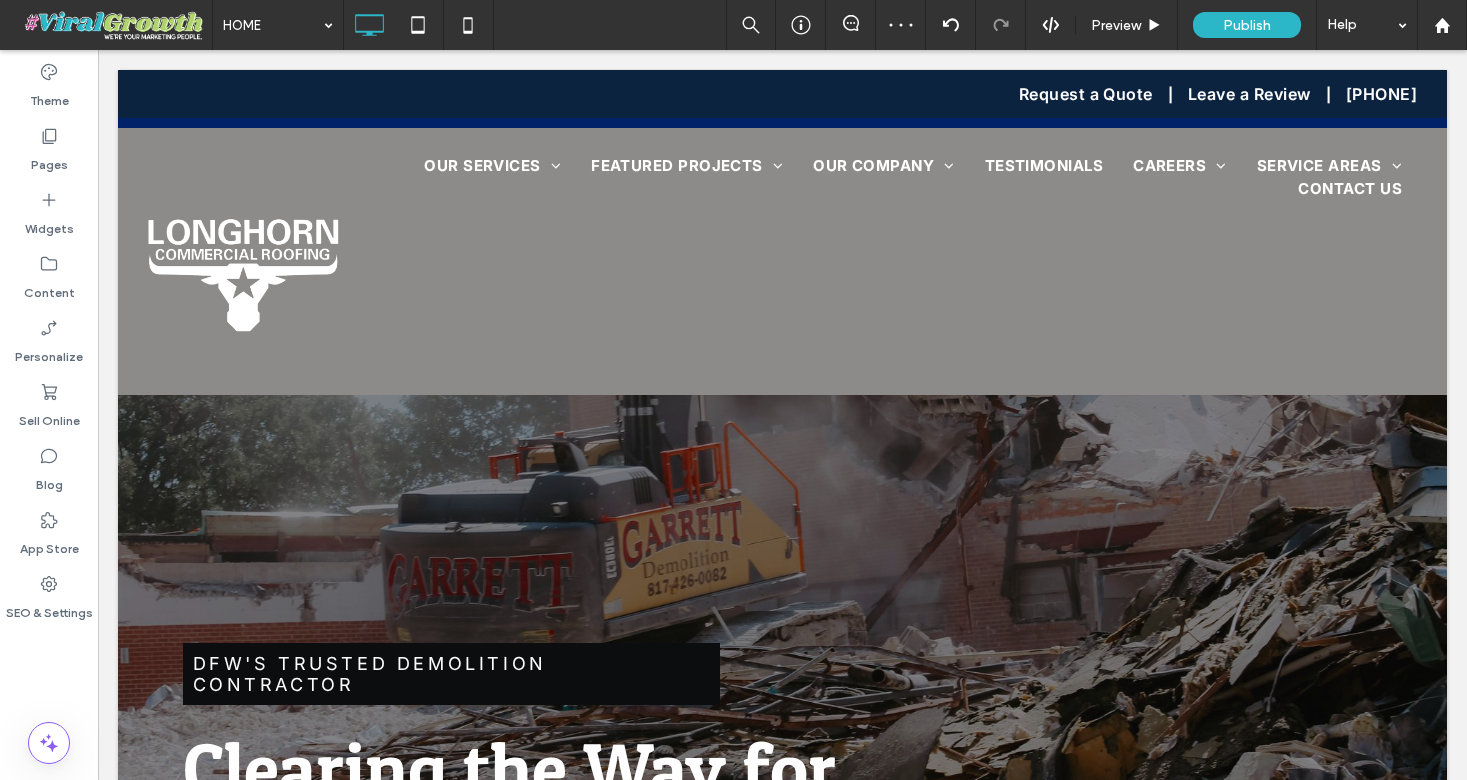 click at bounding box center (241, 261) 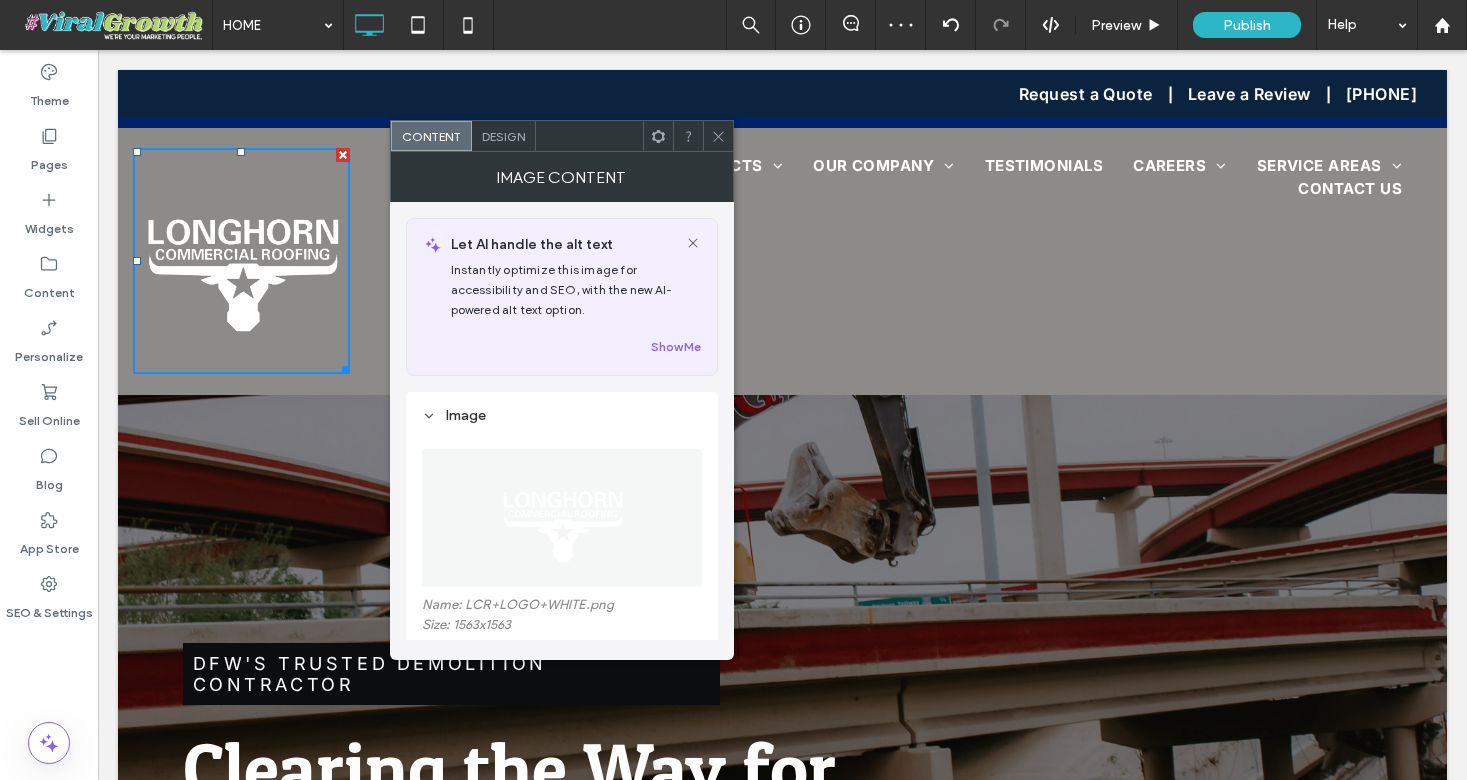 click on "Design" at bounding box center (504, 136) 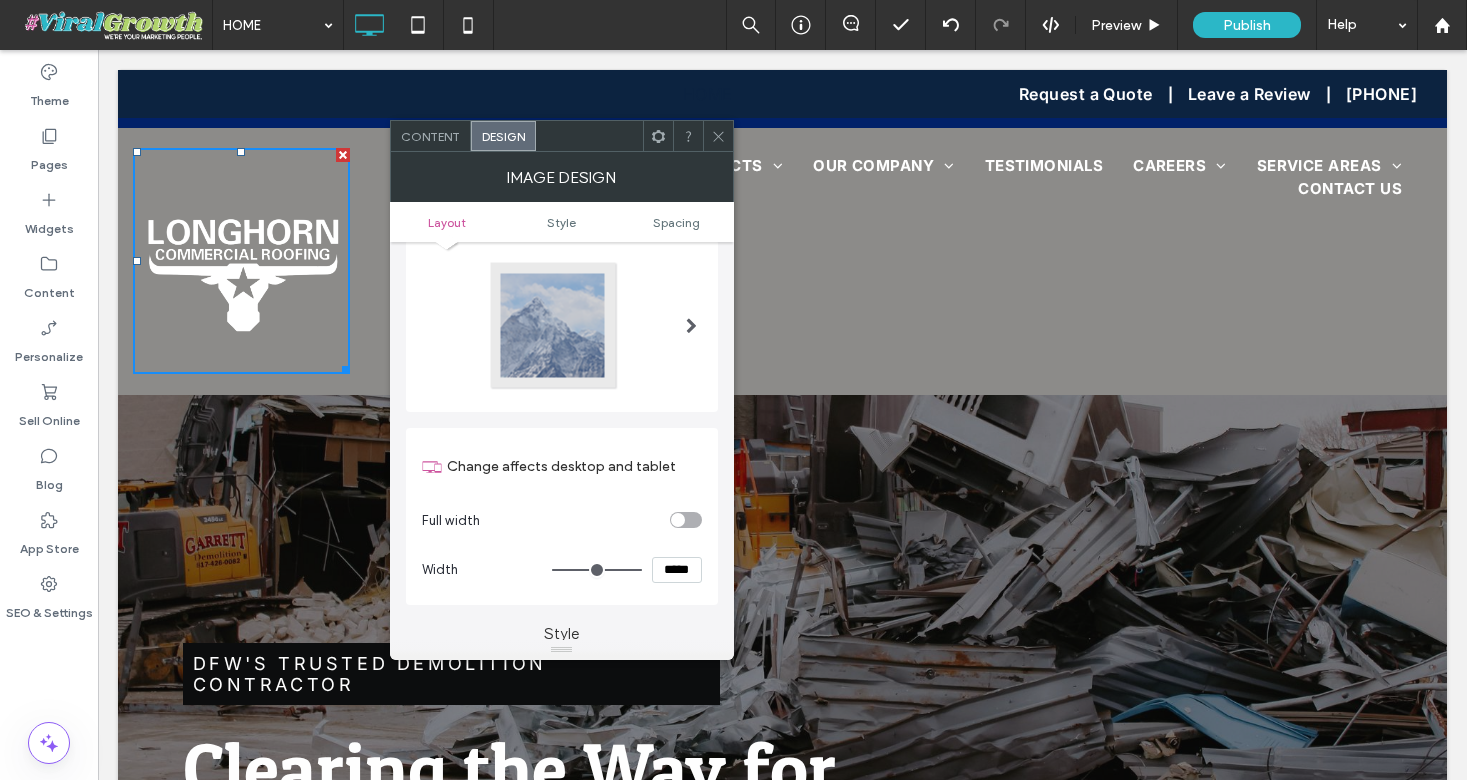 scroll, scrollTop: 0, scrollLeft: 0, axis: both 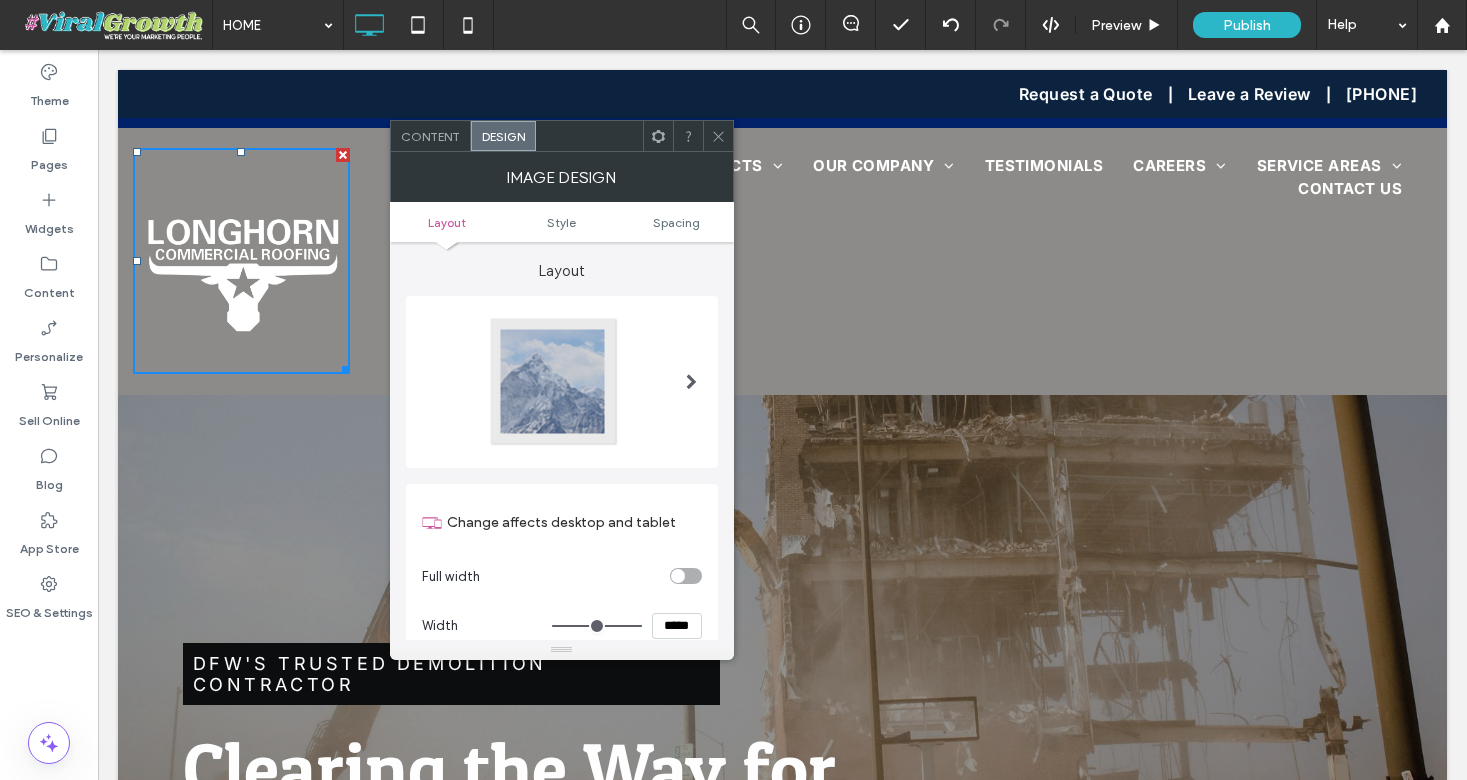 click on "Content" at bounding box center [430, 136] 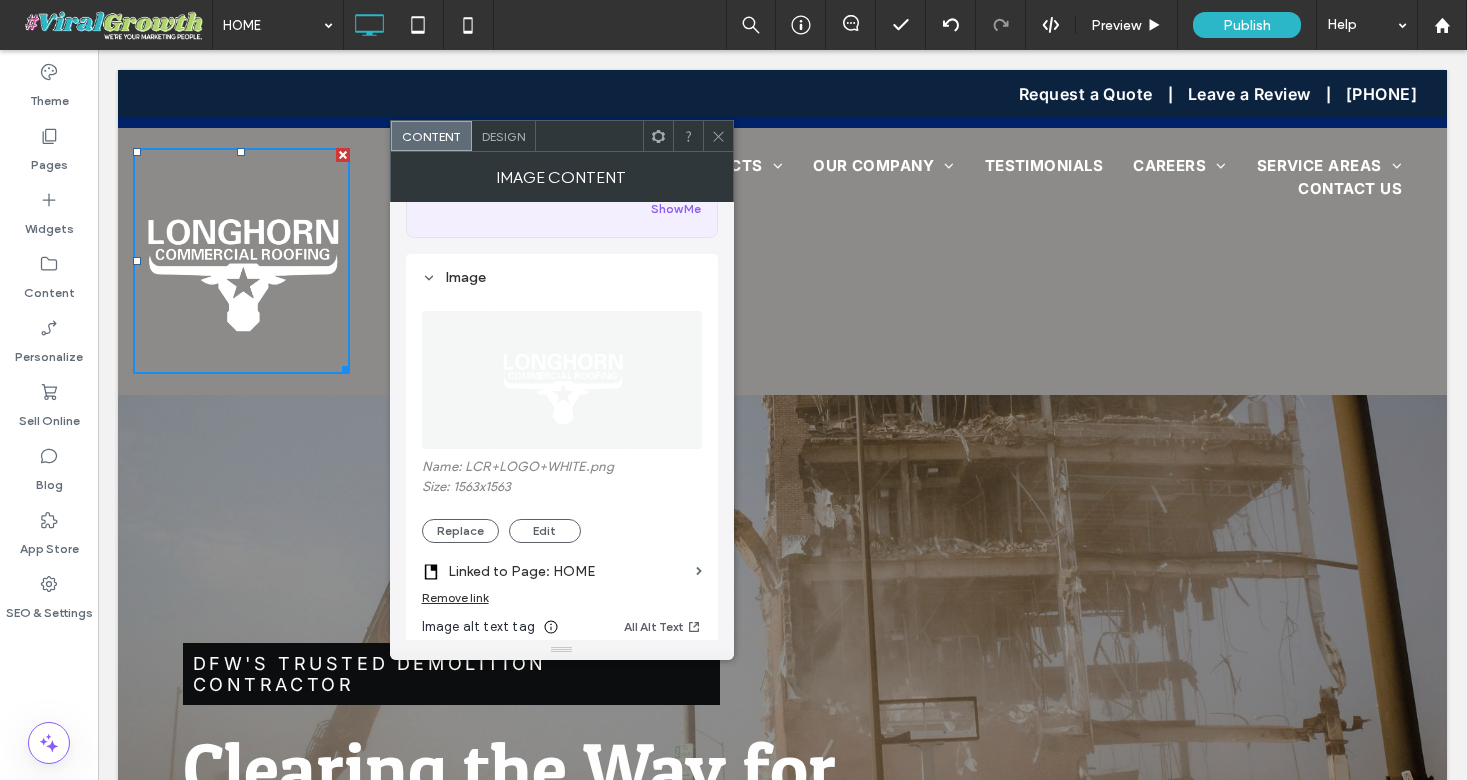 scroll, scrollTop: 152, scrollLeft: 0, axis: vertical 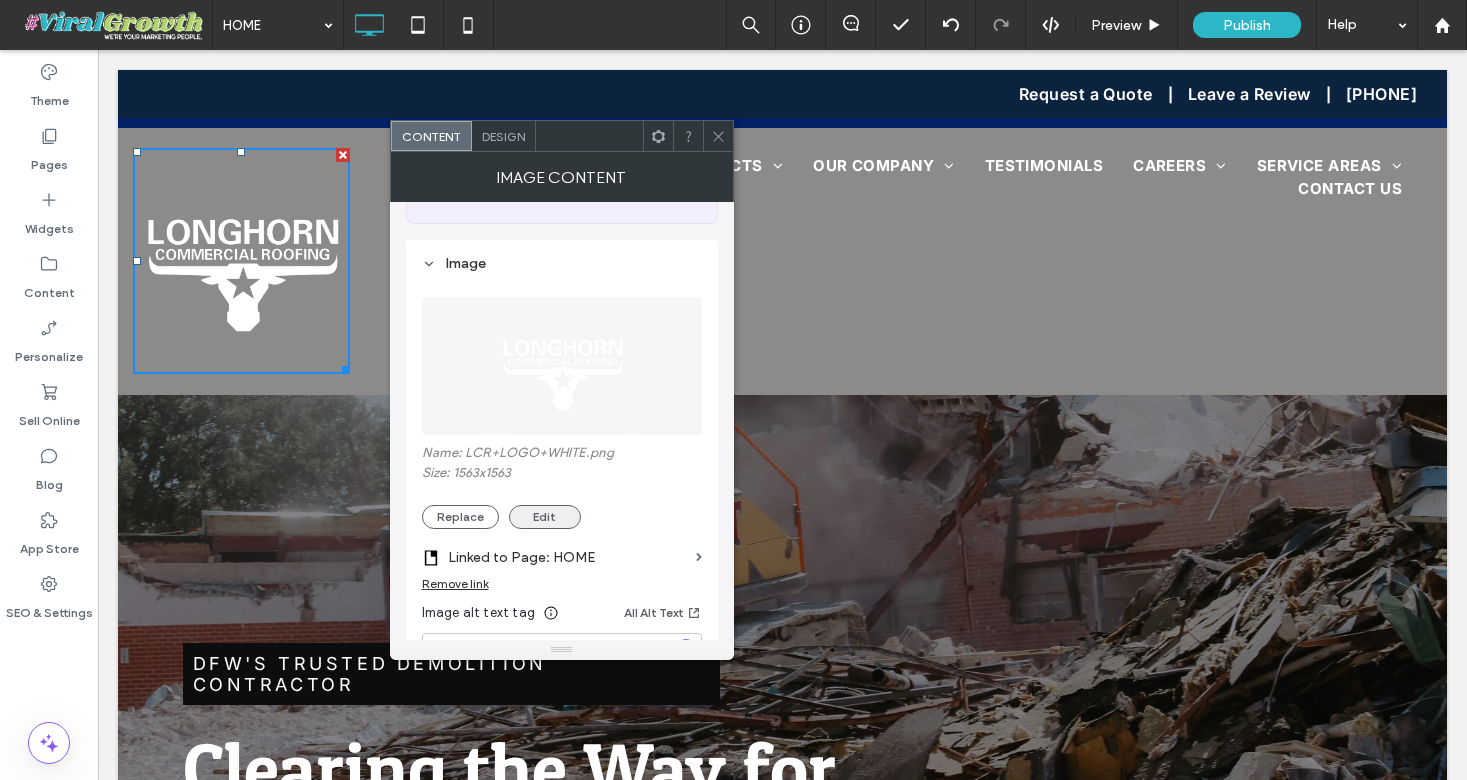 click on "Edit" at bounding box center [545, 517] 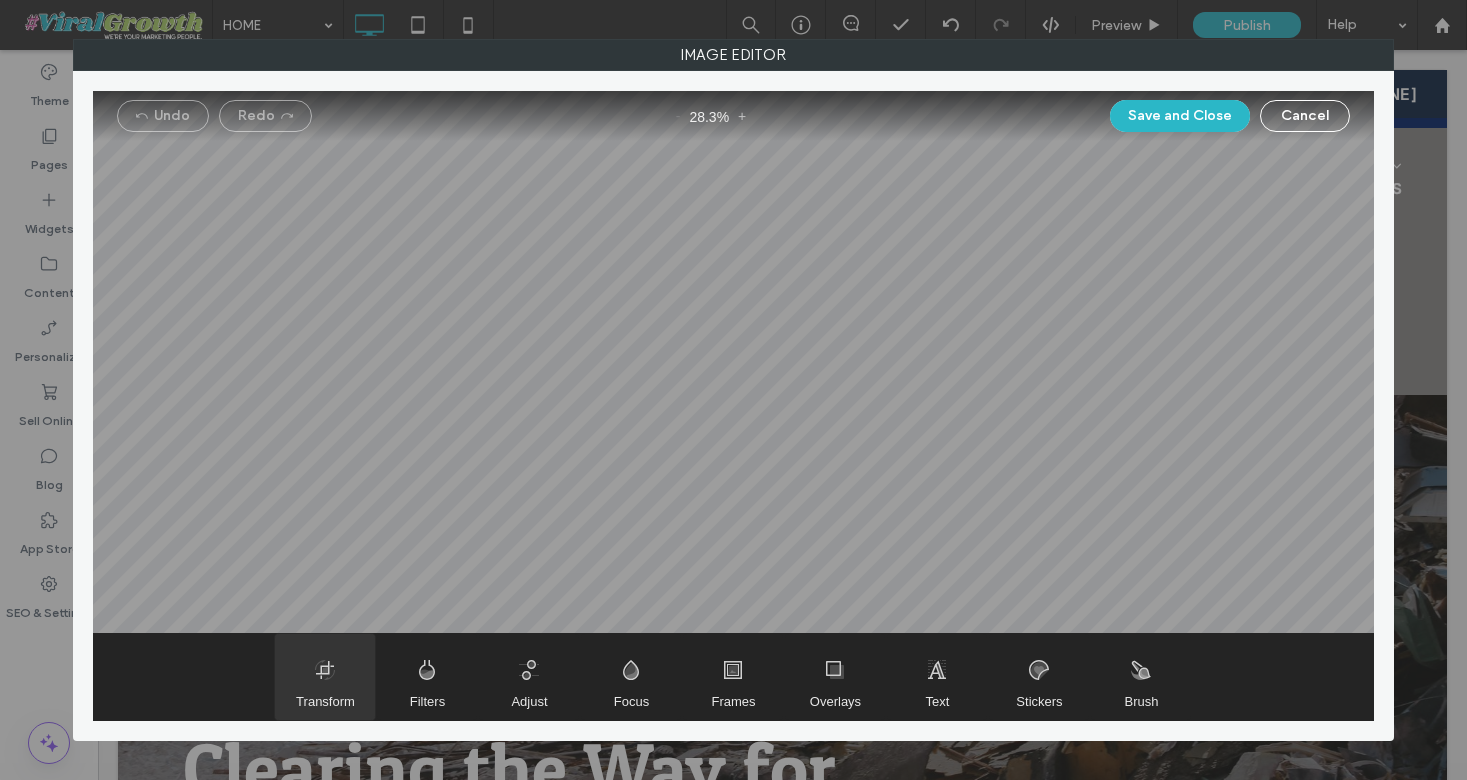 click at bounding box center [325, 677] 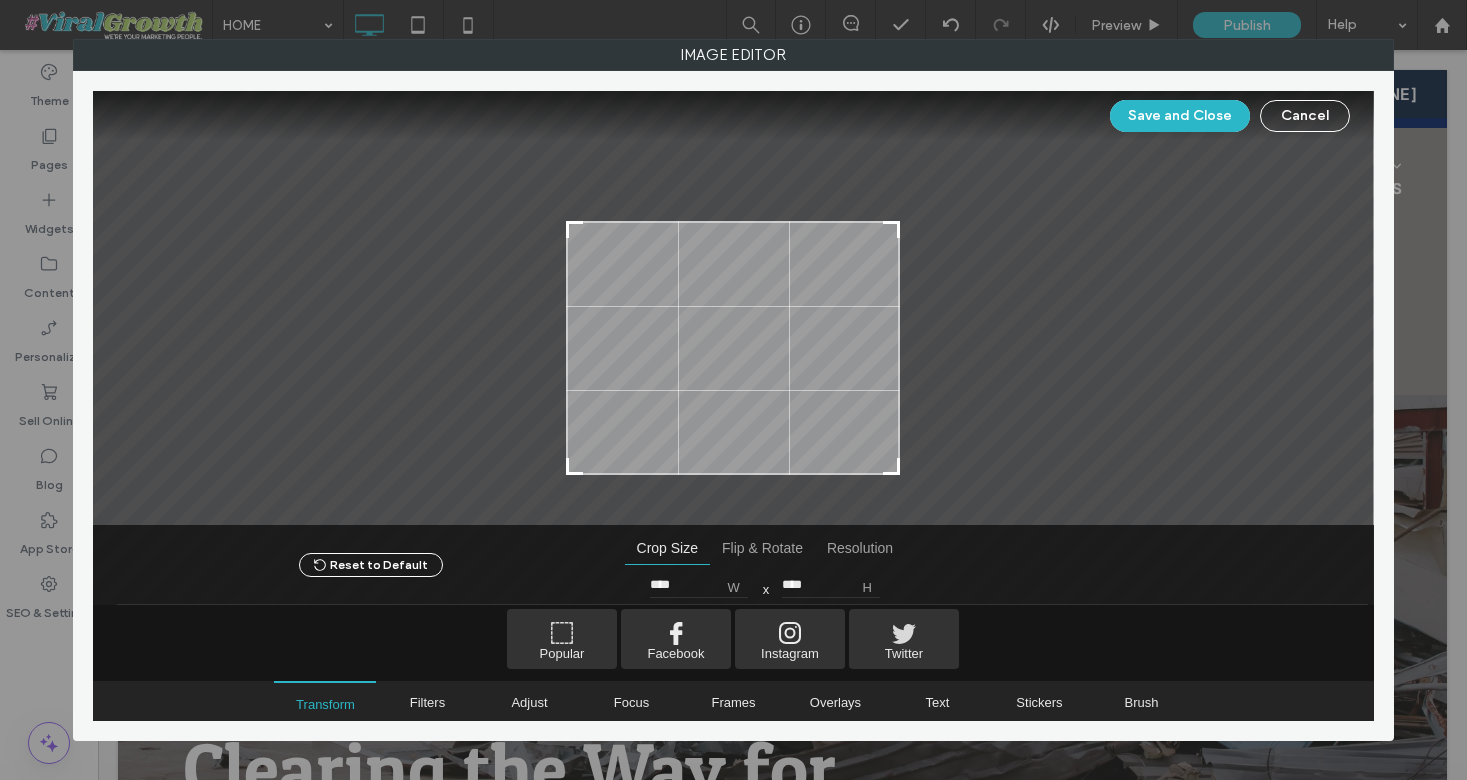 drag, startPoint x: 896, startPoint y: 150, endPoint x: 977, endPoint y: 230, distance: 113.84639 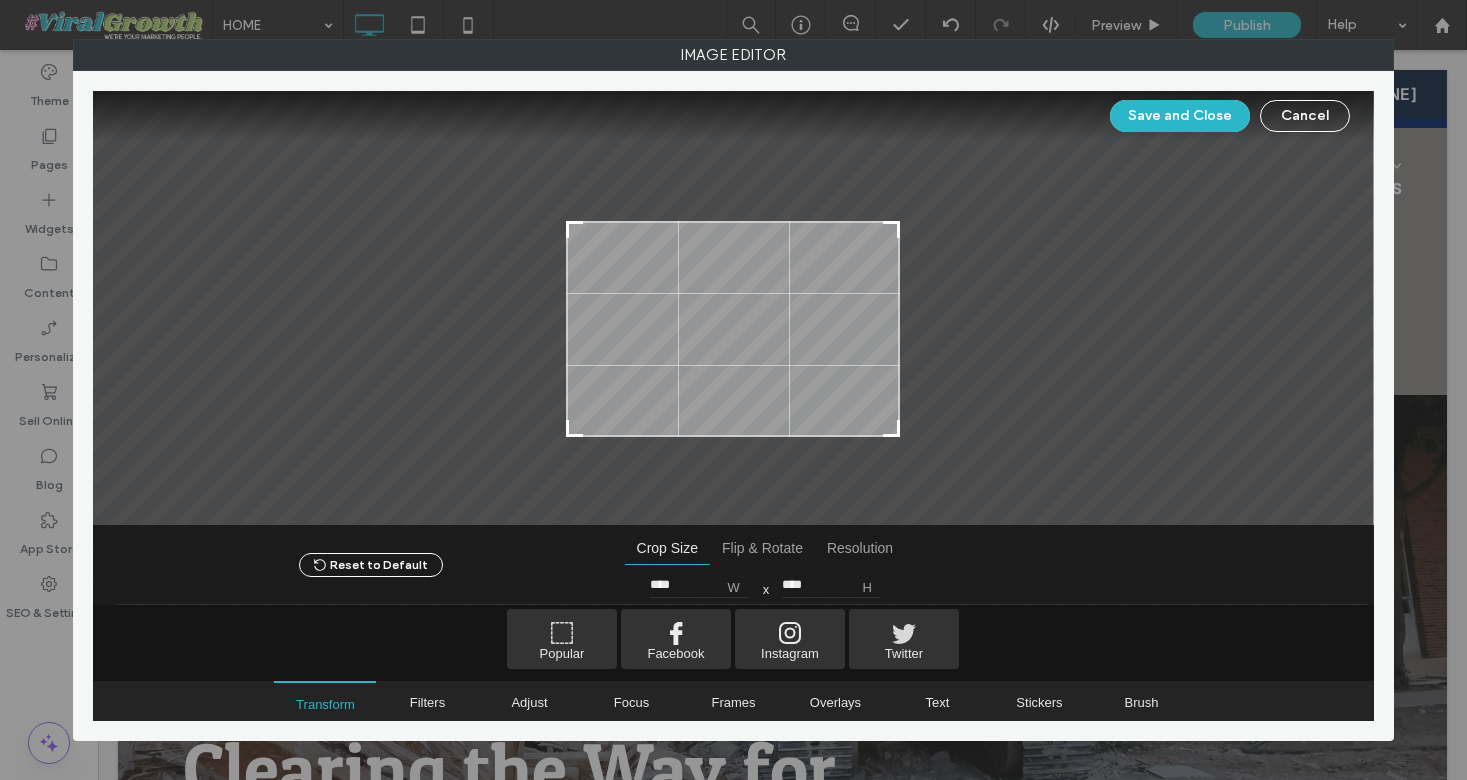 type on "****" 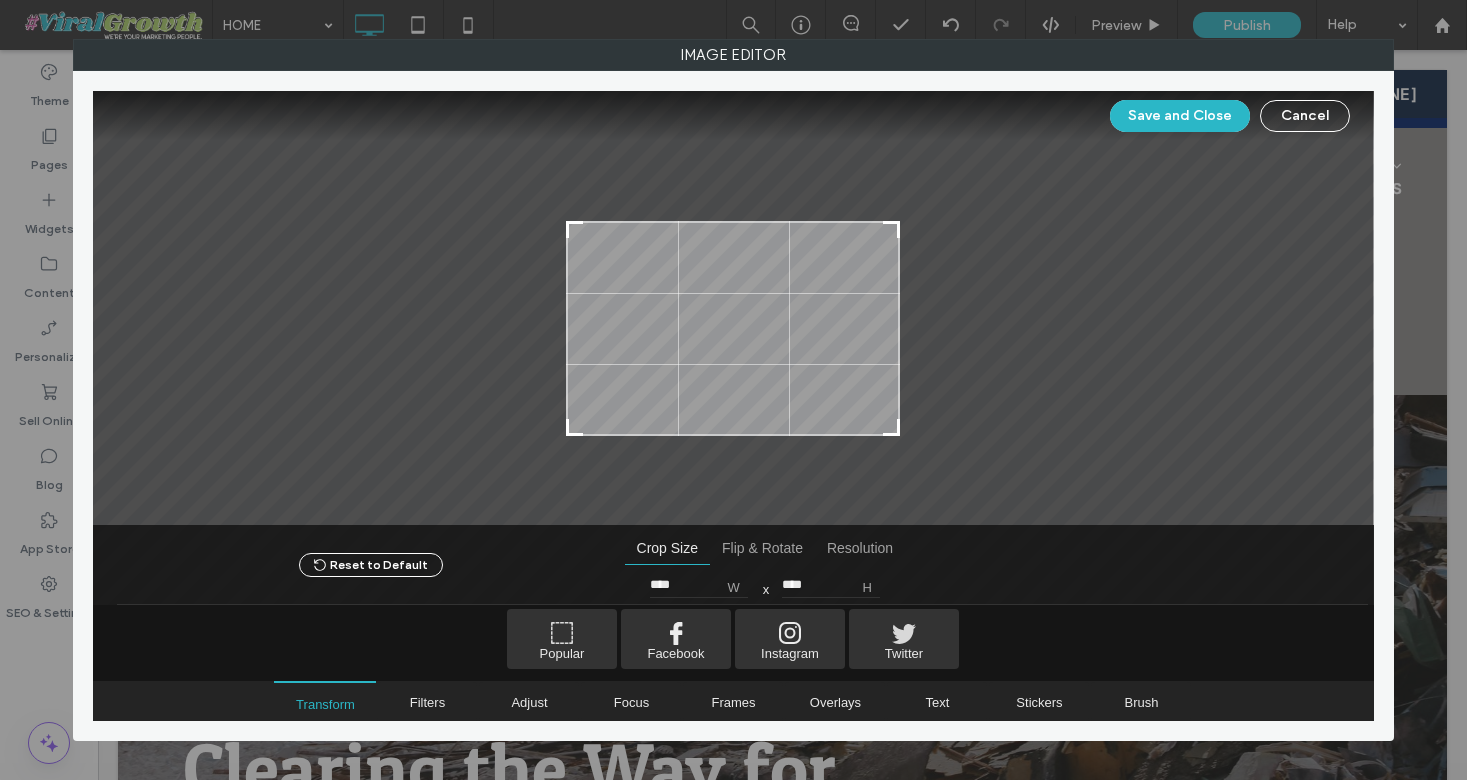 drag, startPoint x: 898, startPoint y: 468, endPoint x: 927, endPoint y: 429, distance: 48.60041 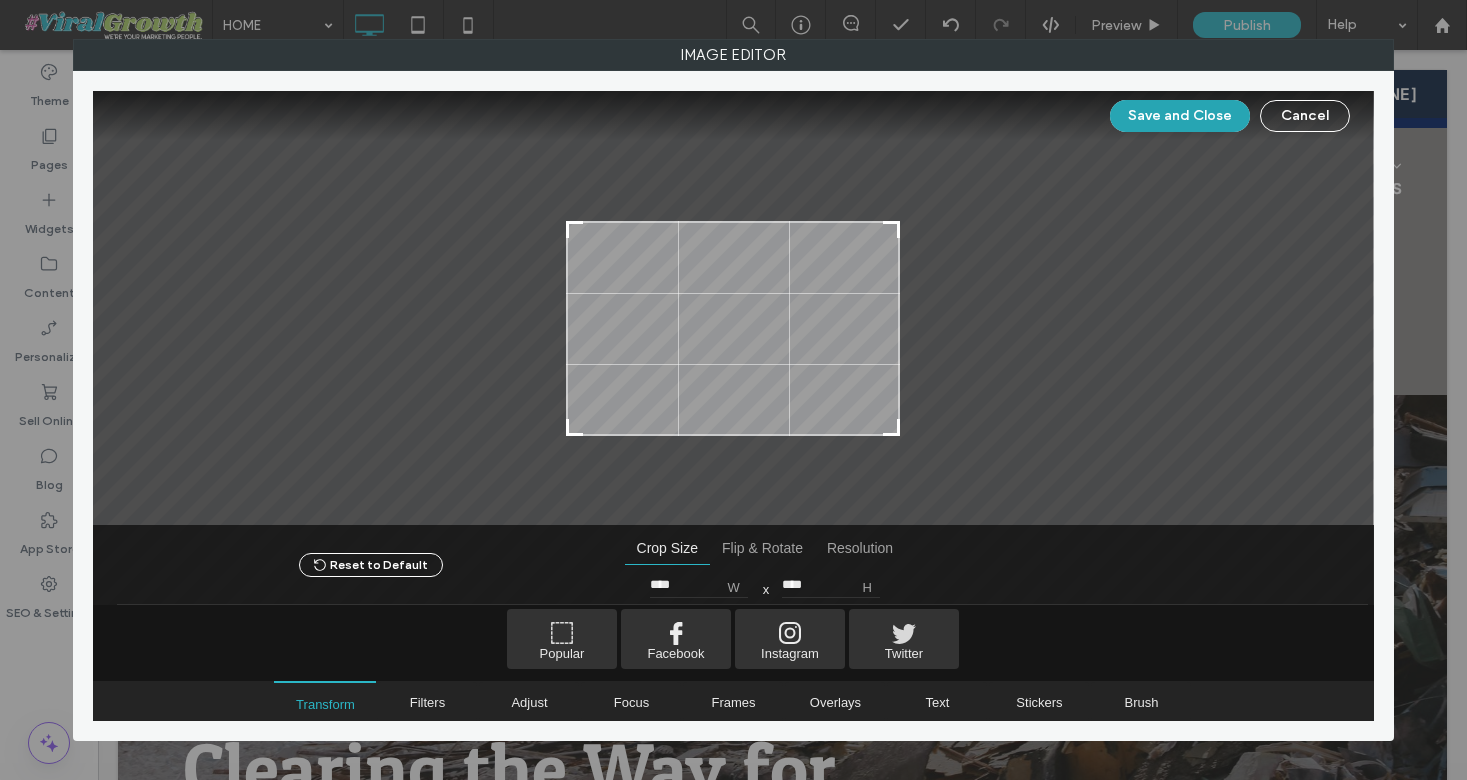 click on "Save and Close" at bounding box center [1180, 116] 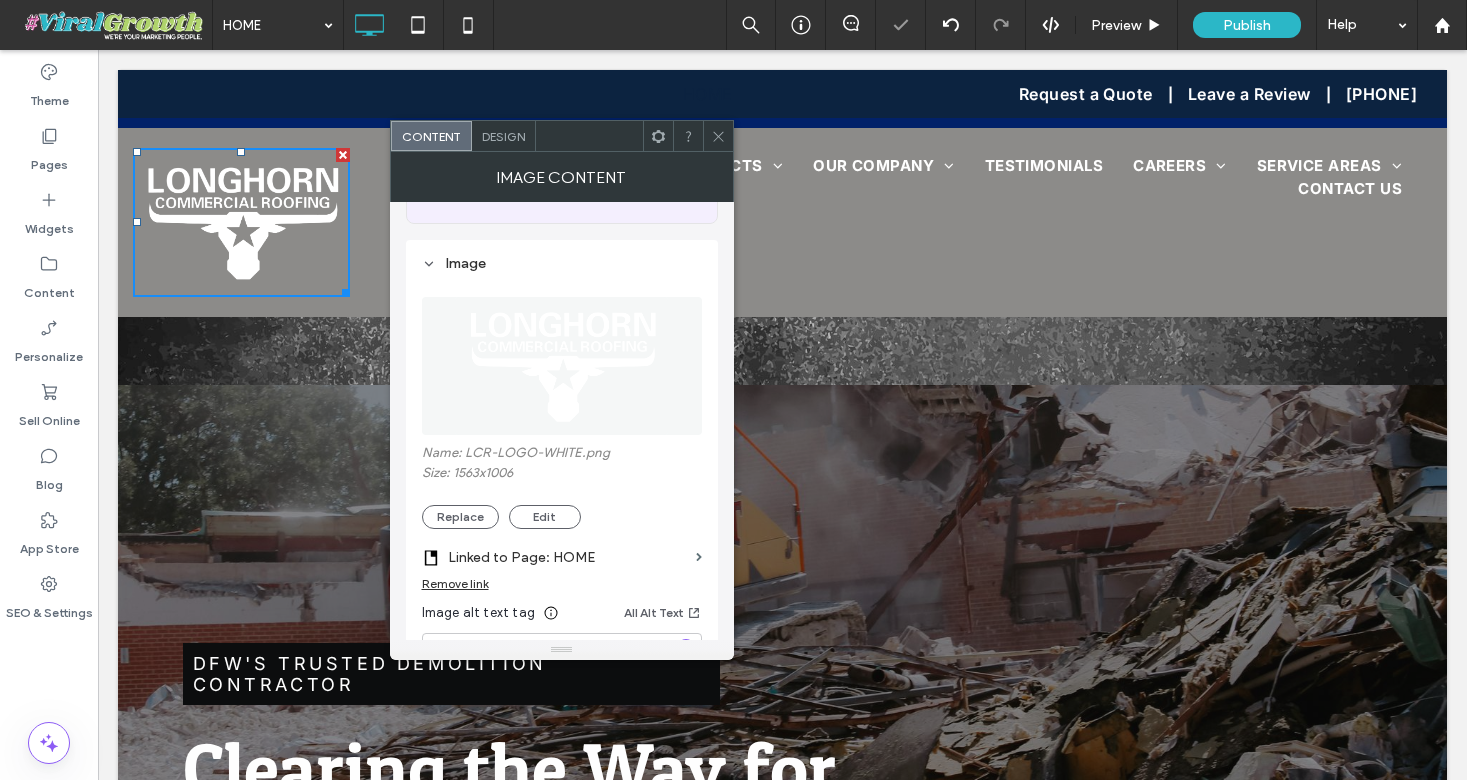 click on "Design" at bounding box center [503, 136] 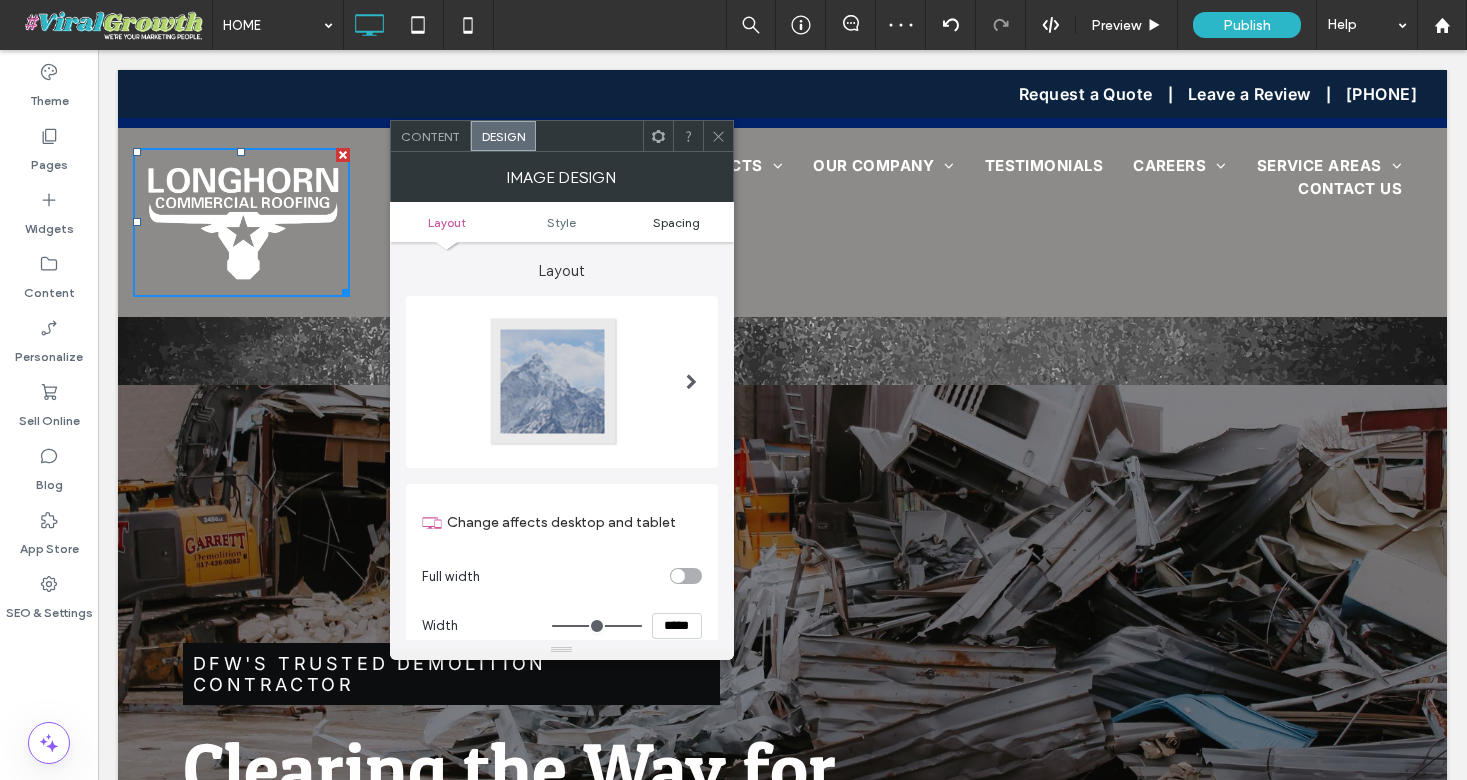 click on "Spacing" at bounding box center [676, 222] 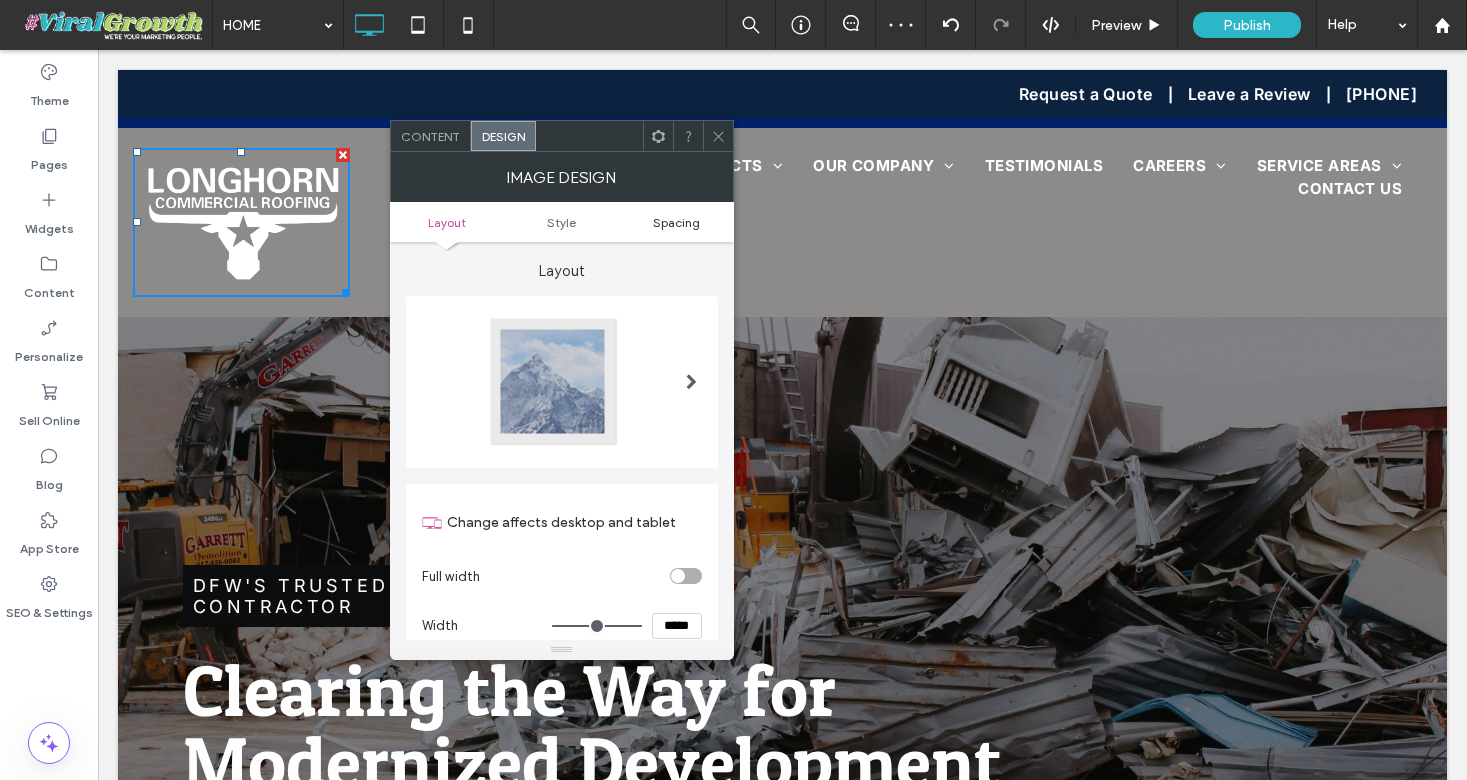 scroll, scrollTop: 944, scrollLeft: 0, axis: vertical 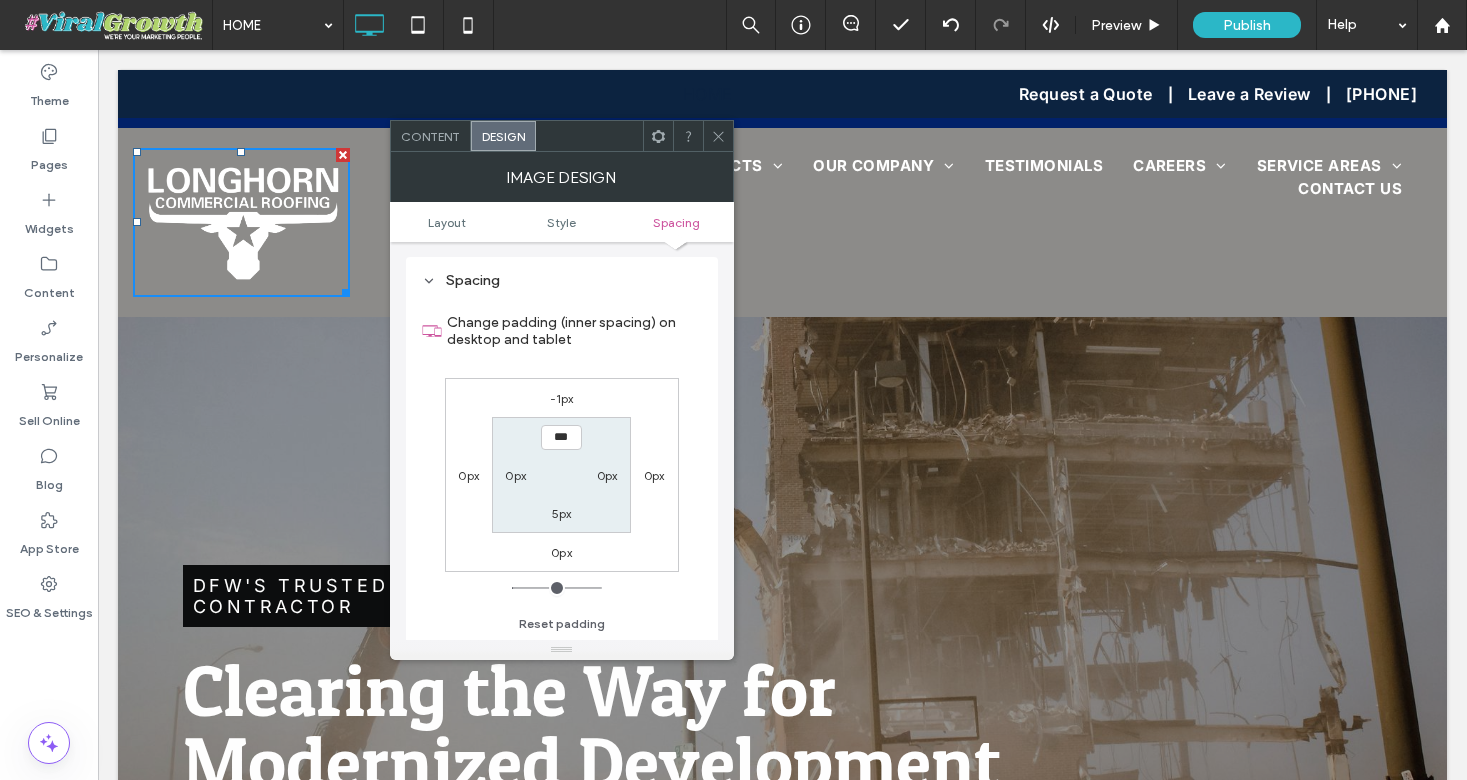 click on "Spacing" at bounding box center [676, 222] 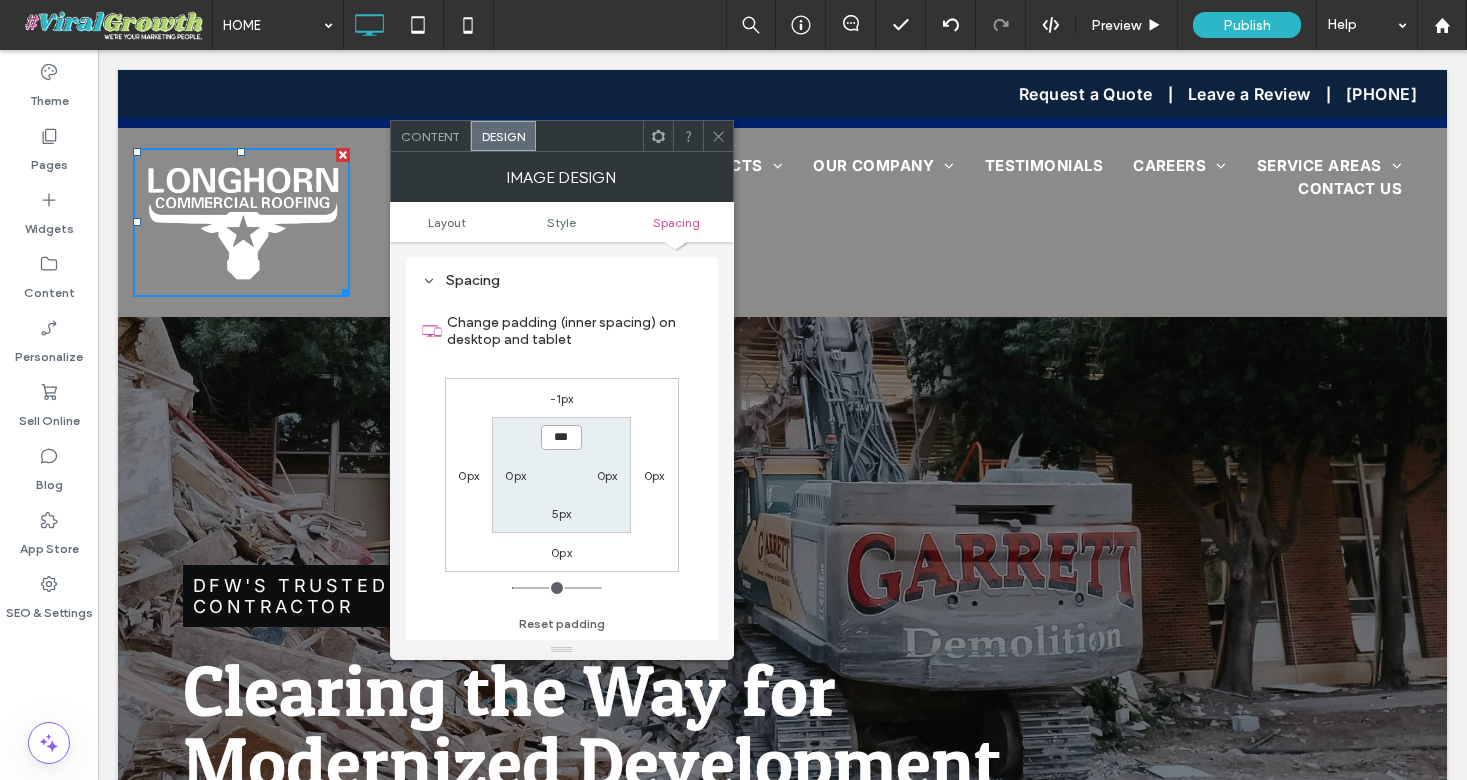 click on "***" at bounding box center [561, 437] 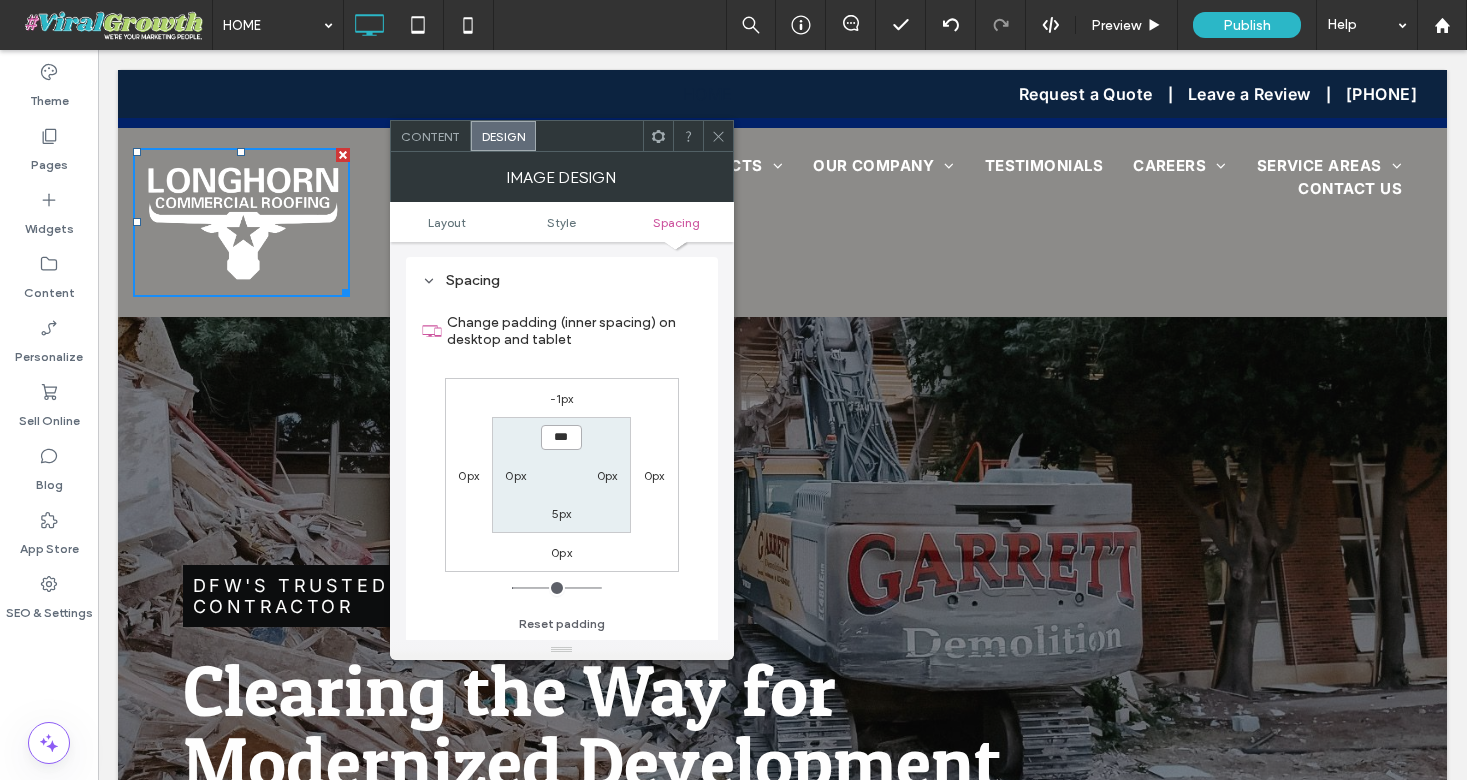 type on "*" 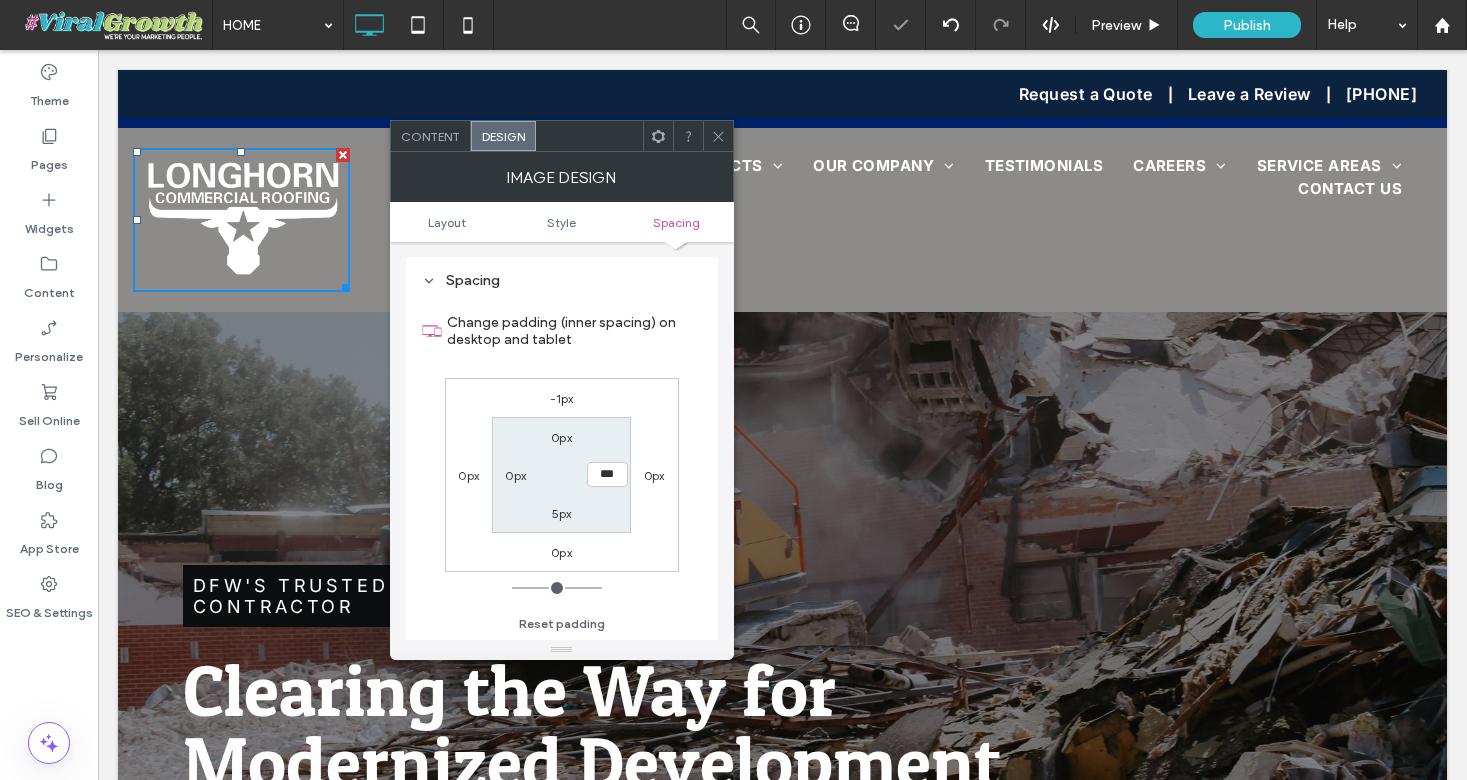 type on "*" 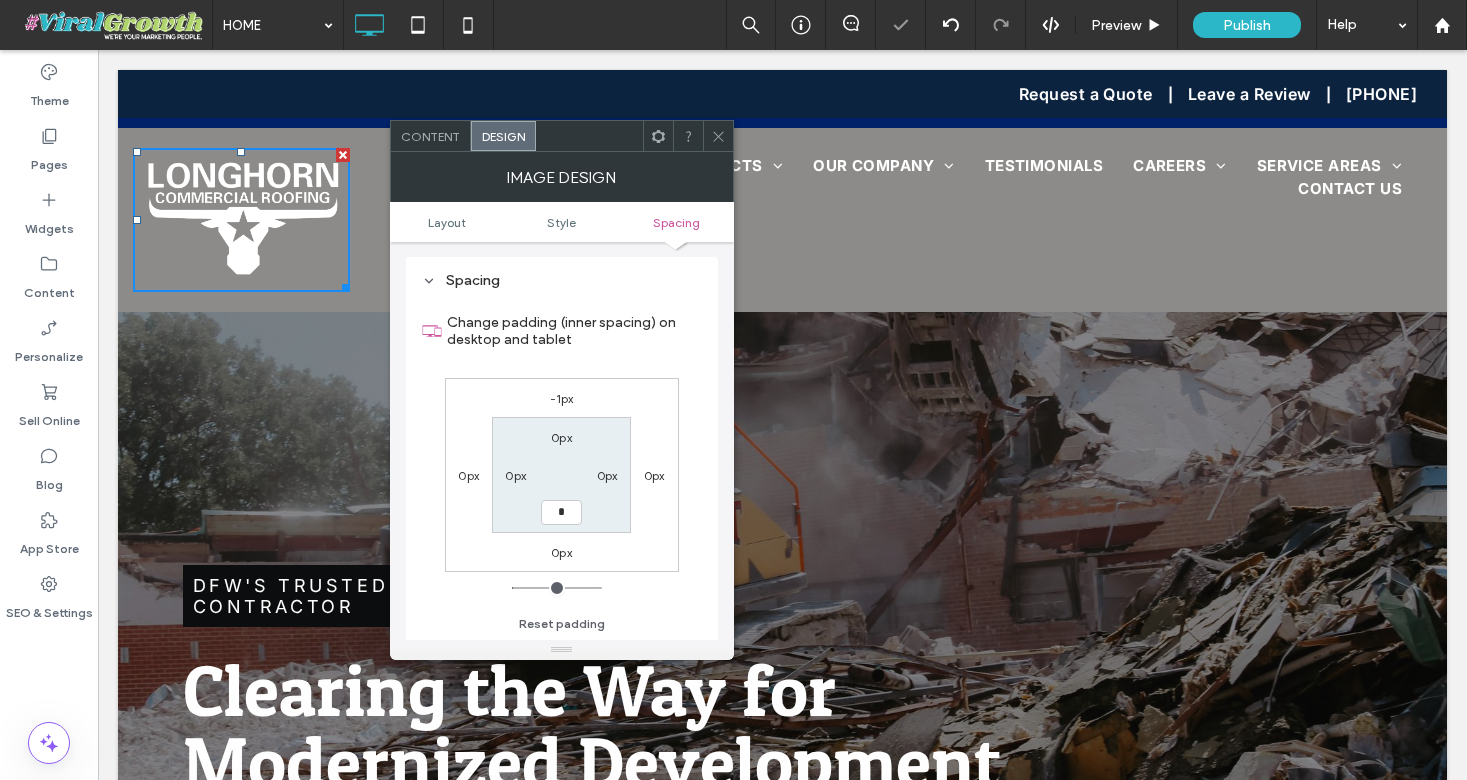 click 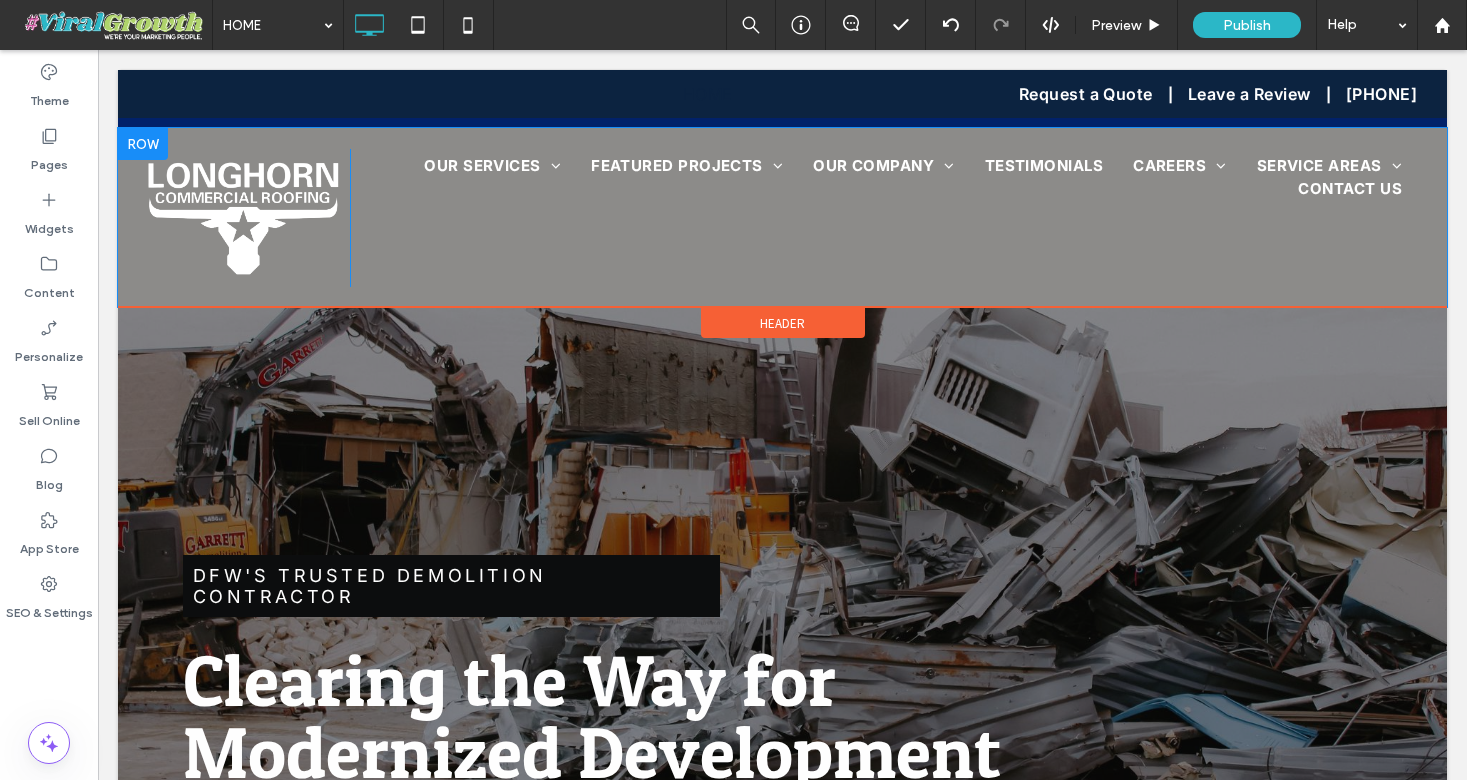 click at bounding box center [143, 144] 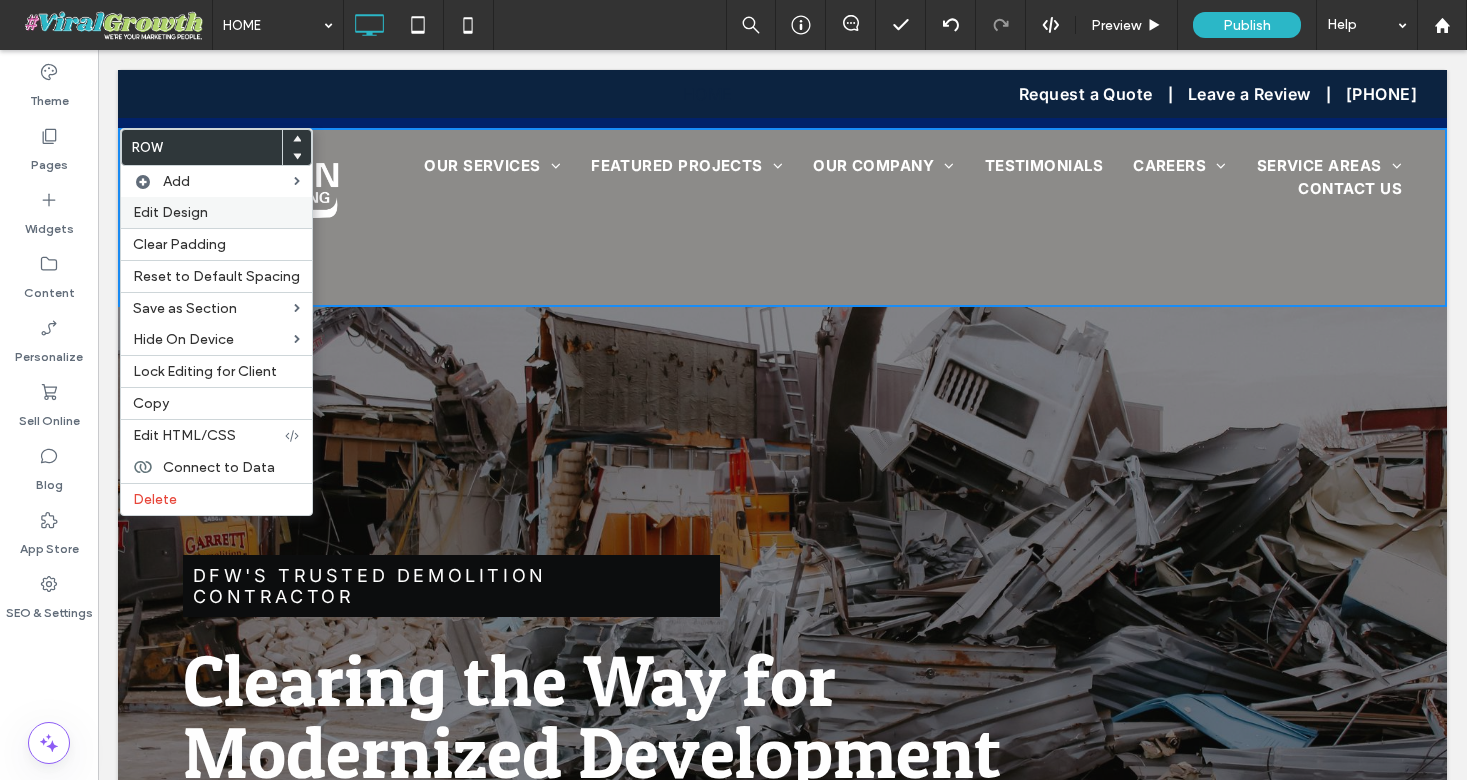 click on "Edit Design" at bounding box center [170, 212] 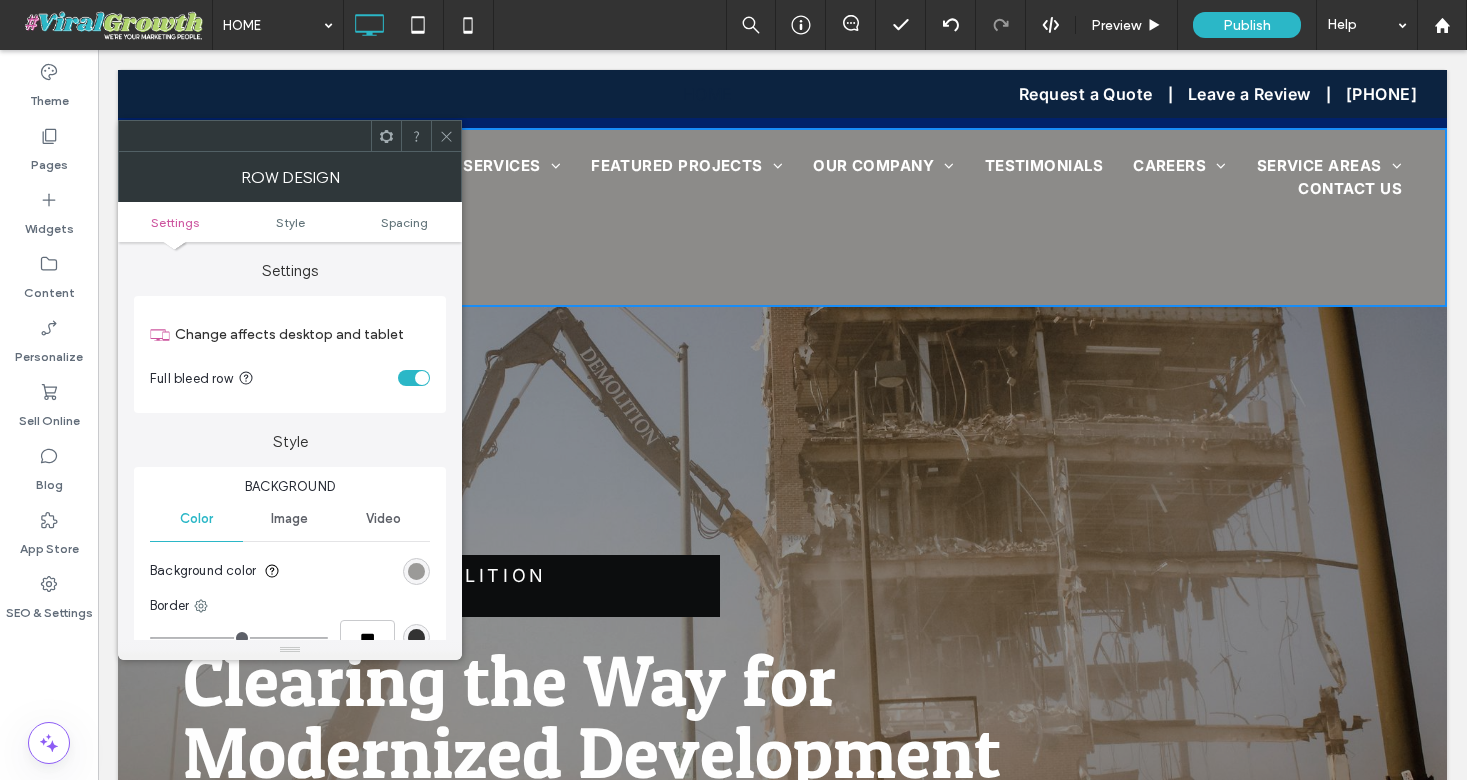 click at bounding box center (416, 571) 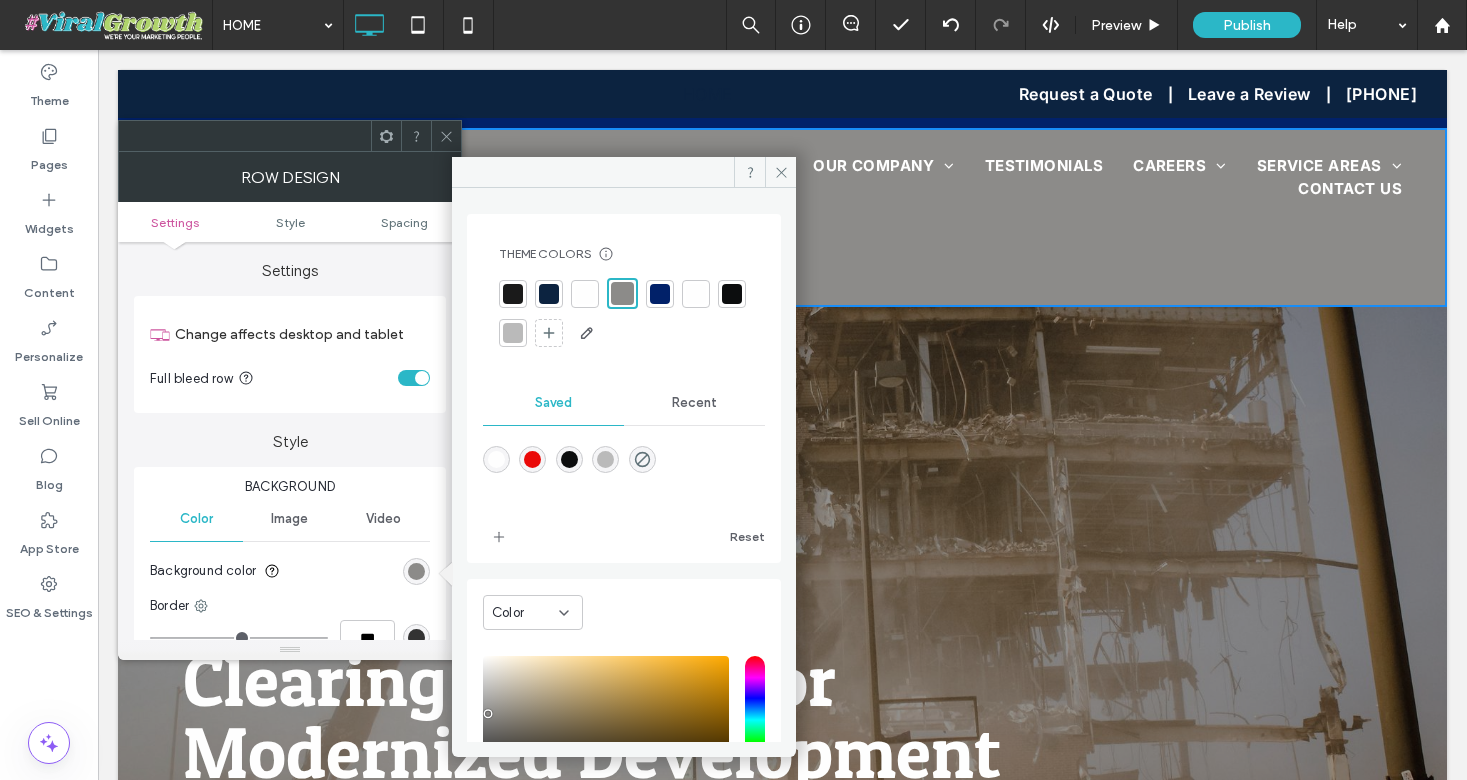 click at bounding box center (660, 294) 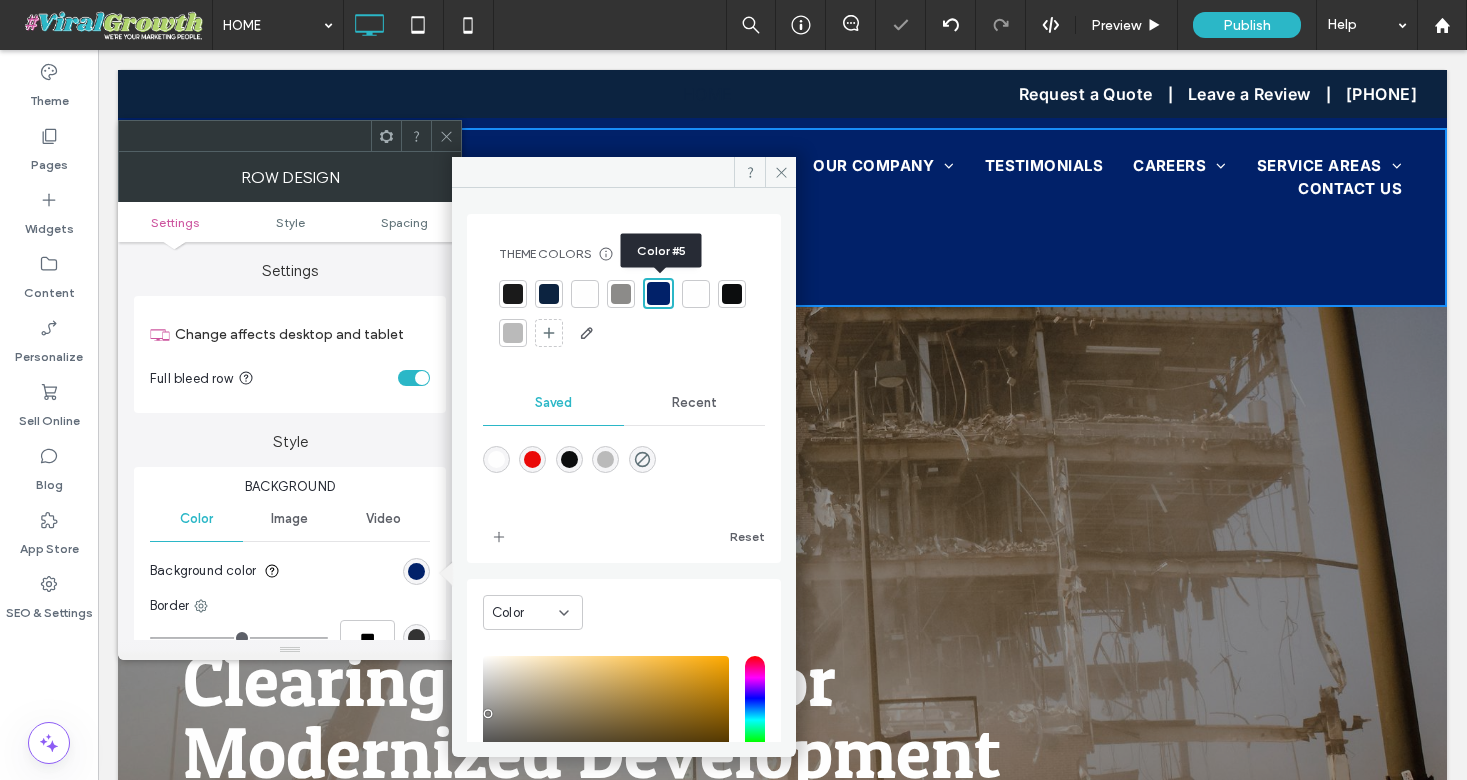 click 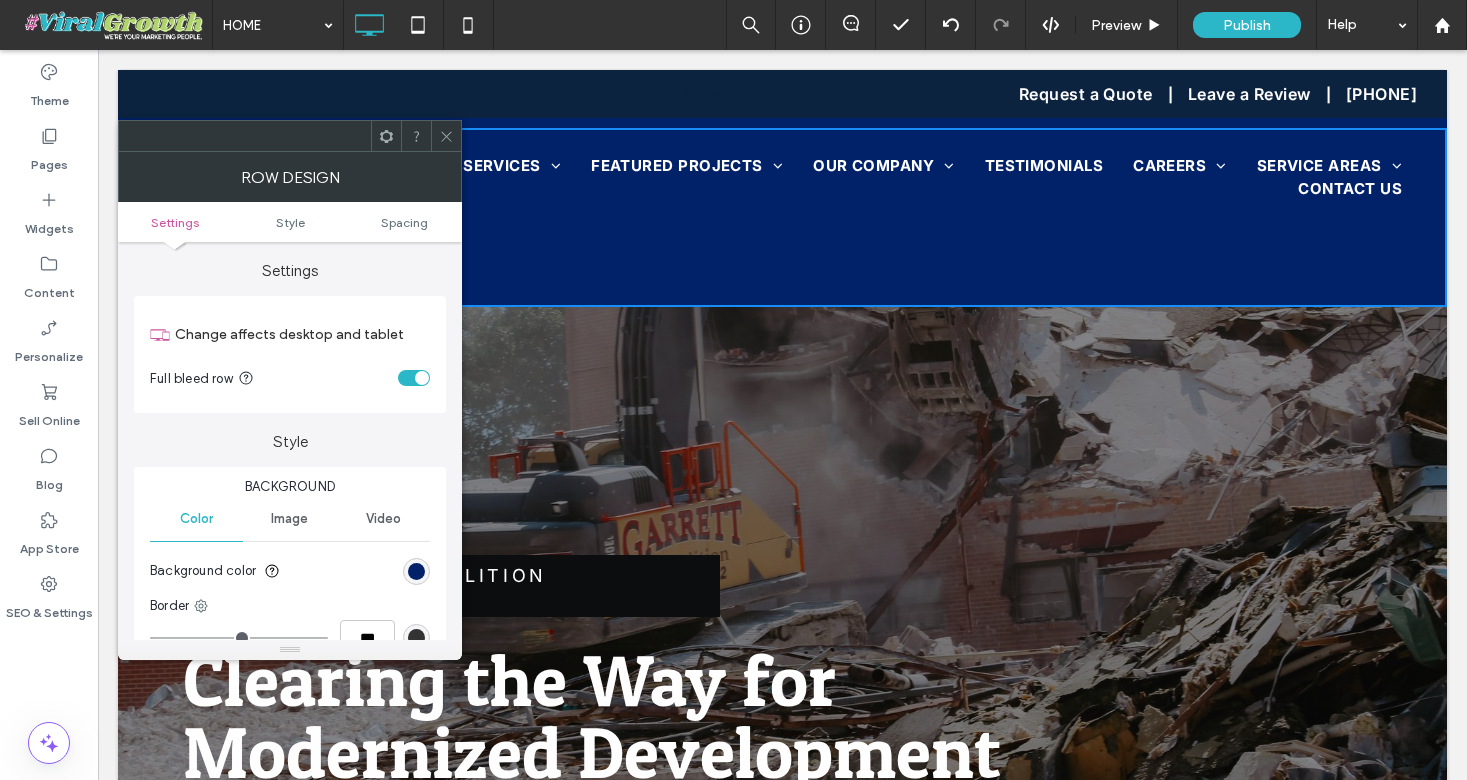 click 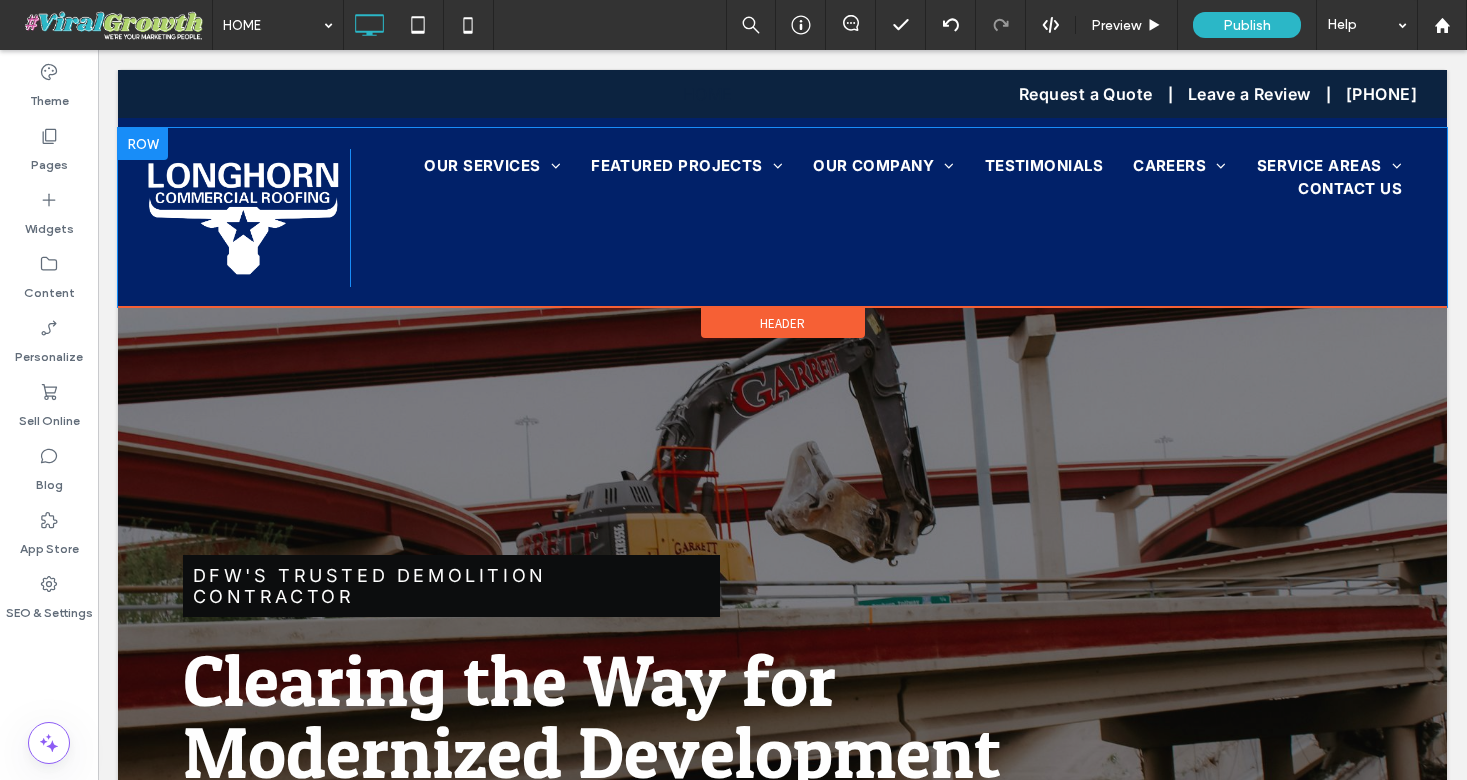 click at bounding box center [143, 144] 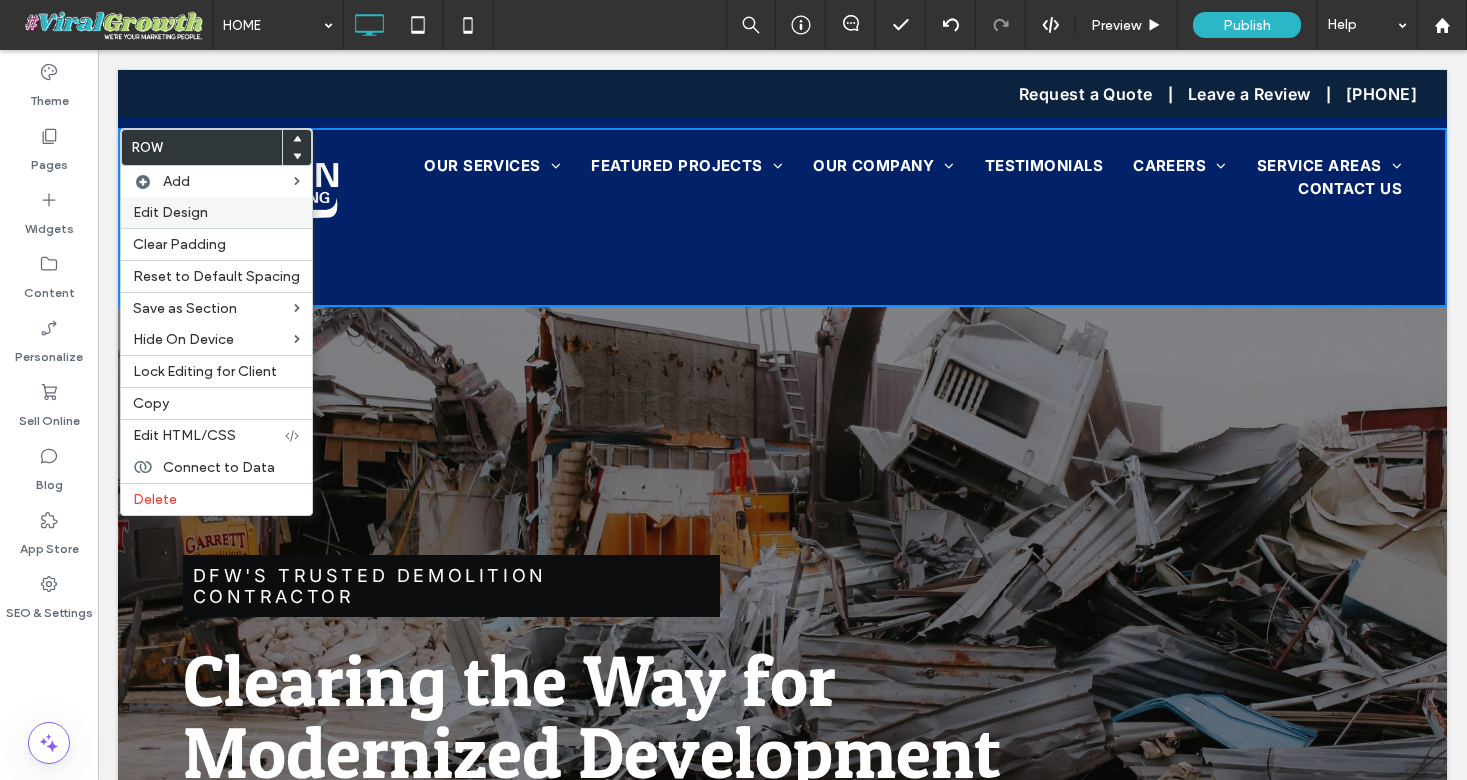 click on "Edit Design" at bounding box center [170, 212] 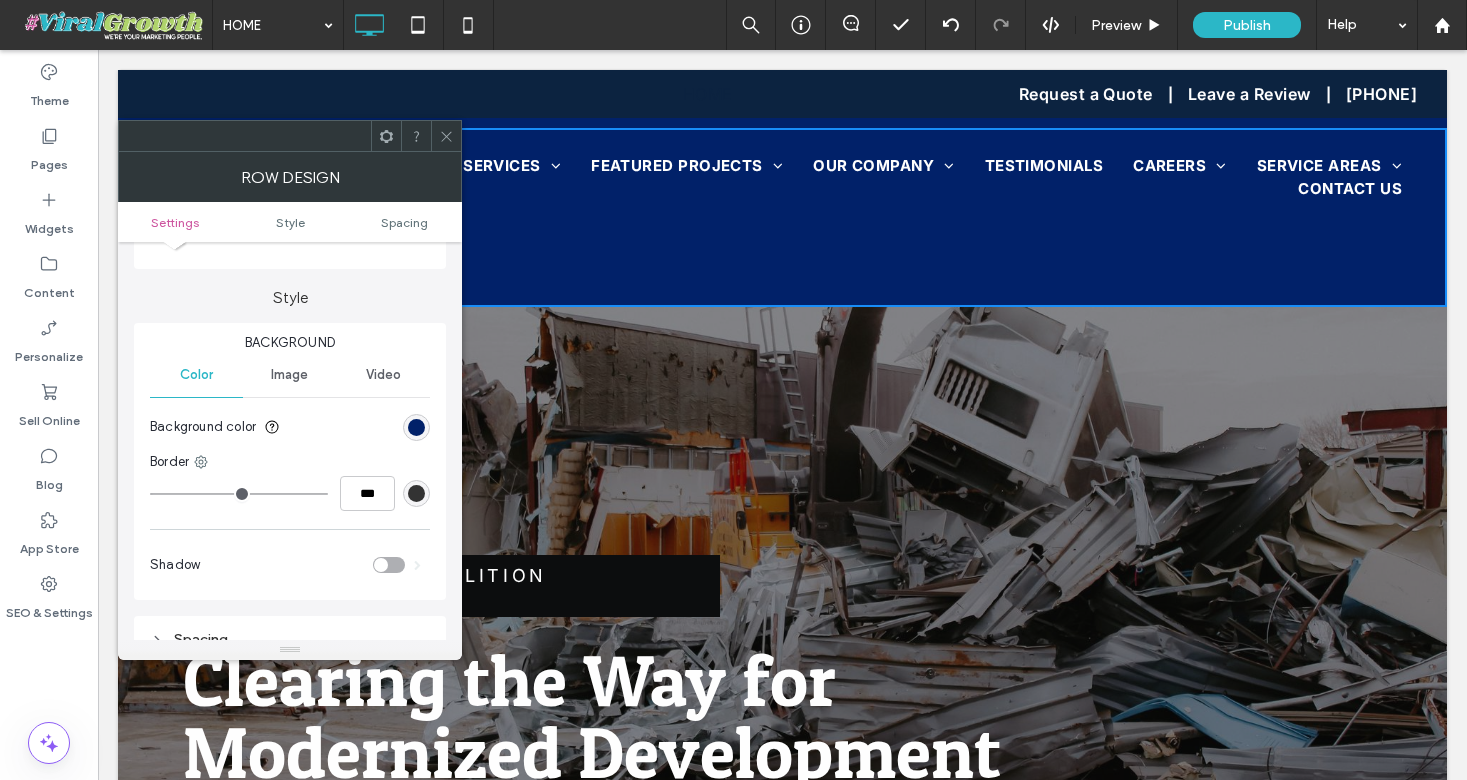 scroll, scrollTop: 164, scrollLeft: 0, axis: vertical 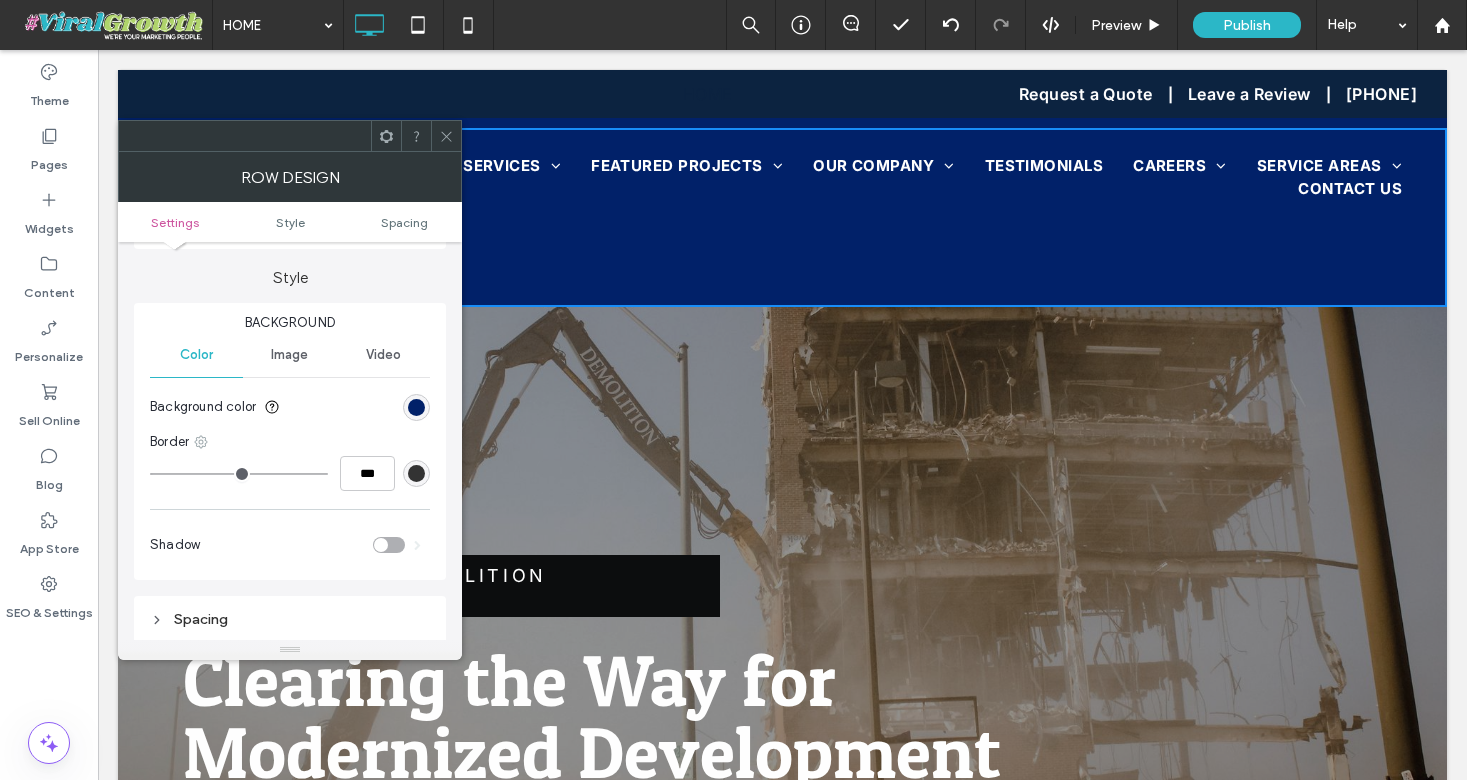 click 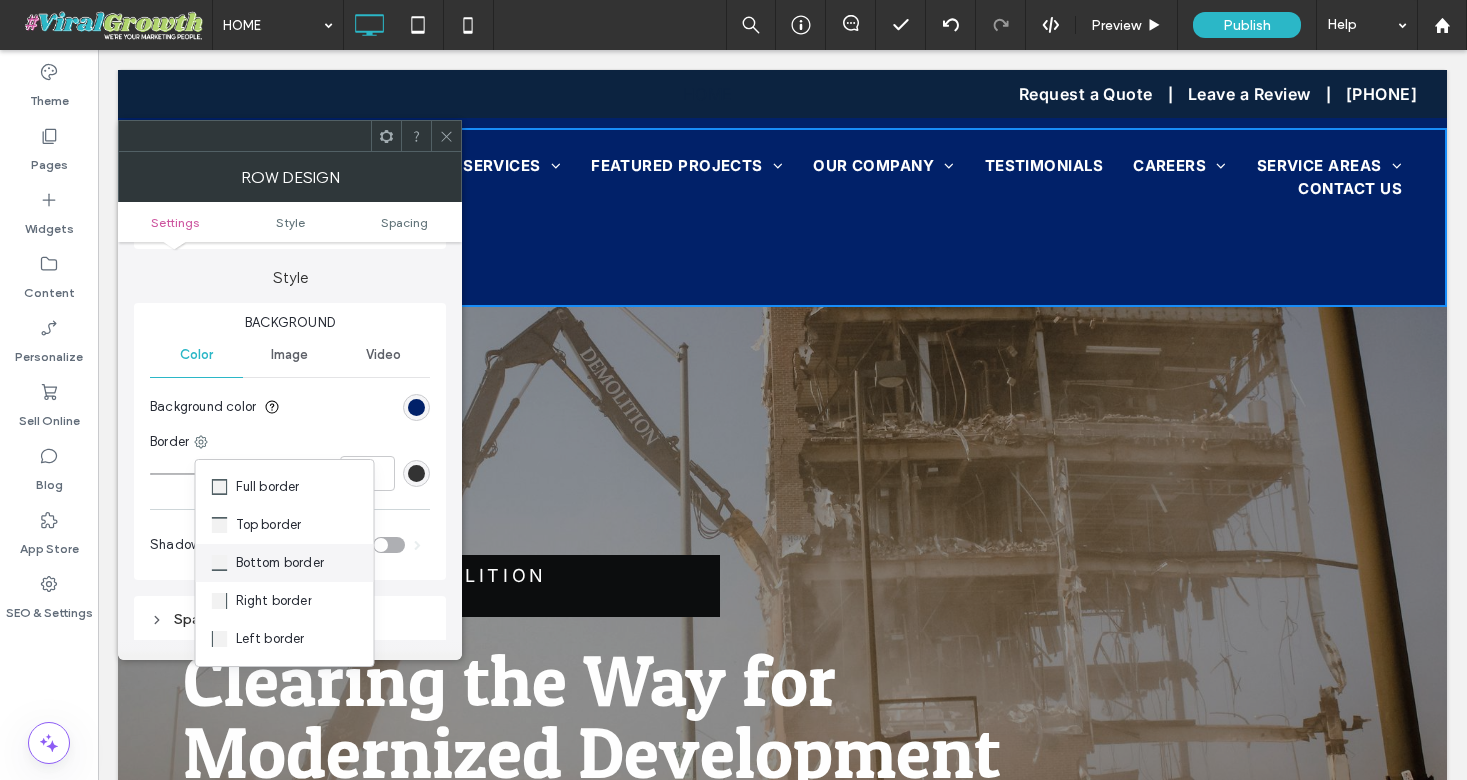 click on "Bottom border" at bounding box center (280, 563) 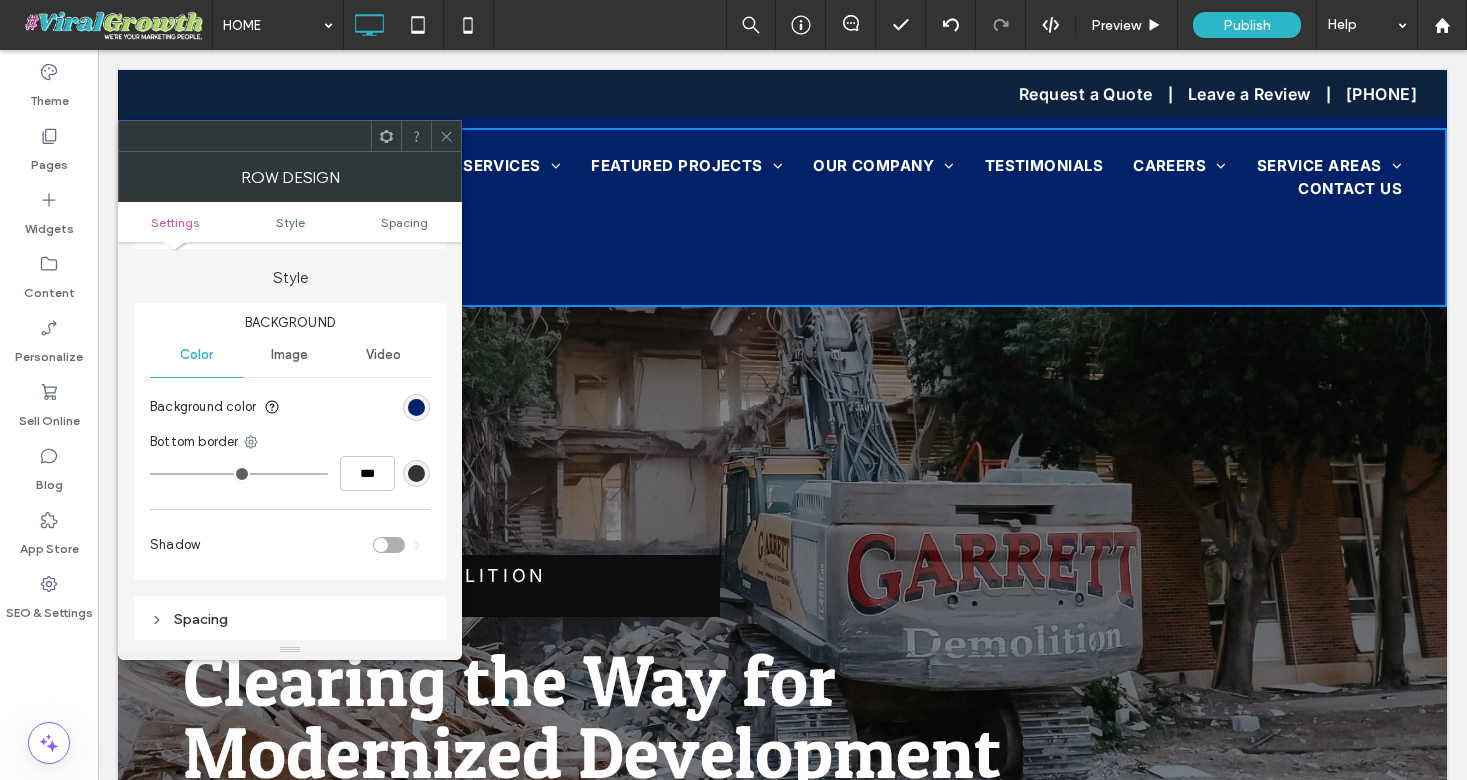 click at bounding box center (416, 473) 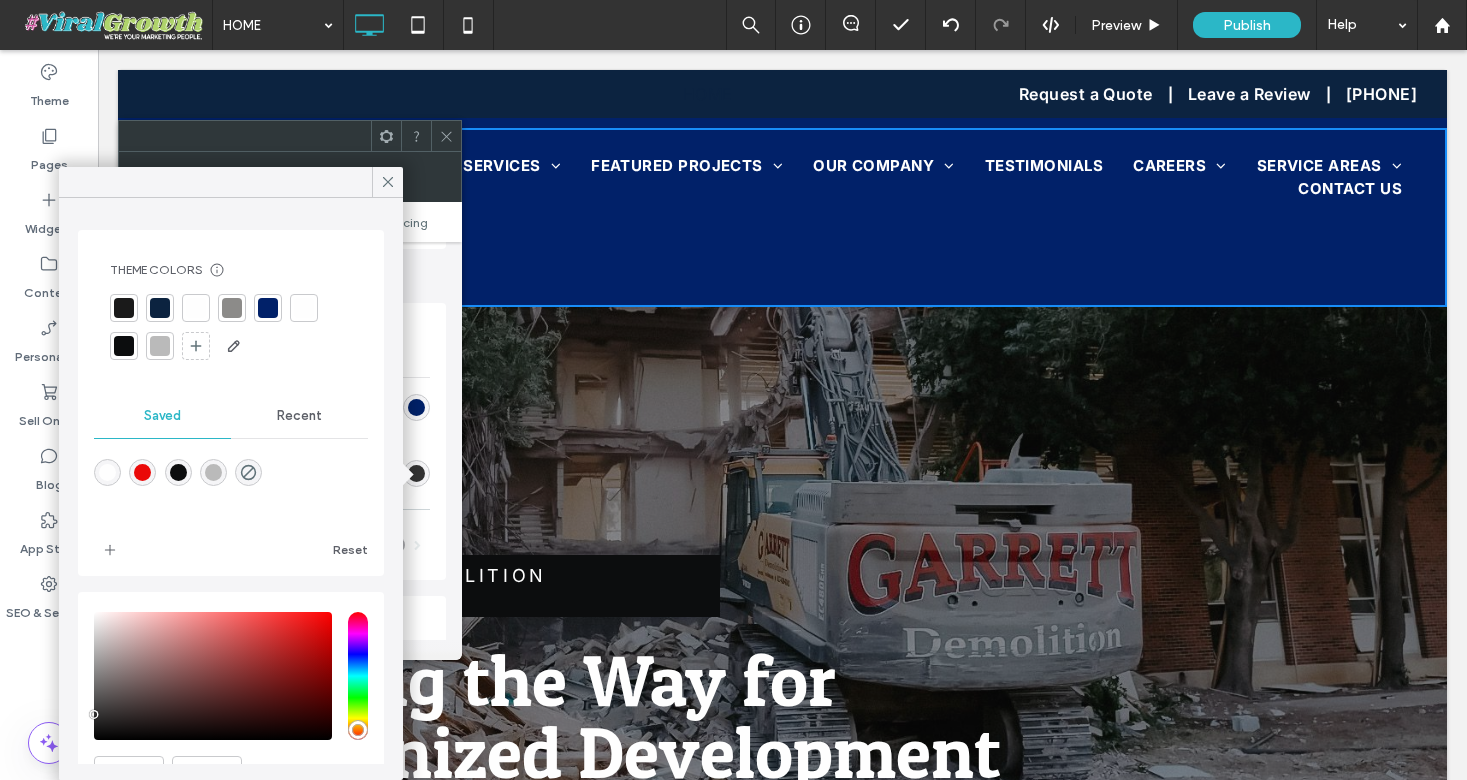 click at bounding box center (232, 308) 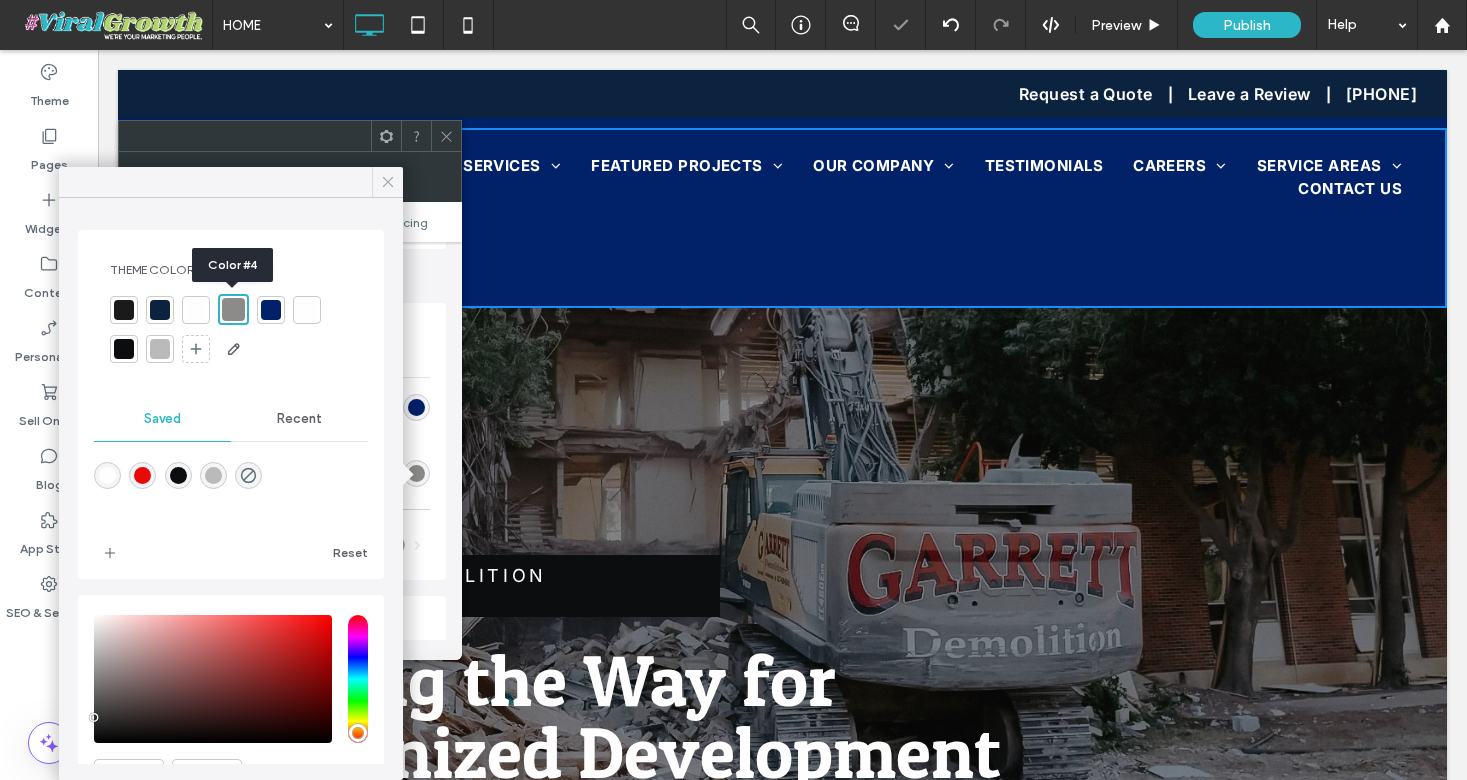 click 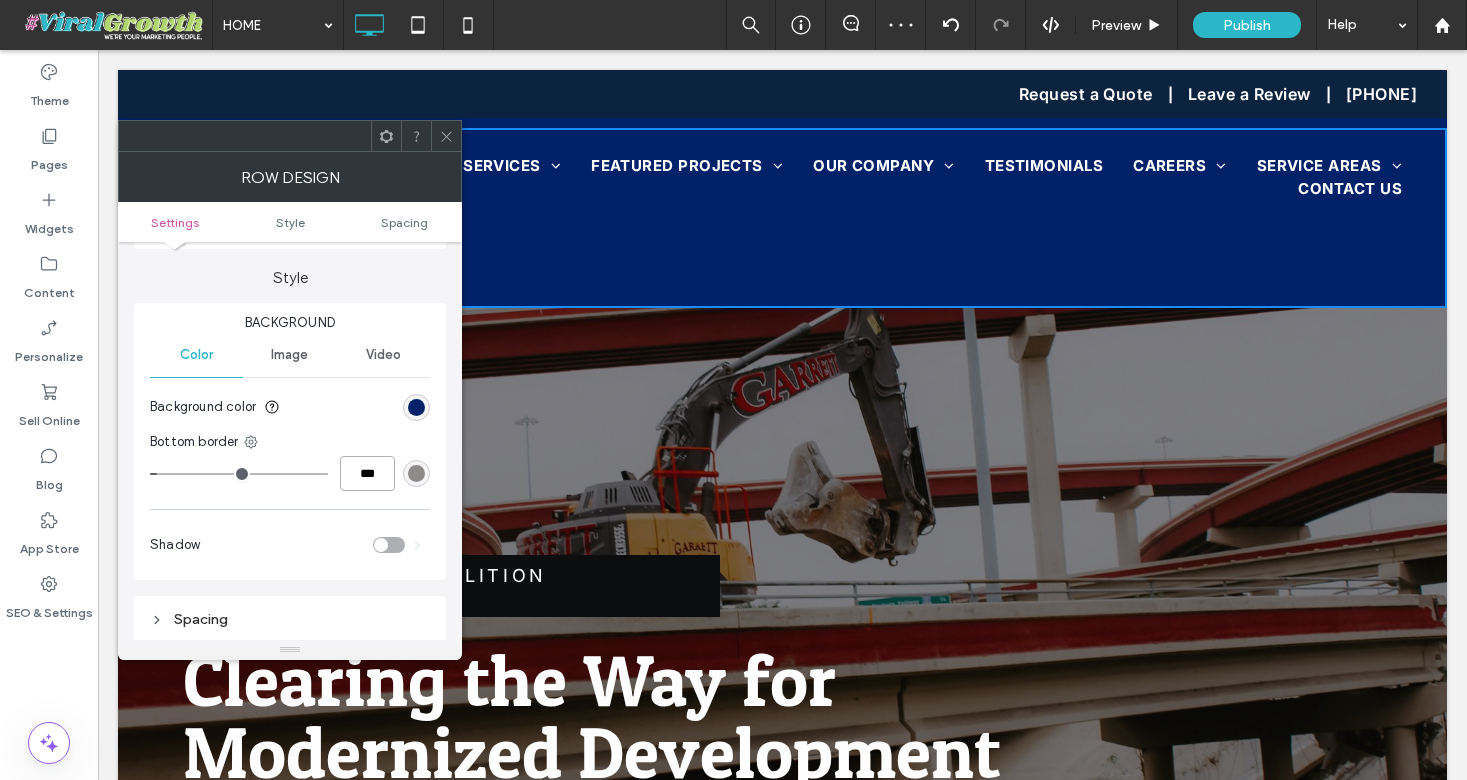 click on "***" at bounding box center [367, 473] 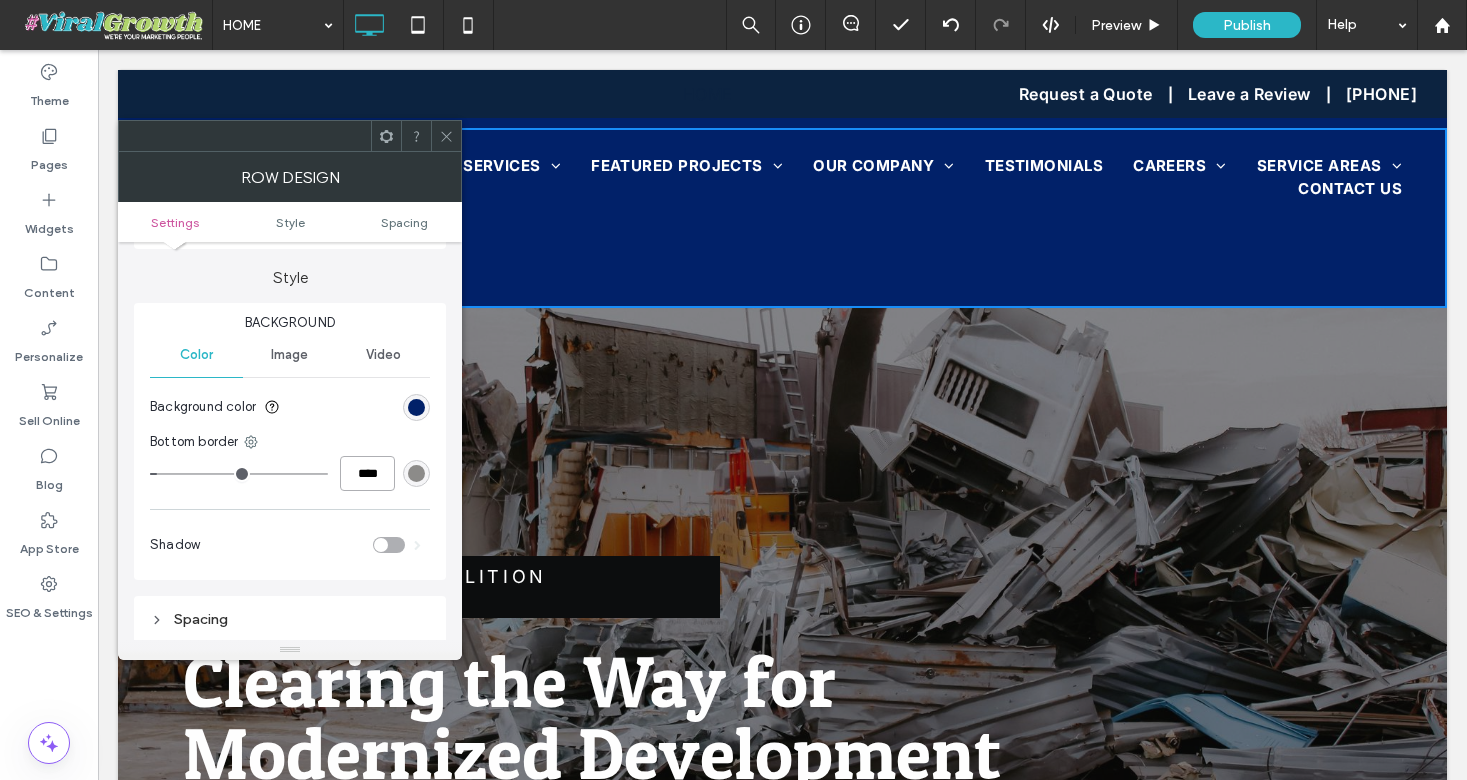 type on "****" 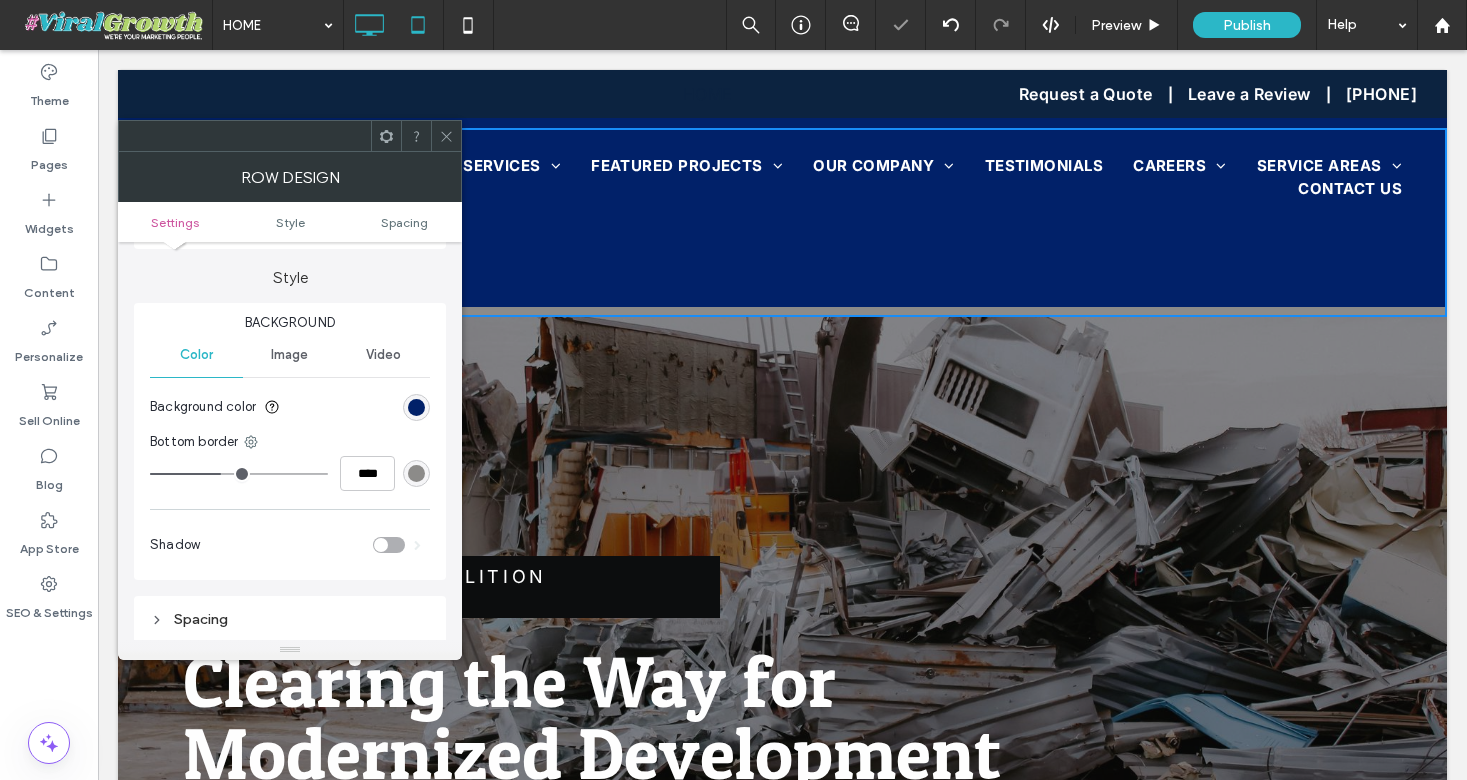 click at bounding box center [446, 136] 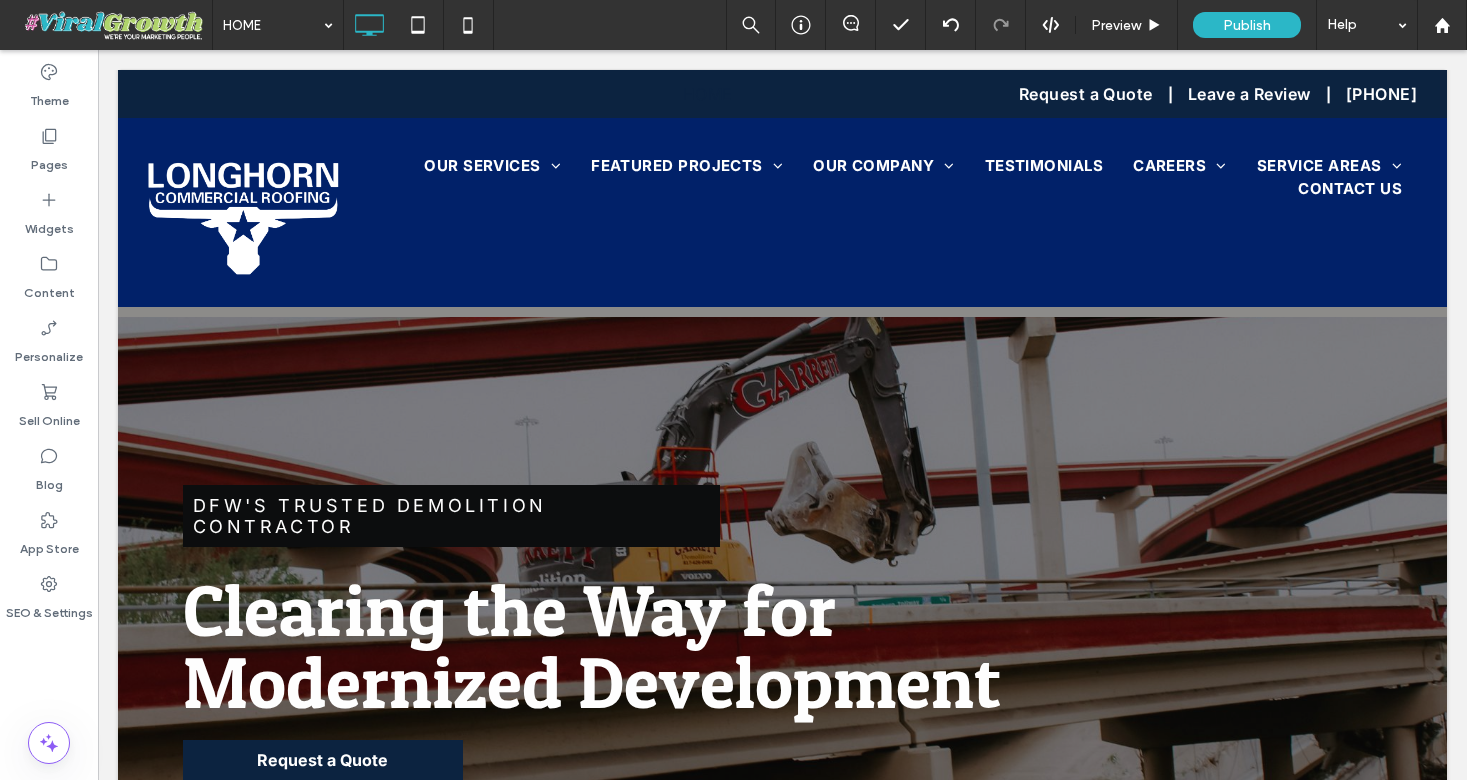 scroll, scrollTop: 0, scrollLeft: 0, axis: both 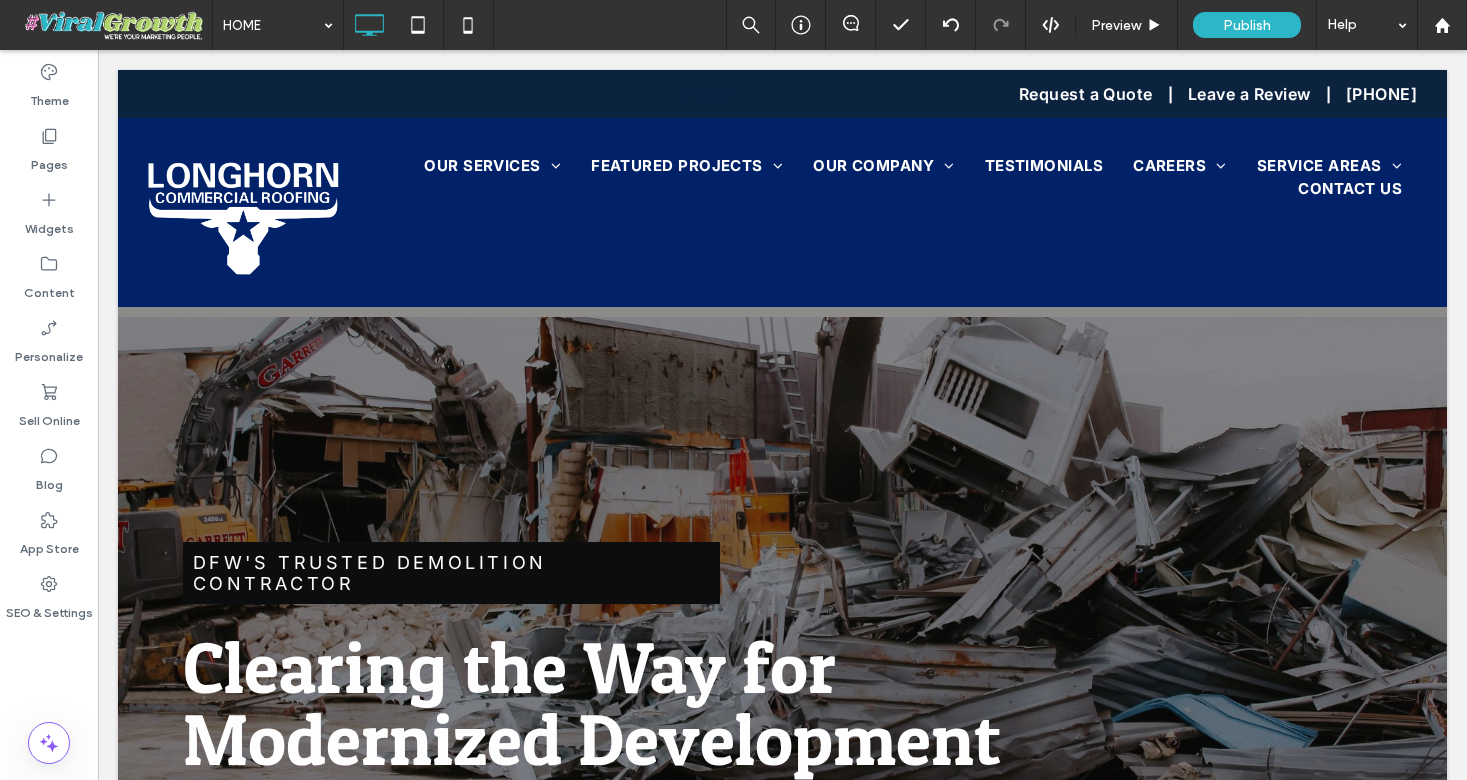 click at bounding box center [782, 691] 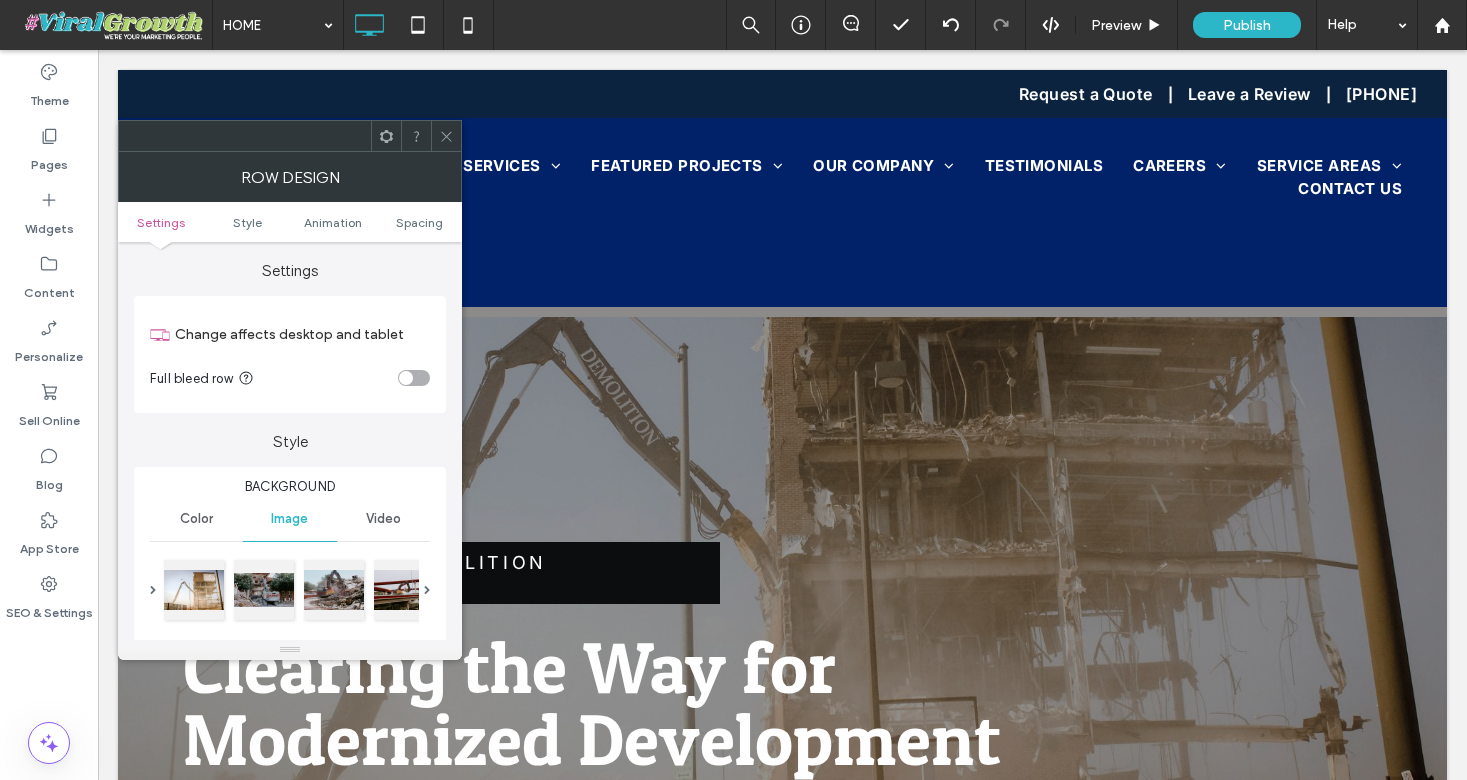 click 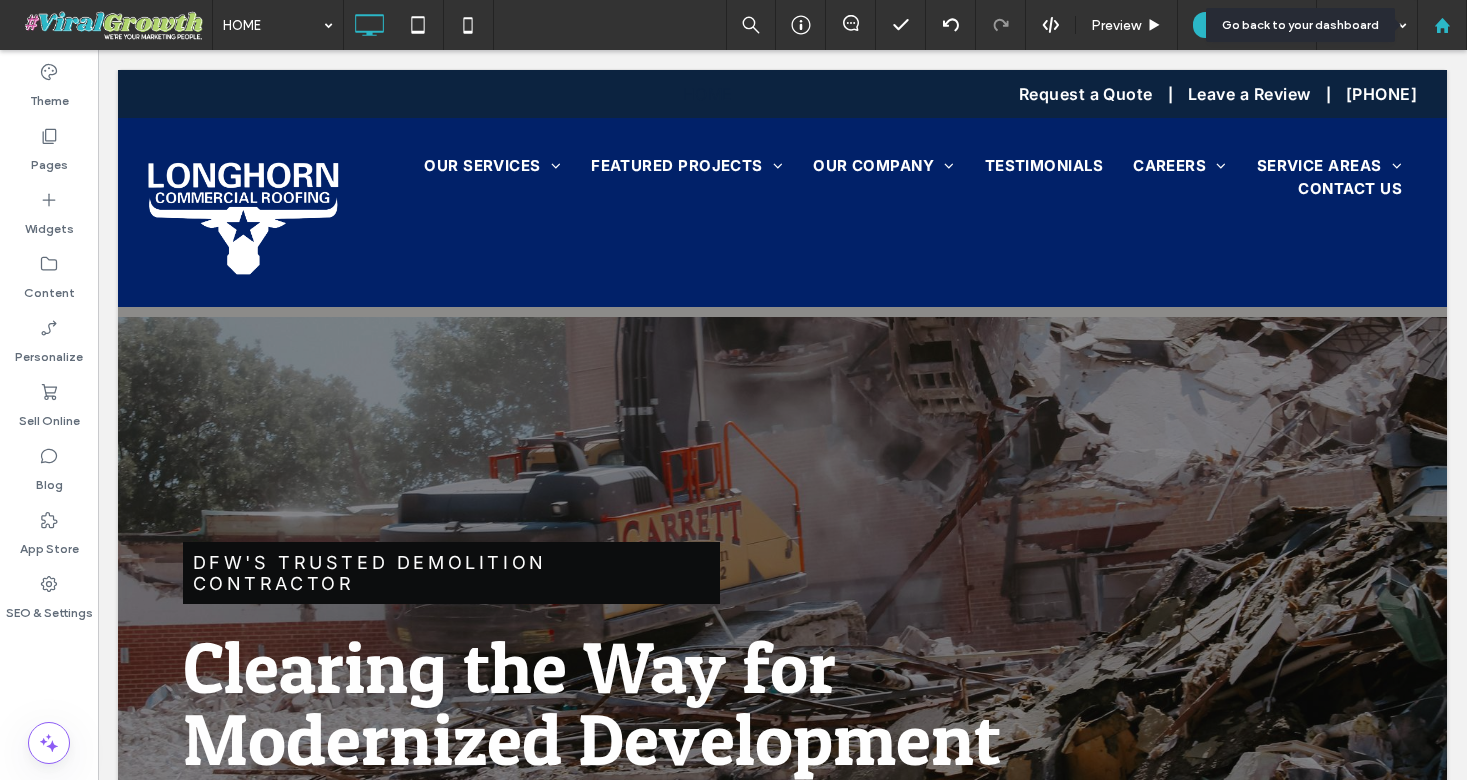click 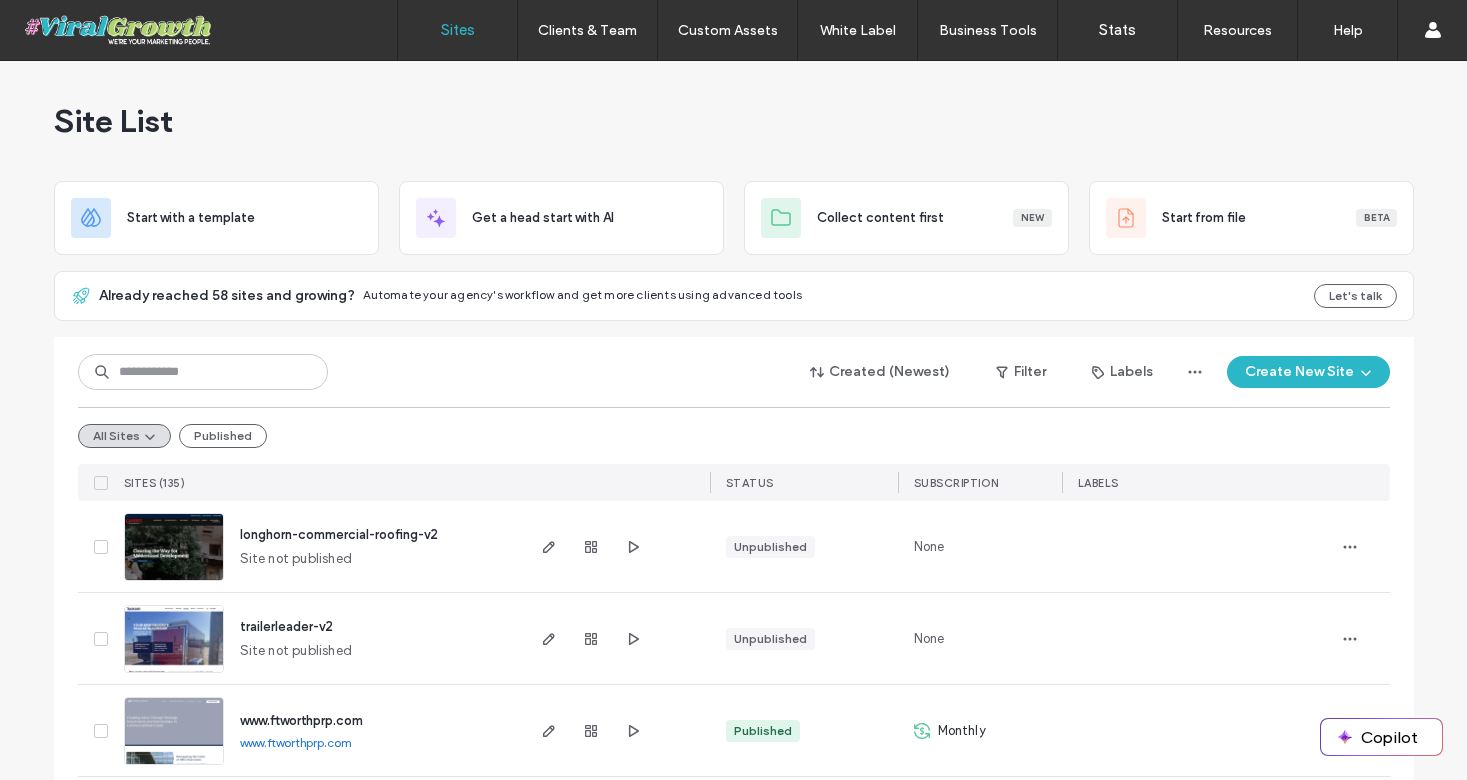 scroll, scrollTop: 0, scrollLeft: 0, axis: both 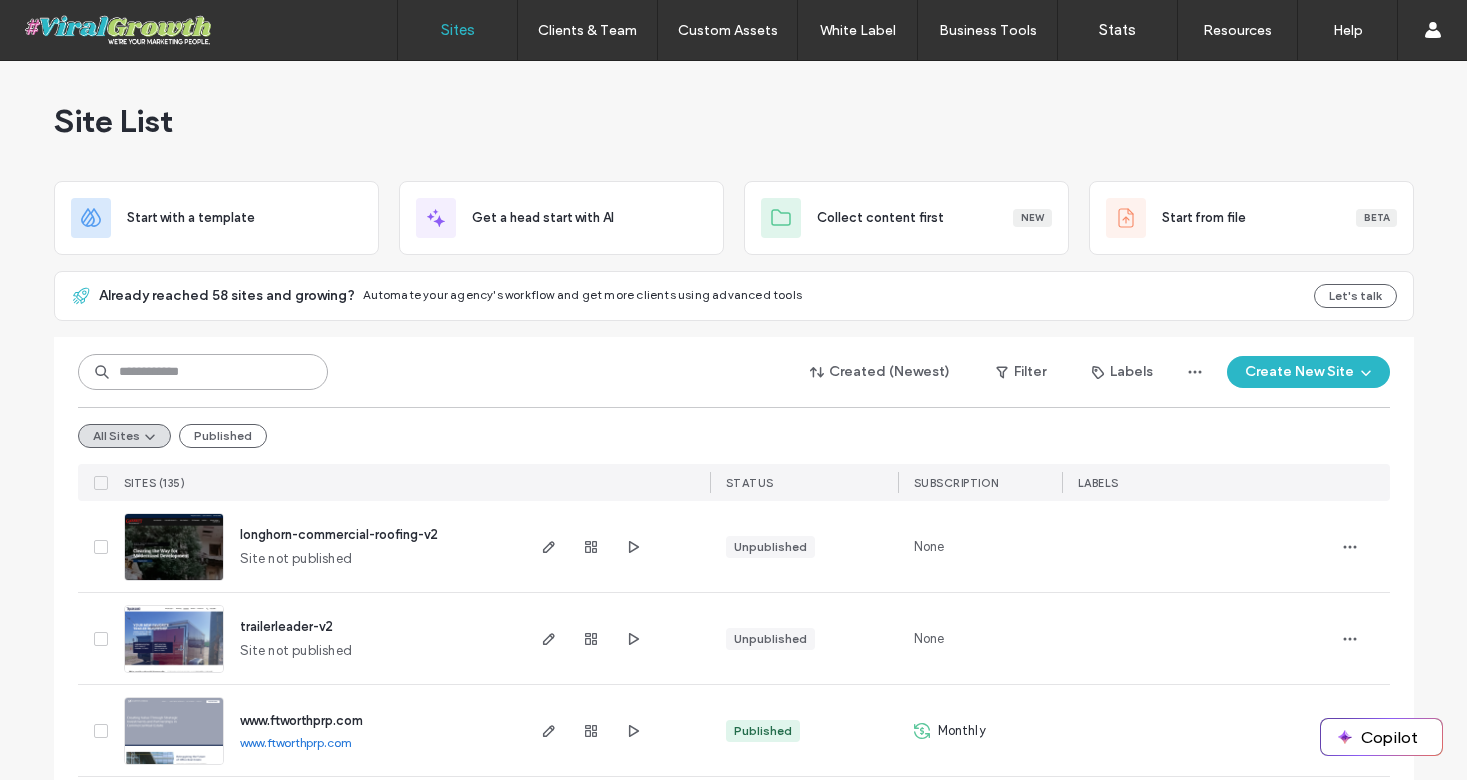 click at bounding box center [203, 372] 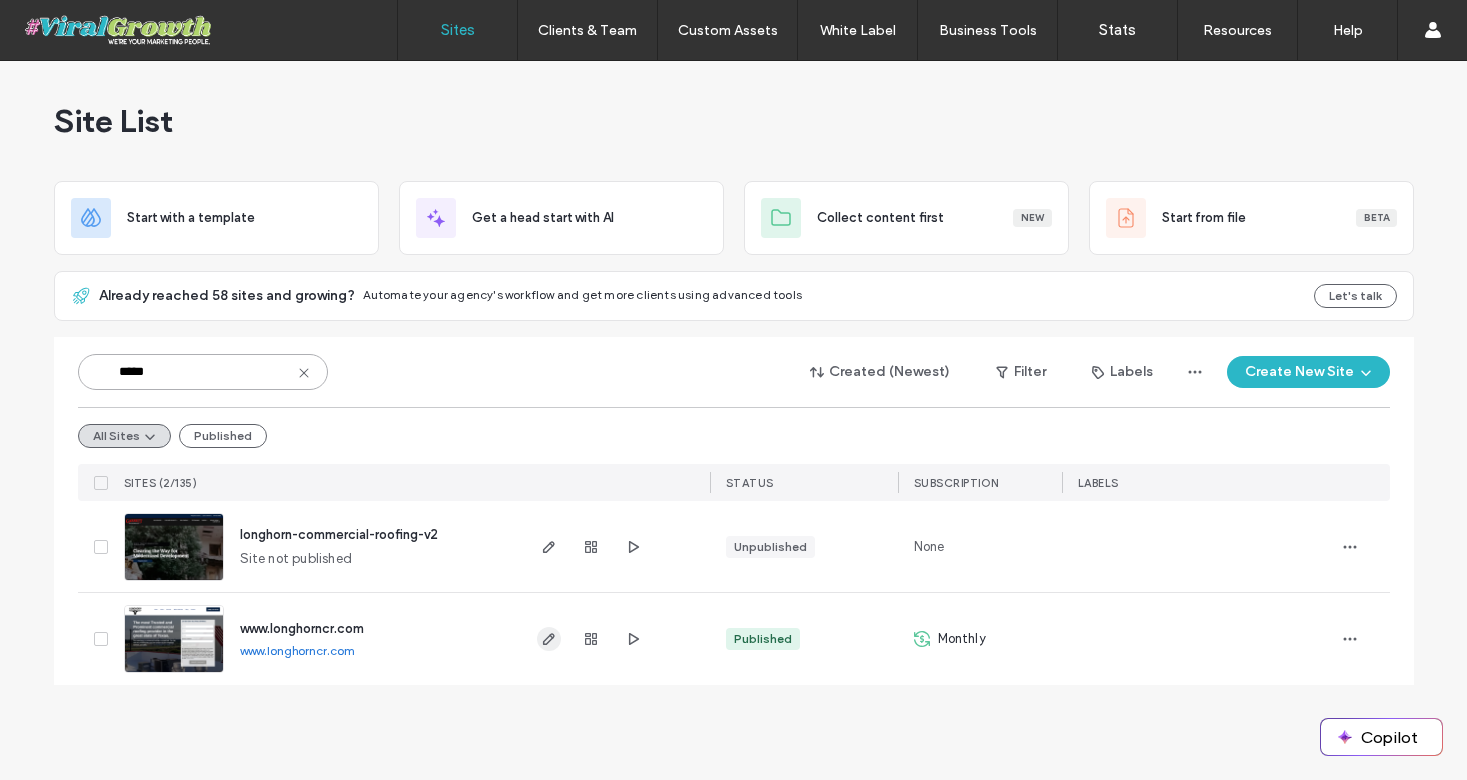 type on "*****" 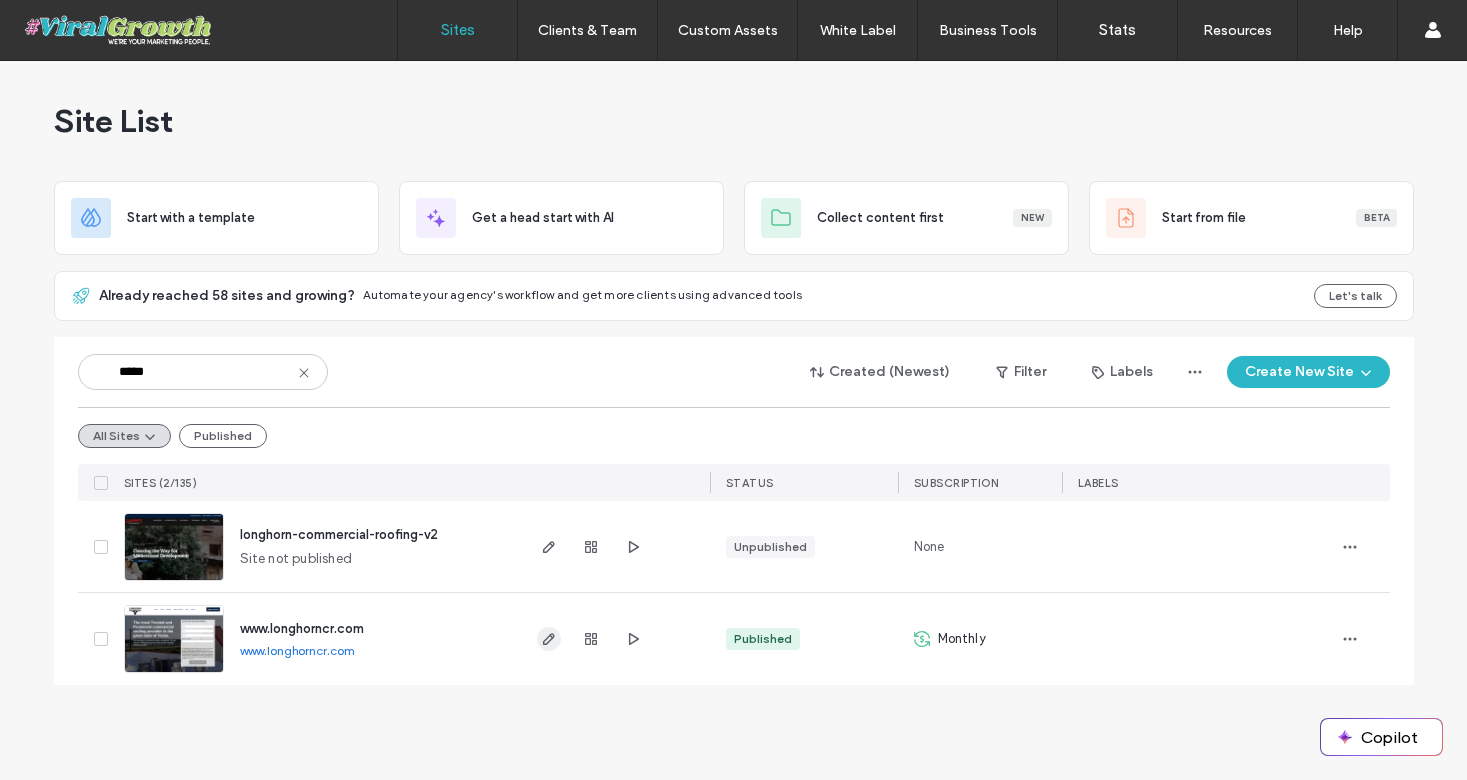 click 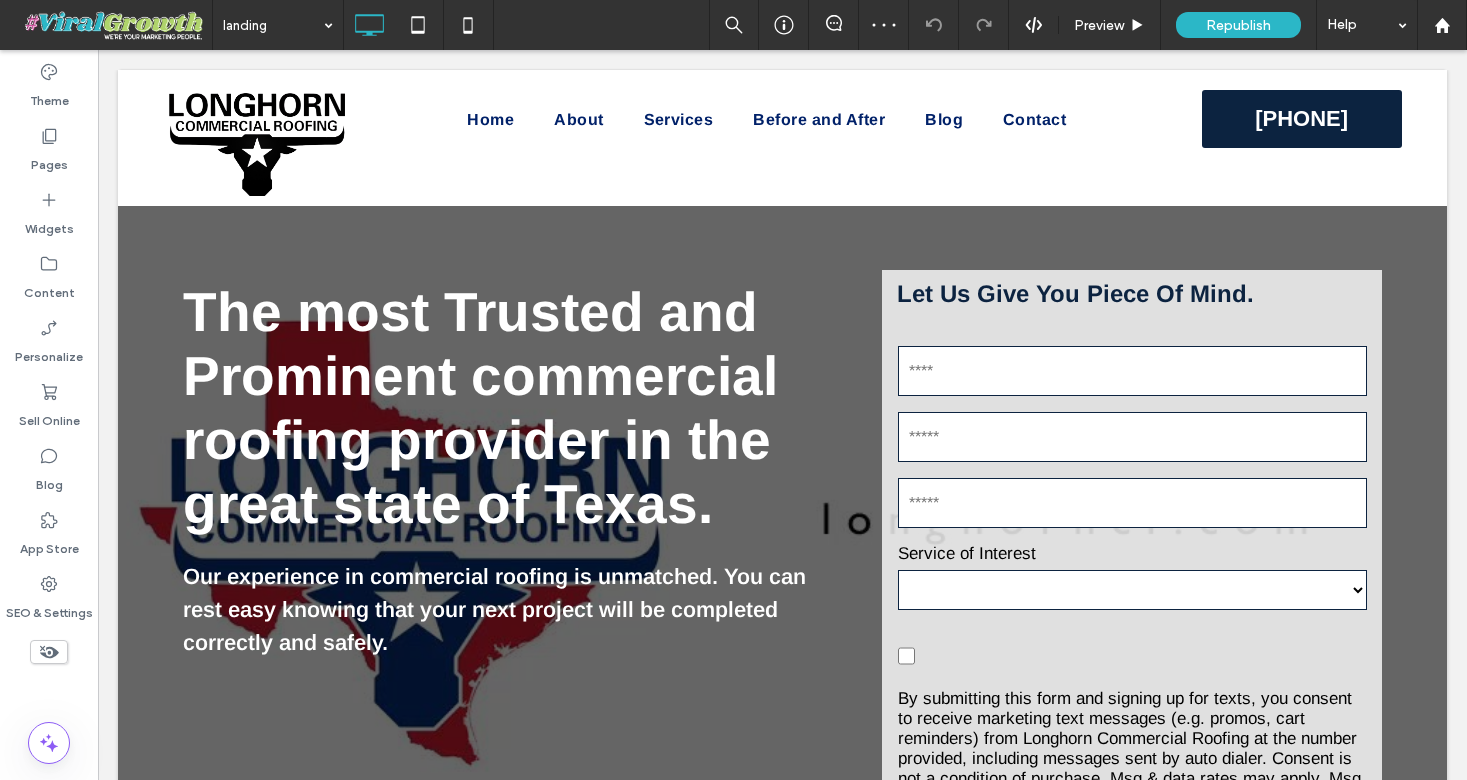 scroll, scrollTop: 0, scrollLeft: 0, axis: both 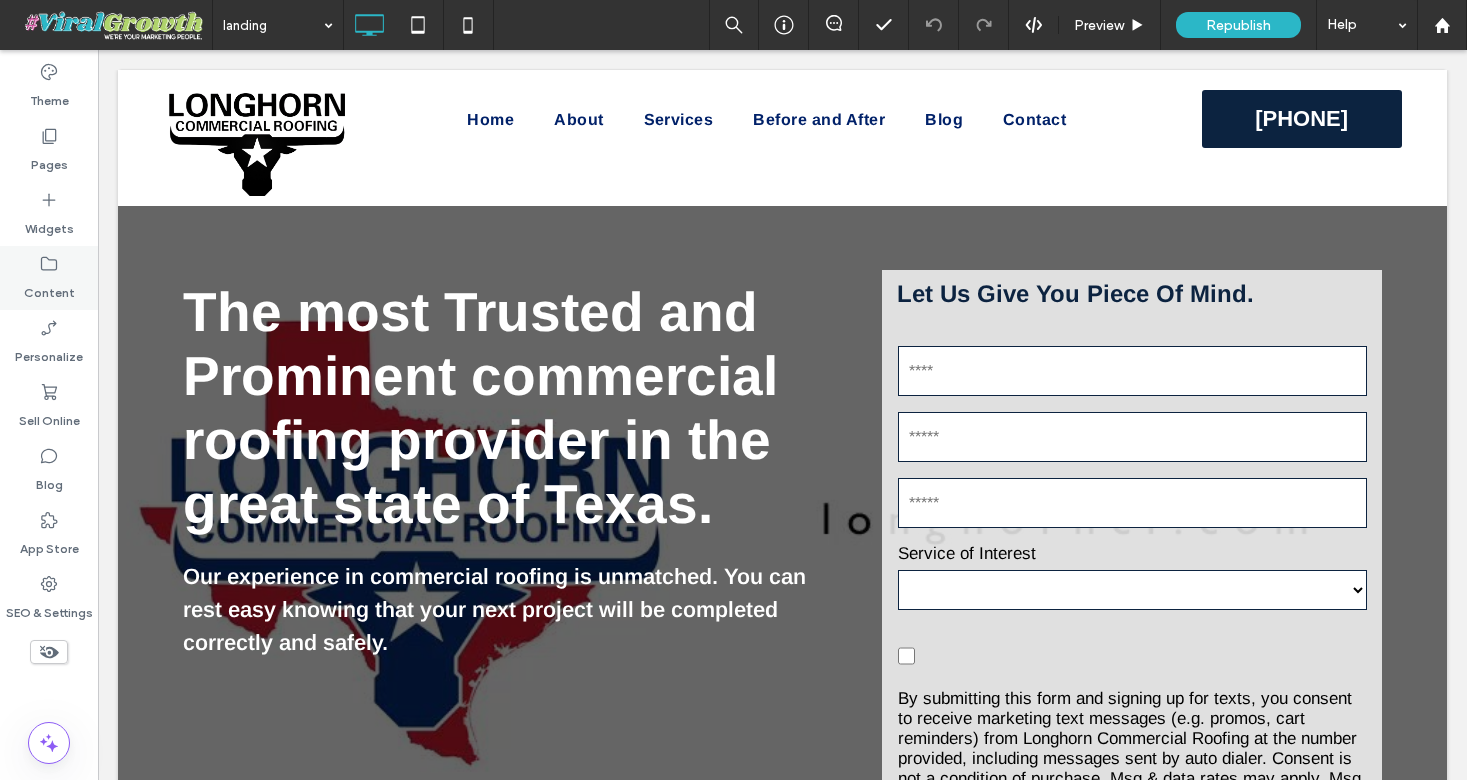 click on "Content" at bounding box center [49, 288] 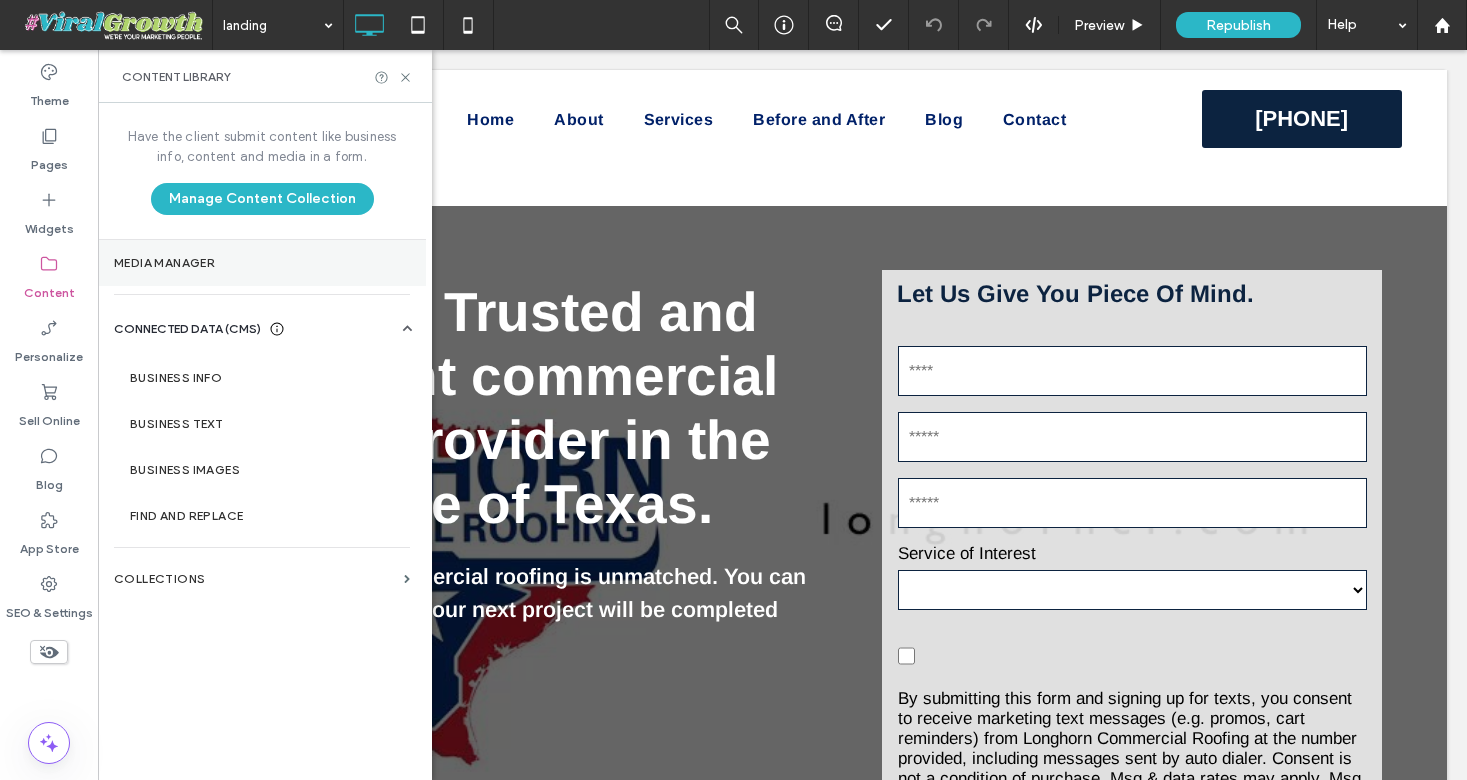 click on "Media Manager" at bounding box center [262, 263] 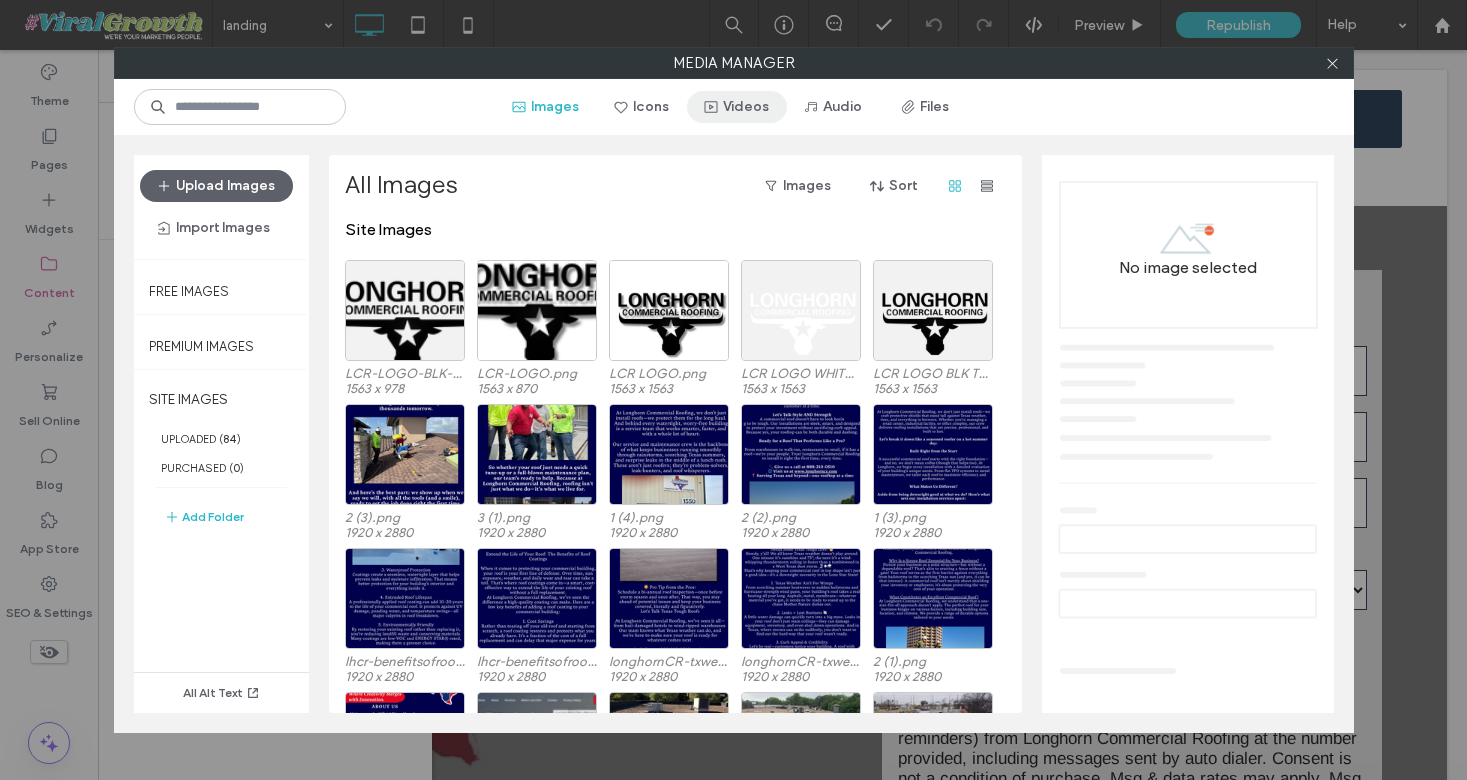 click on "Videos" at bounding box center [737, 107] 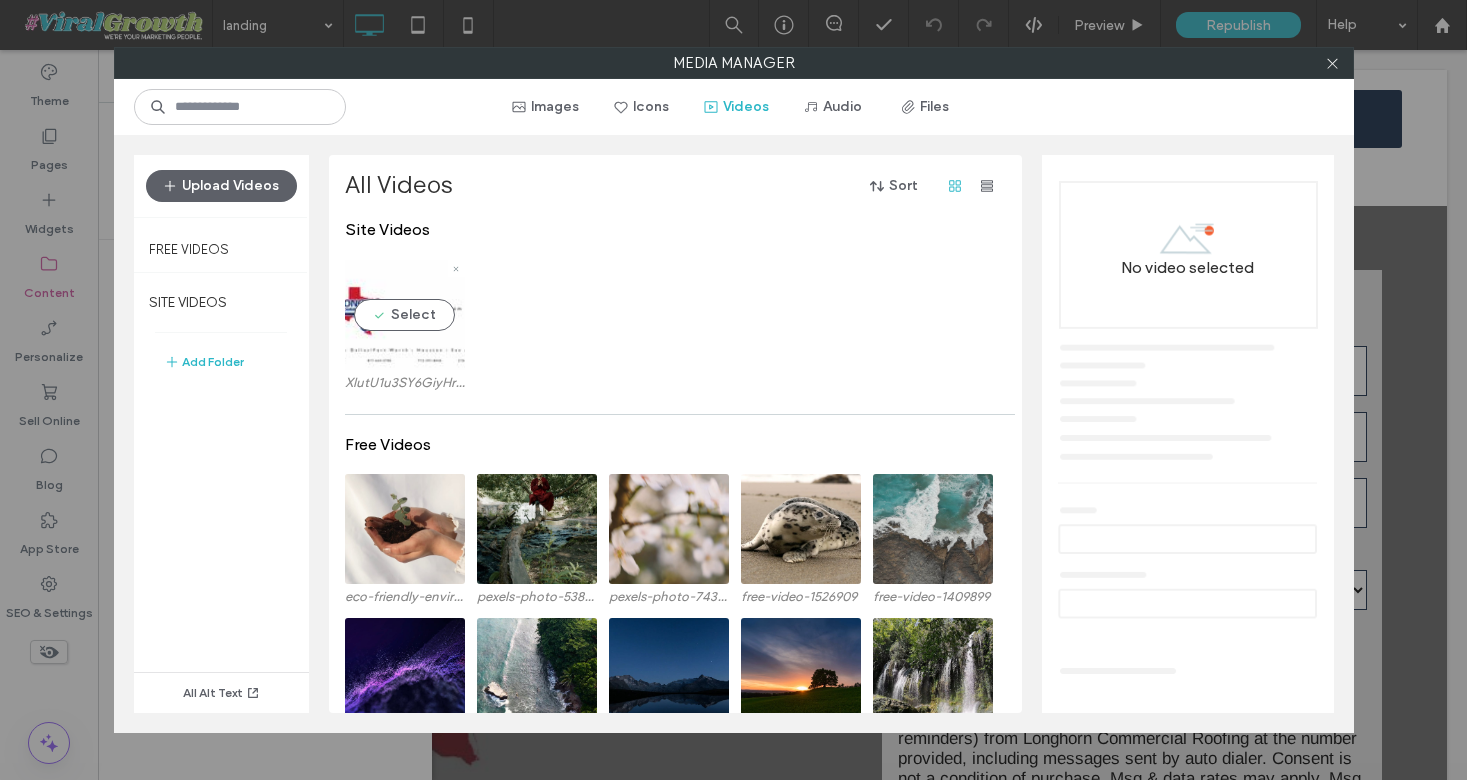 click at bounding box center (405, 315) 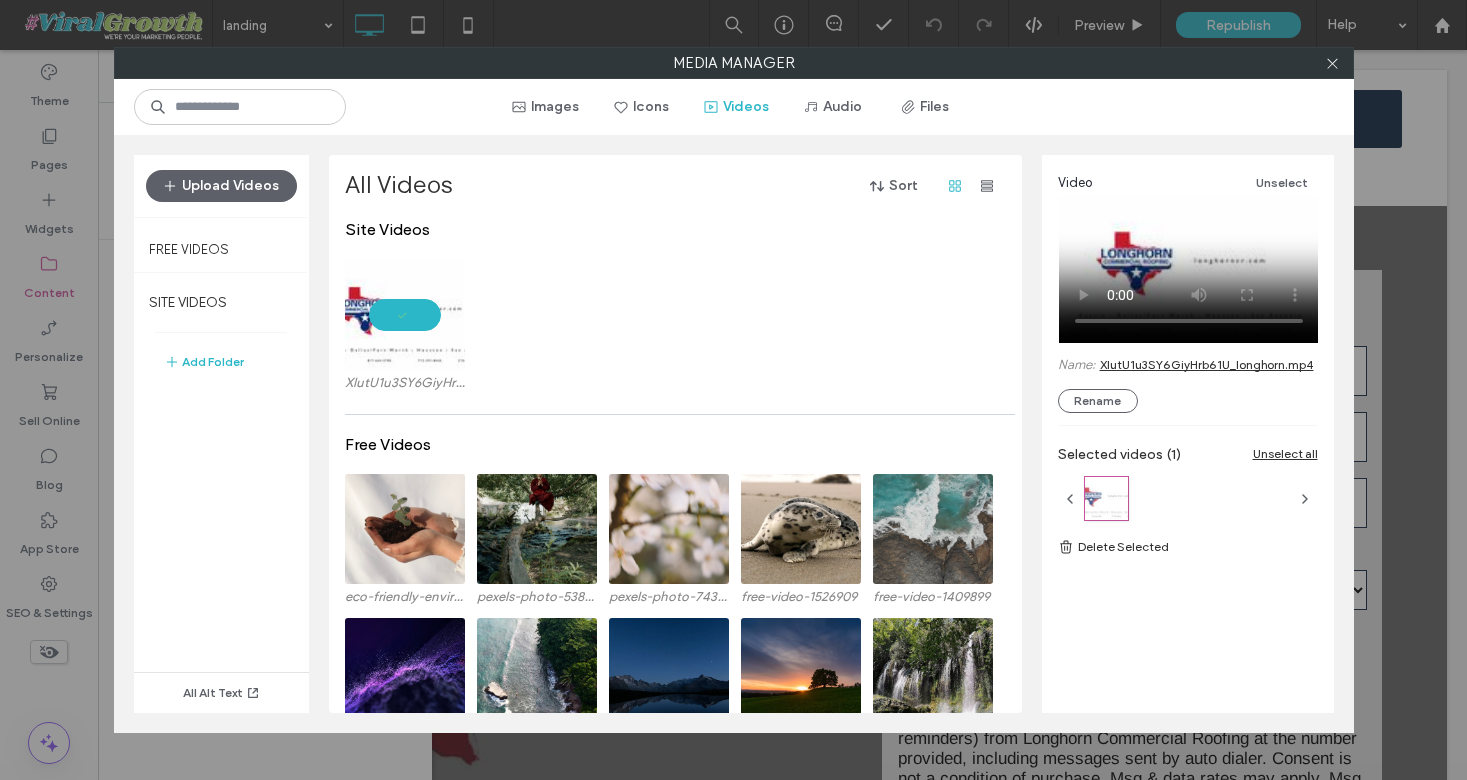 click on "XlutU1u3SY6GiyHrb61U_longhorn.mp4" at bounding box center (1207, 364) 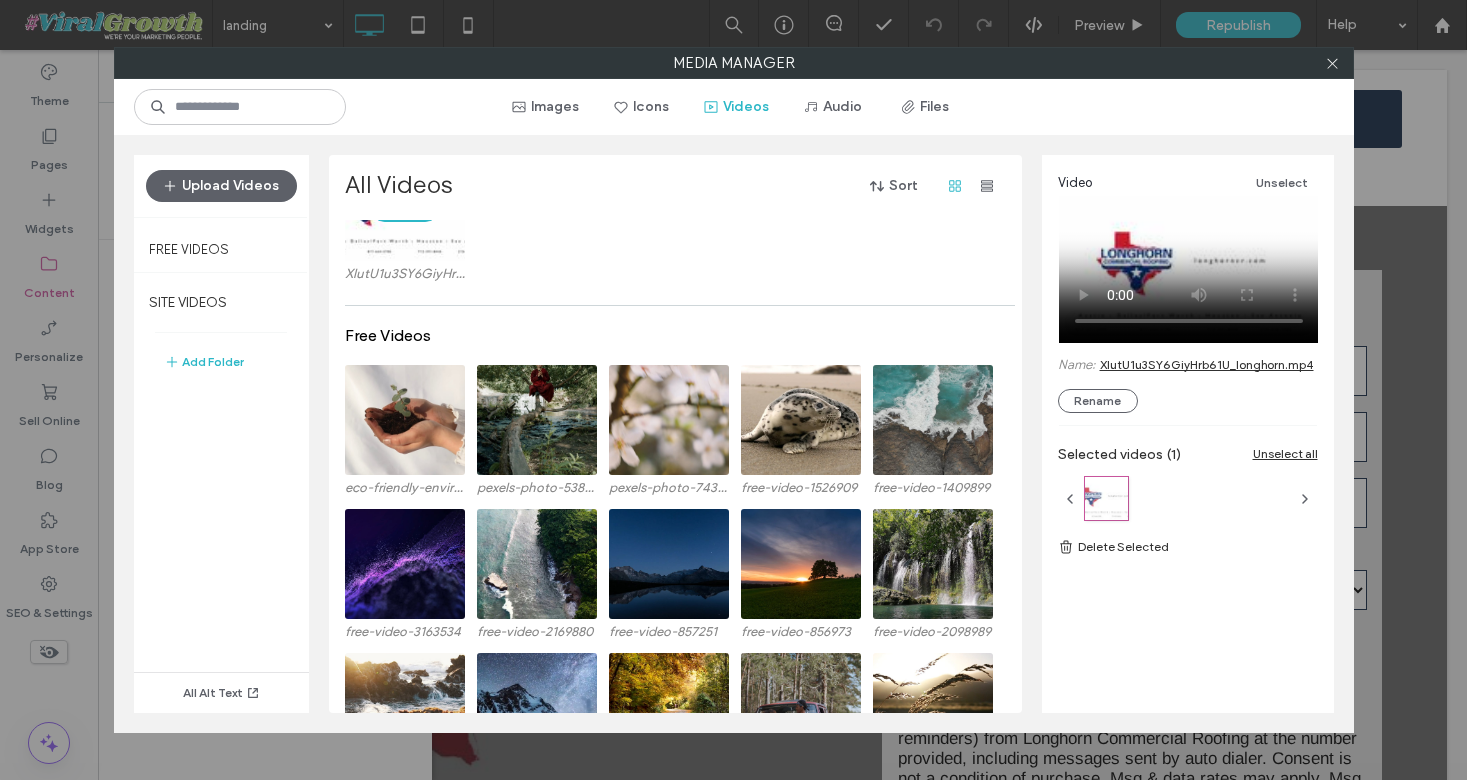 scroll, scrollTop: 0, scrollLeft: 0, axis: both 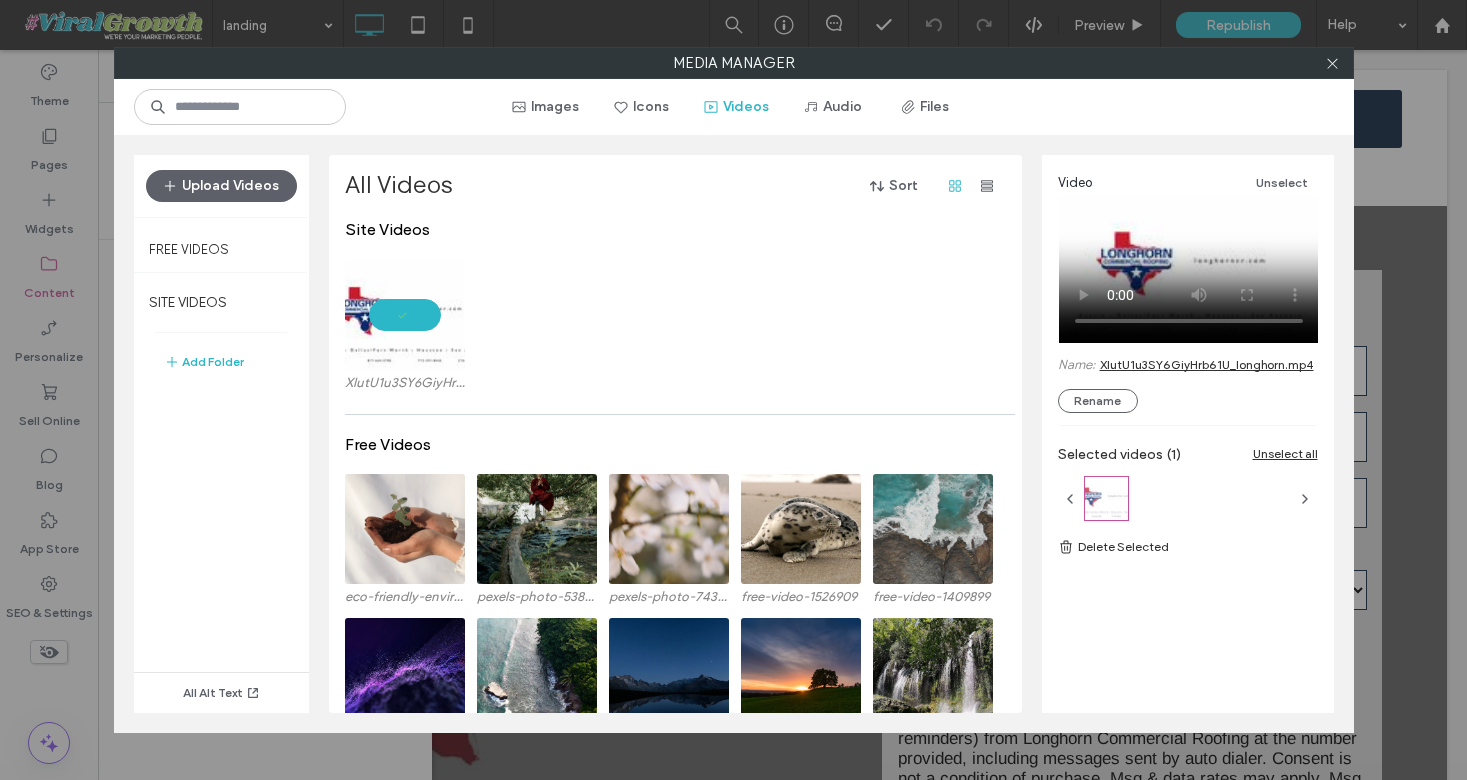 click on "XlutU1u3SY6GiyHrb61U_longhorn.mp4" at bounding box center [1207, 364] 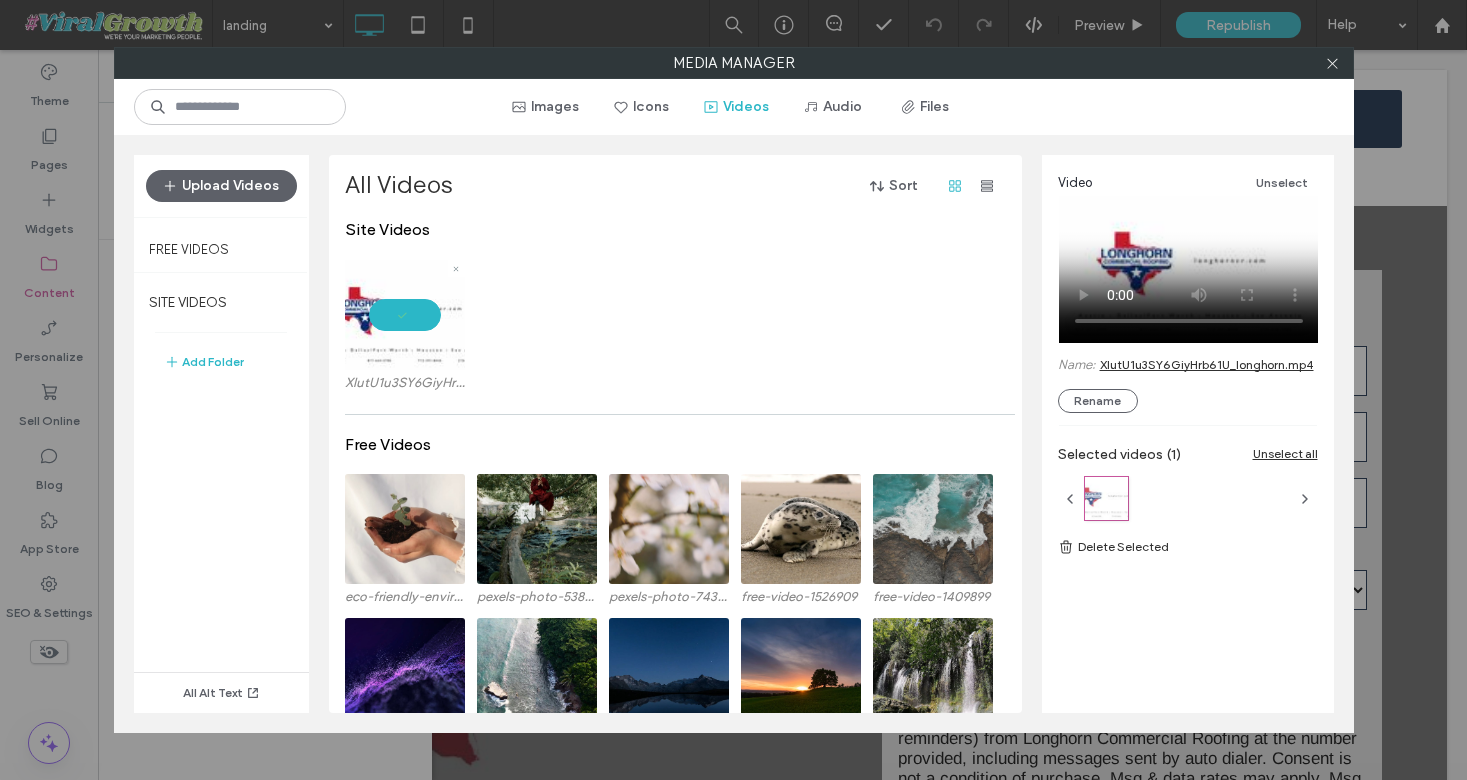 click at bounding box center [405, 315] 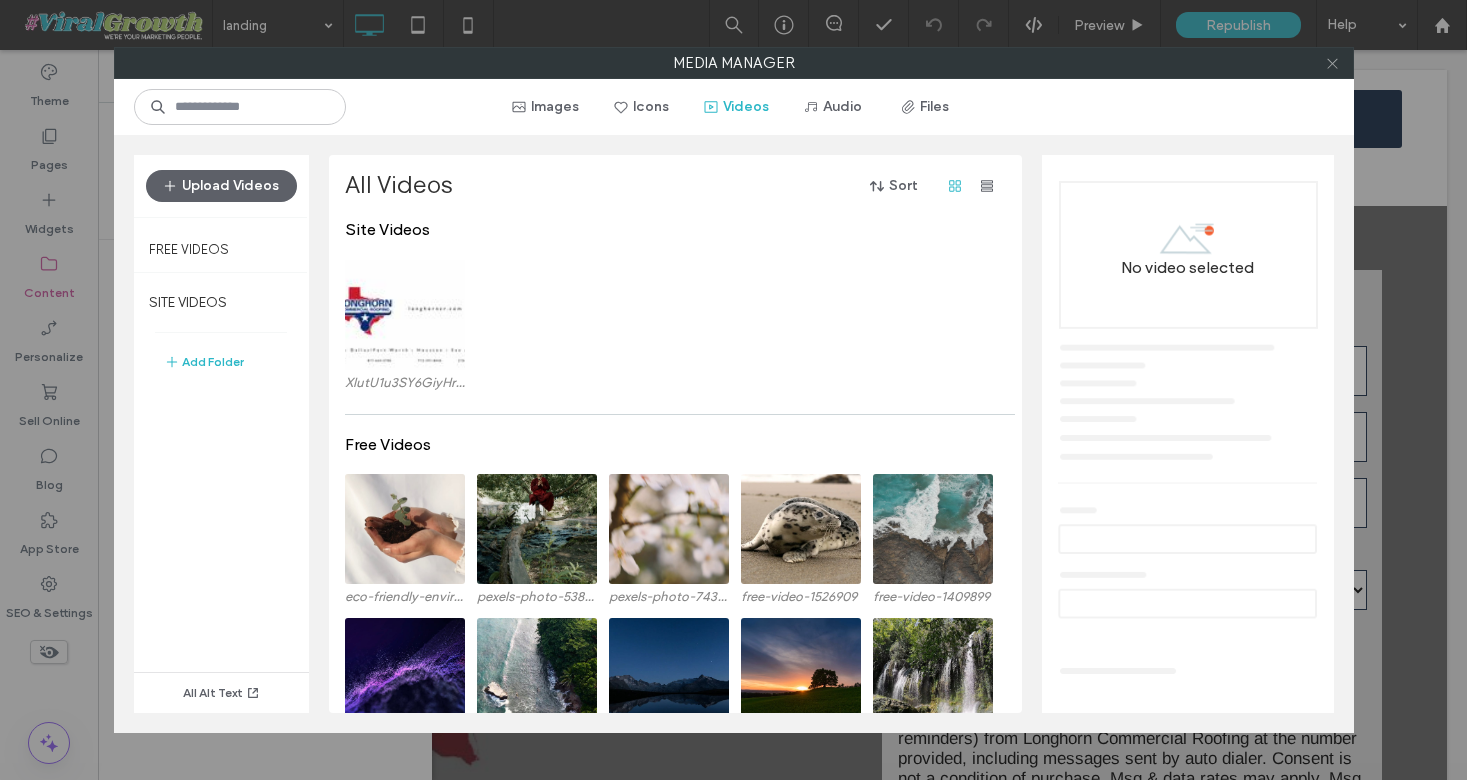 click 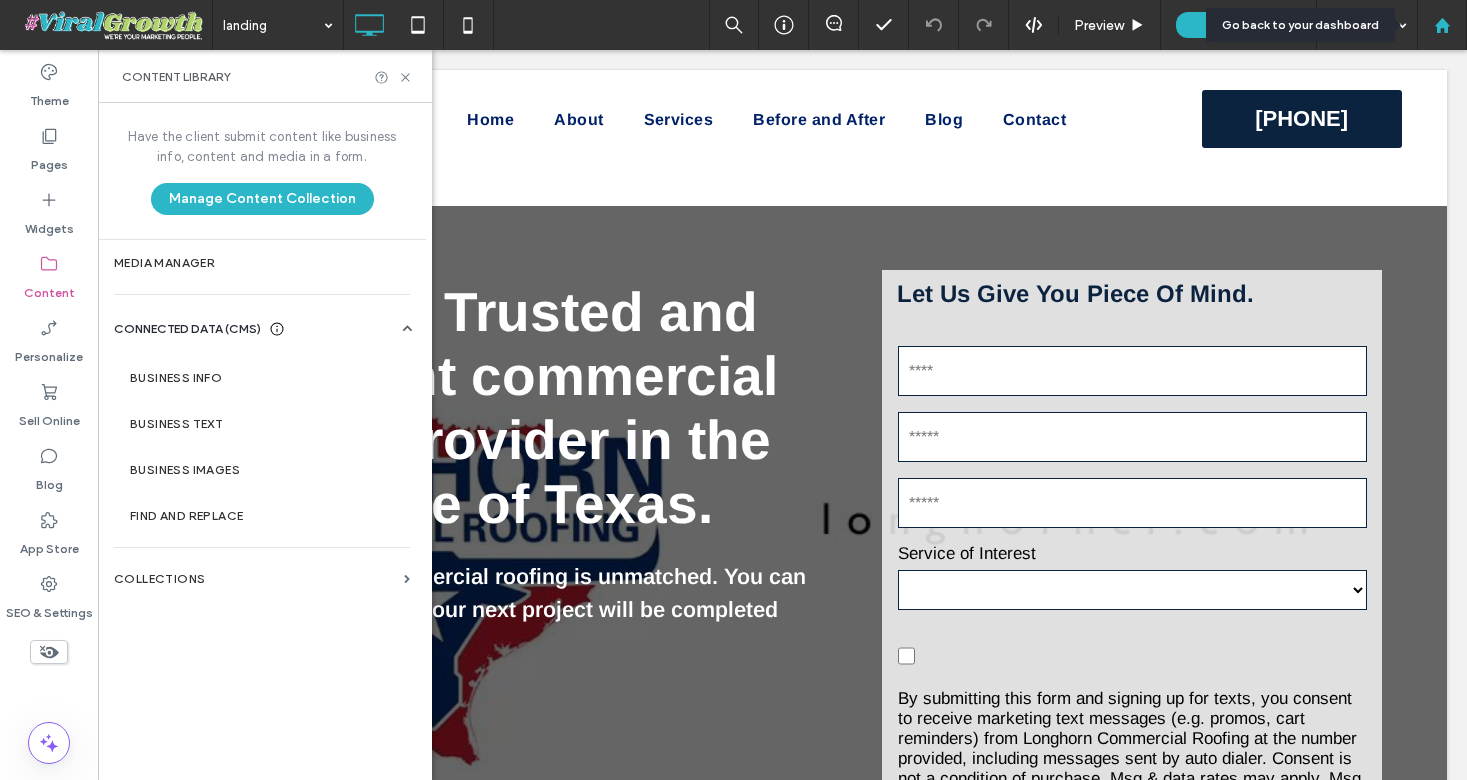 click at bounding box center [1442, 25] 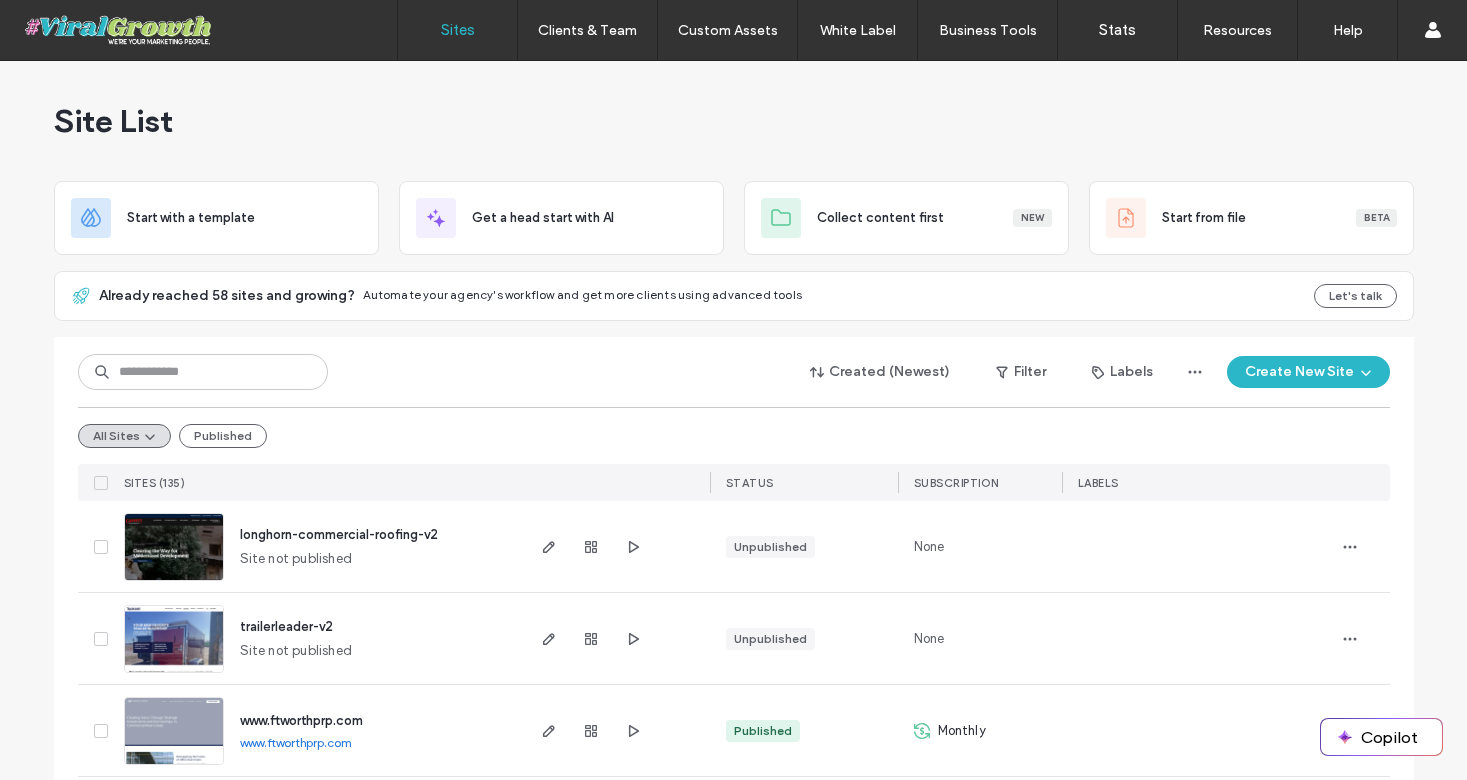 scroll, scrollTop: 0, scrollLeft: 0, axis: both 